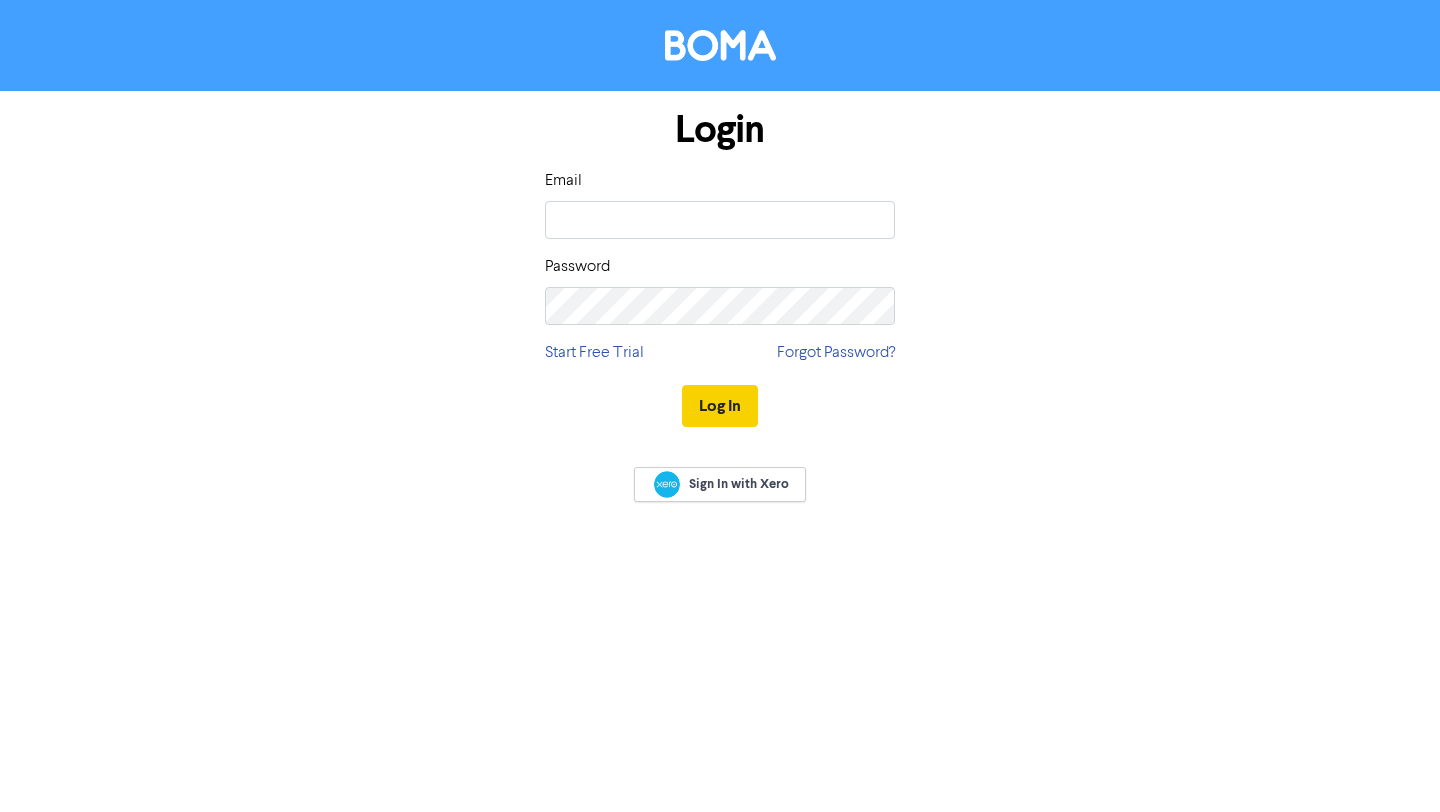 scroll, scrollTop: 0, scrollLeft: 0, axis: both 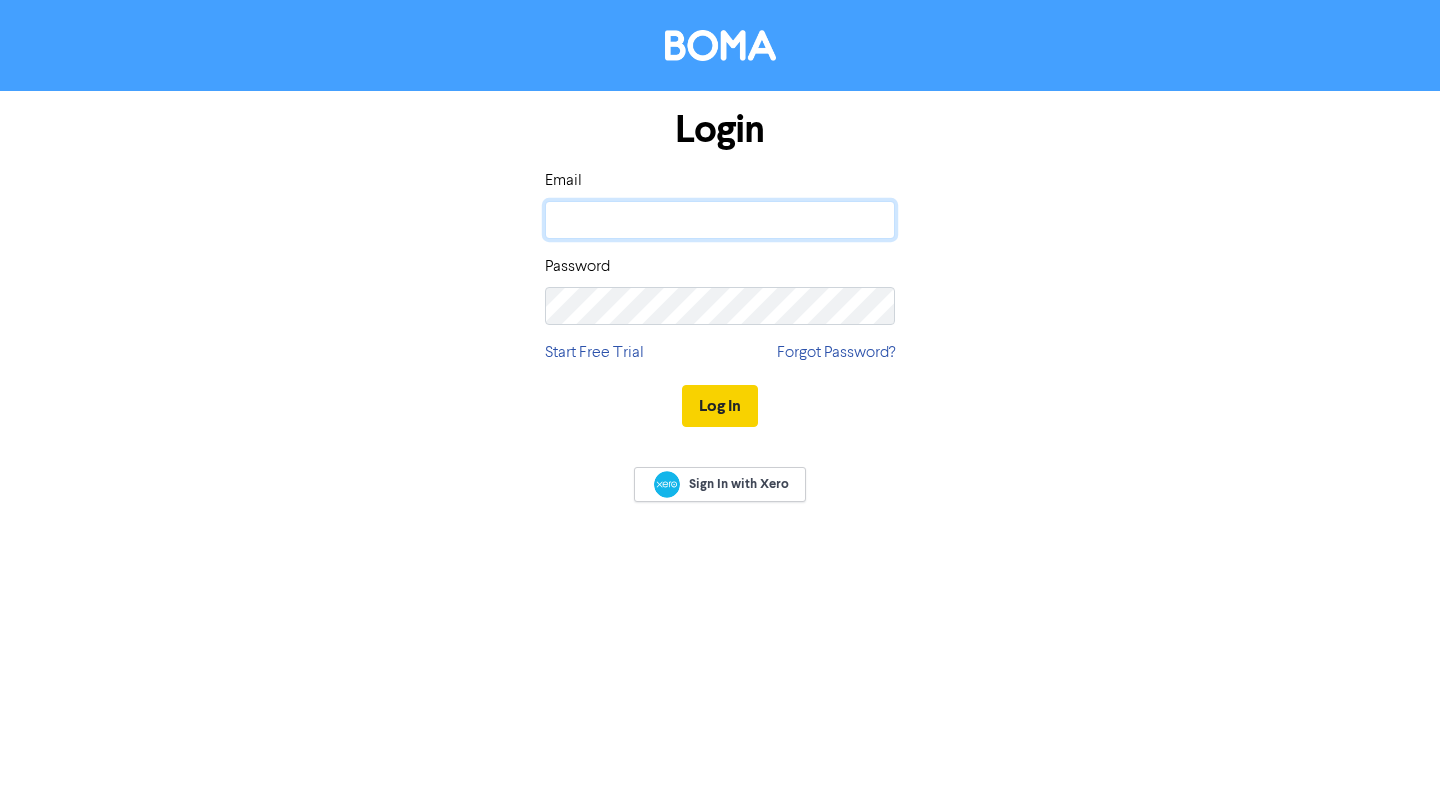 type on "[EMAIL_ADDRESS][DOMAIN_NAME]" 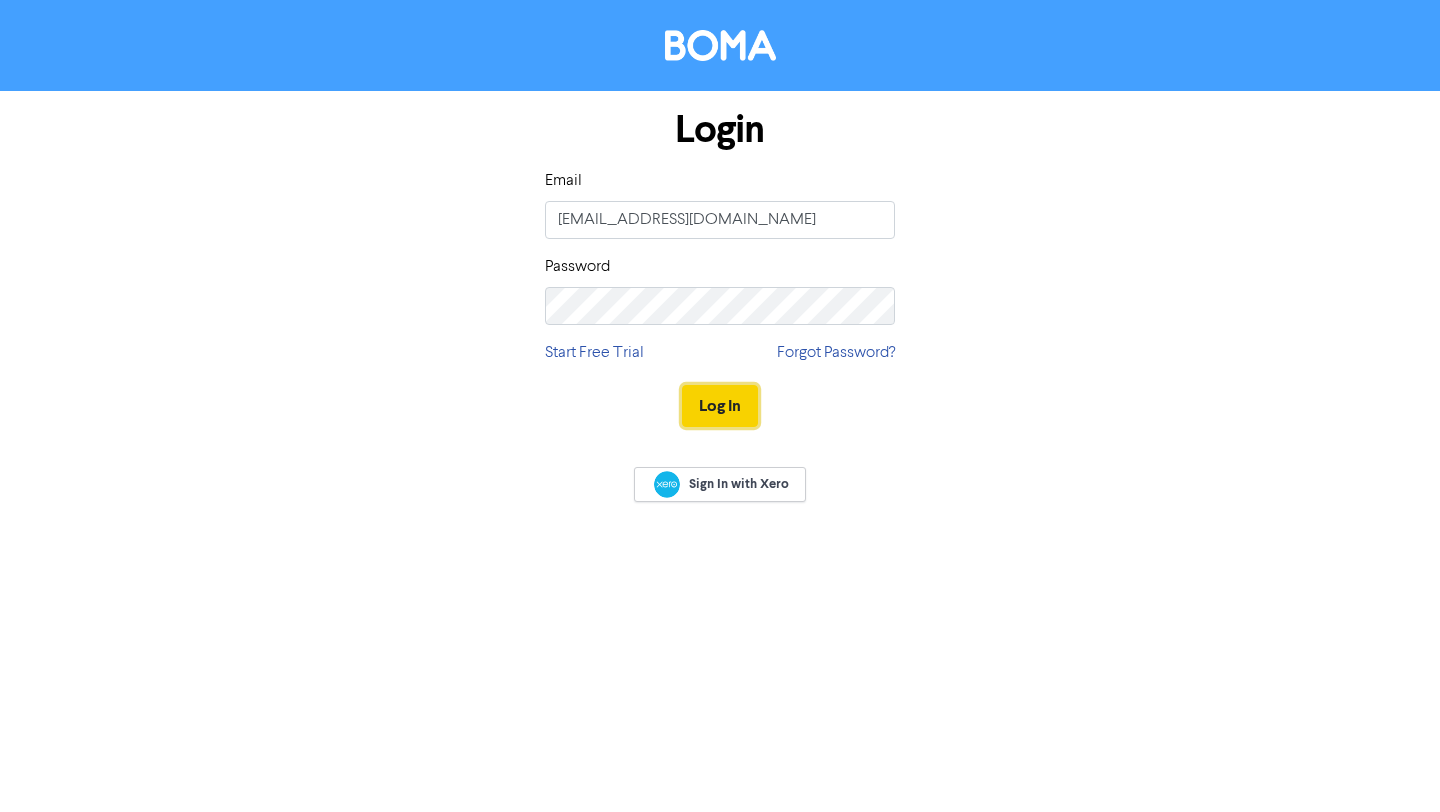 click on "Log In" at bounding box center (720, 406) 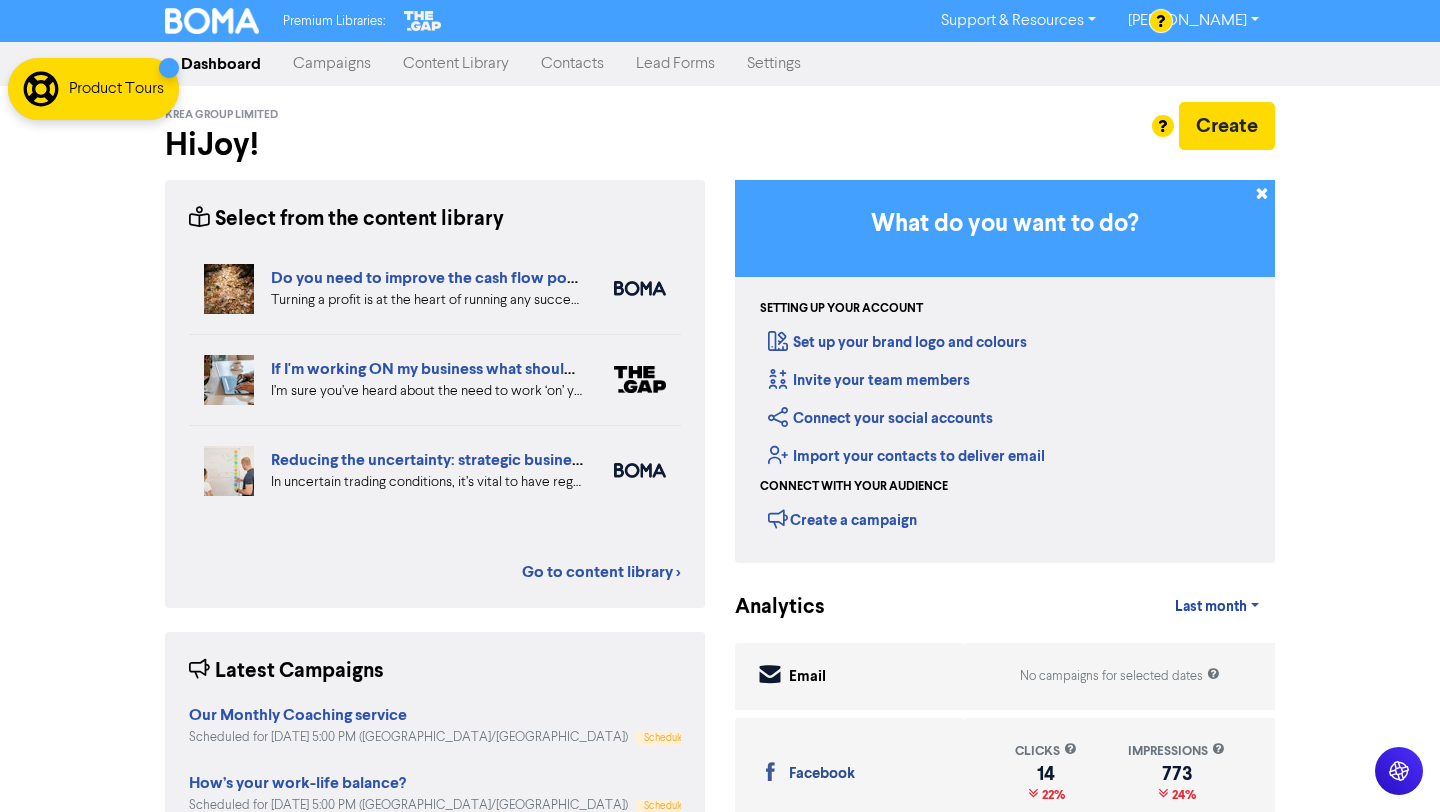 click on "Campaigns" at bounding box center [332, 64] 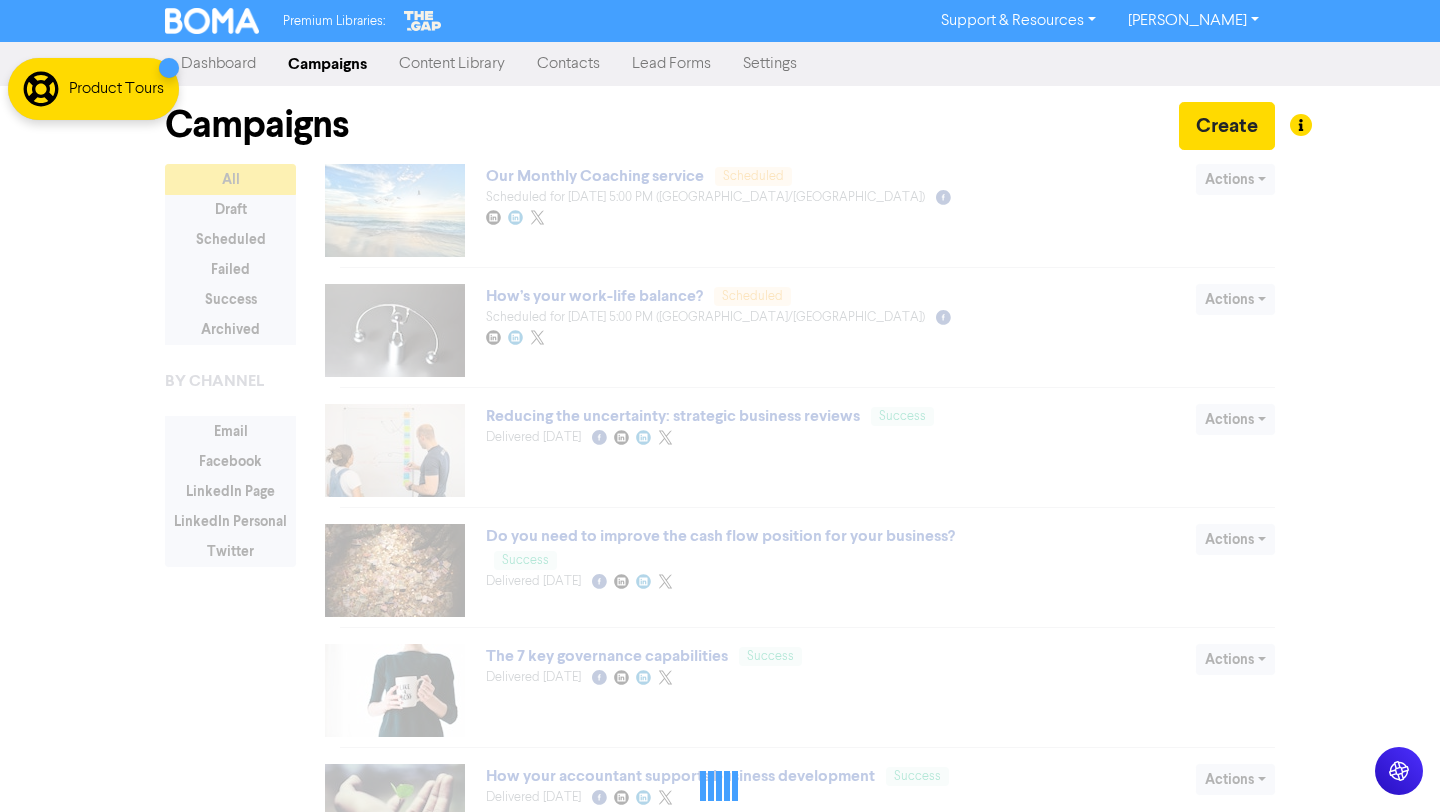 click on "Content Library" at bounding box center [452, 64] 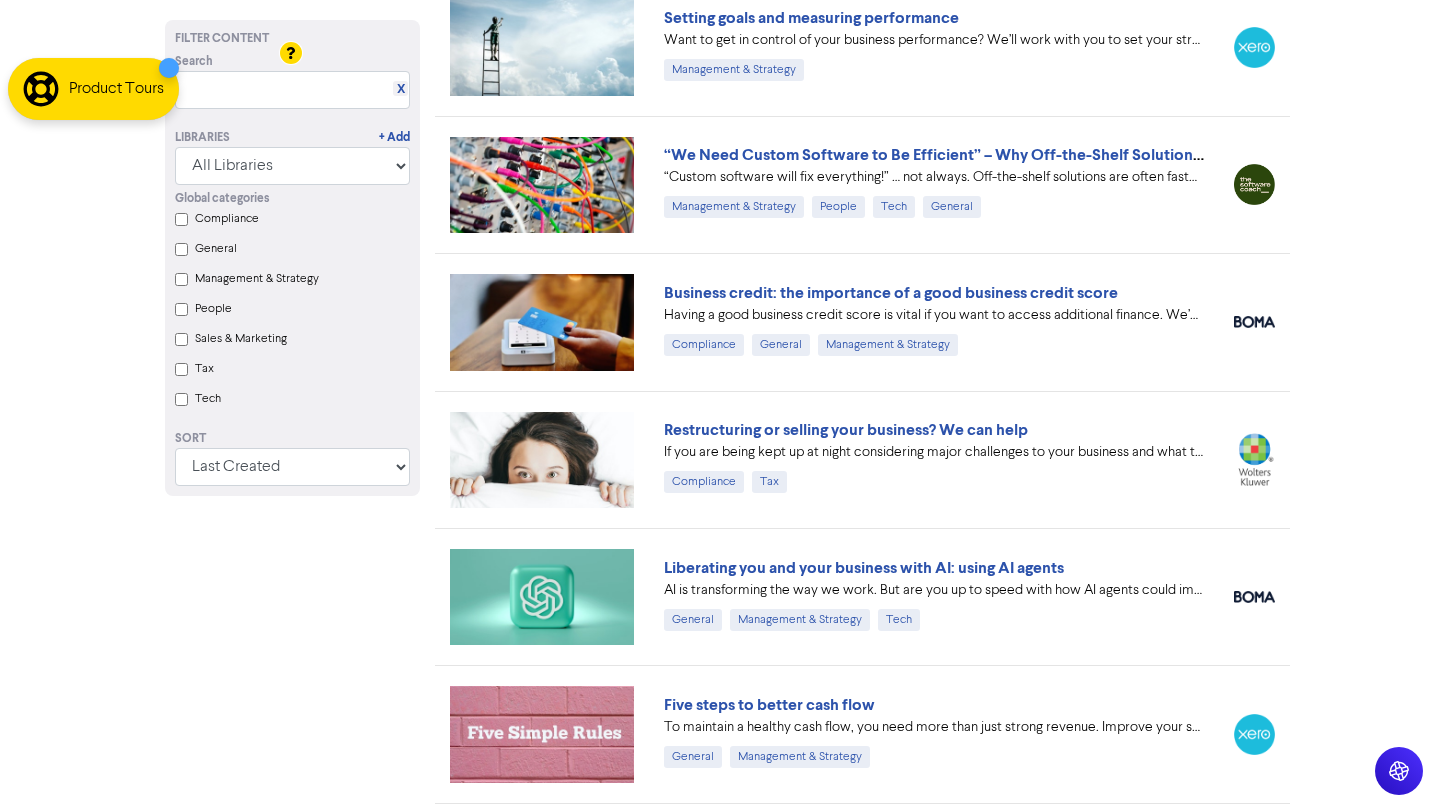 scroll, scrollTop: 4025, scrollLeft: 0, axis: vertical 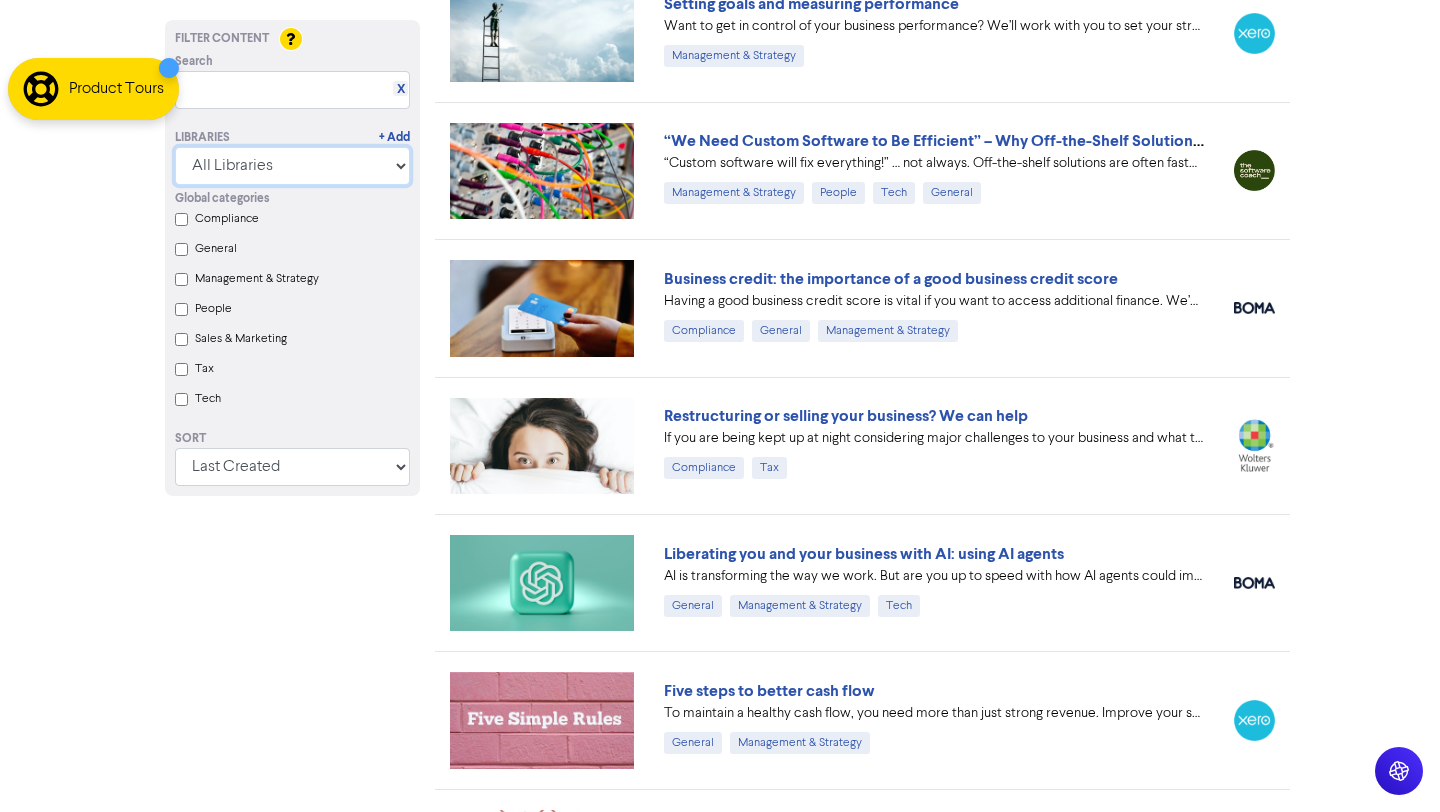 click on "All Libraries BOMA Other Partners The Gap Xero" at bounding box center (292, 166) 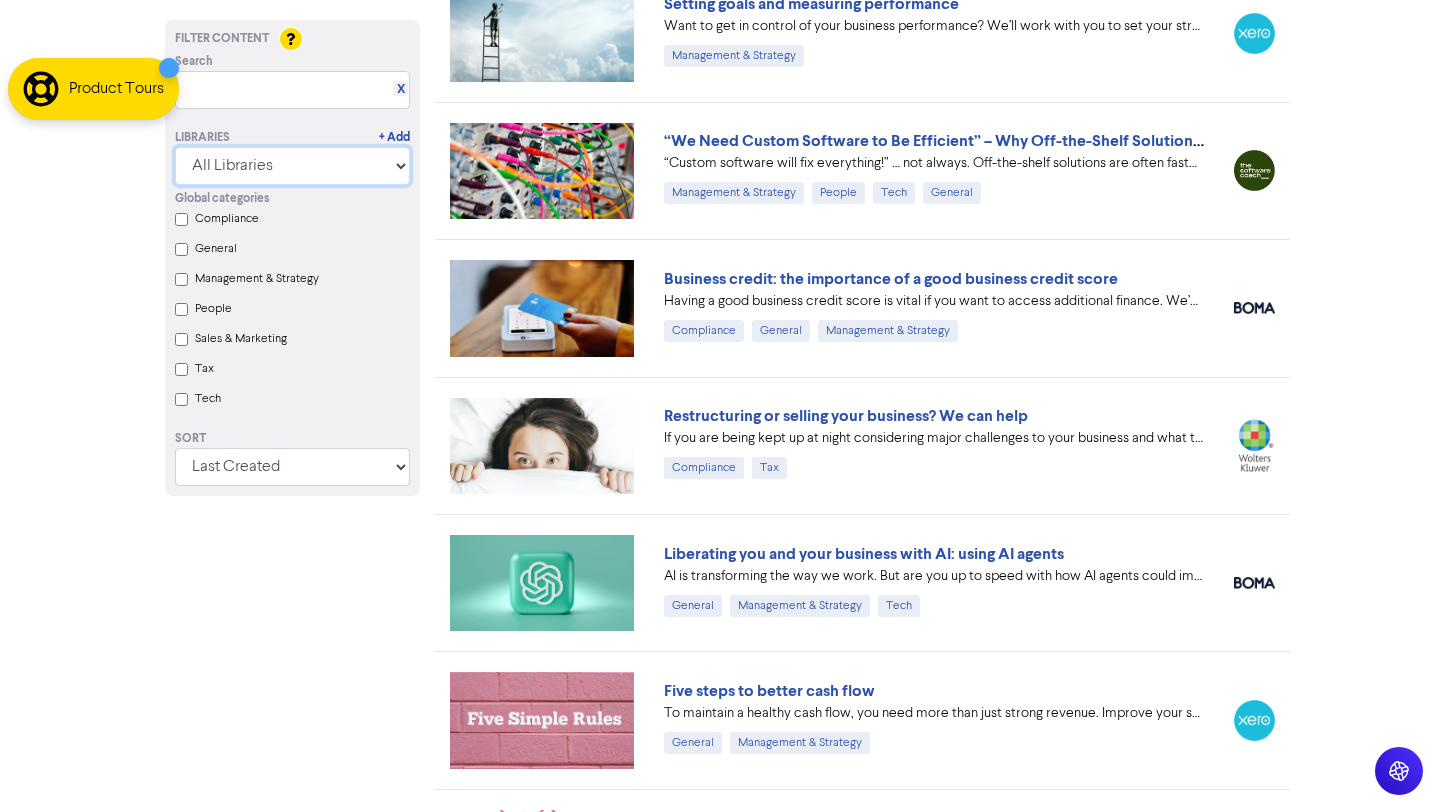 select on "The Gap" 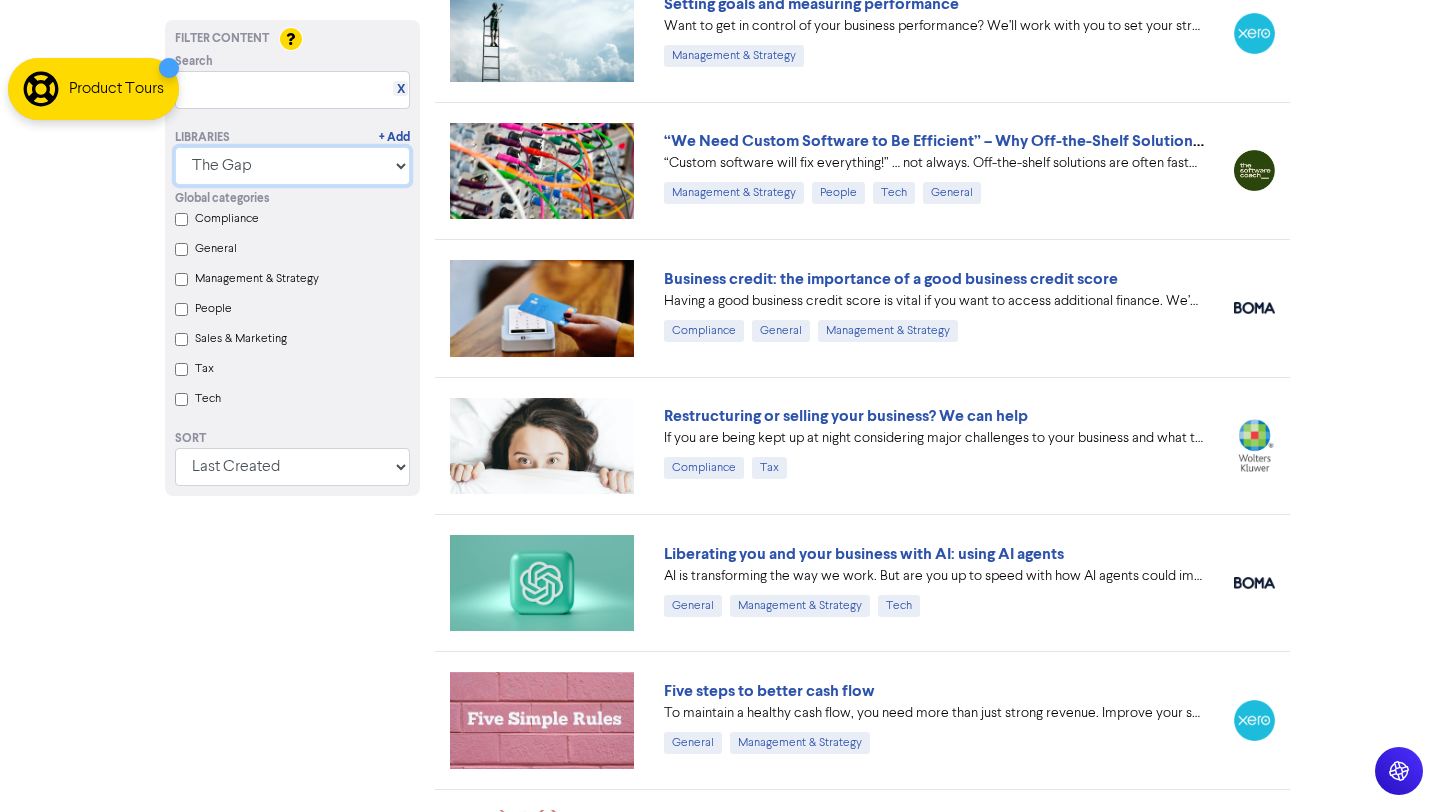 scroll, scrollTop: 0, scrollLeft: 0, axis: both 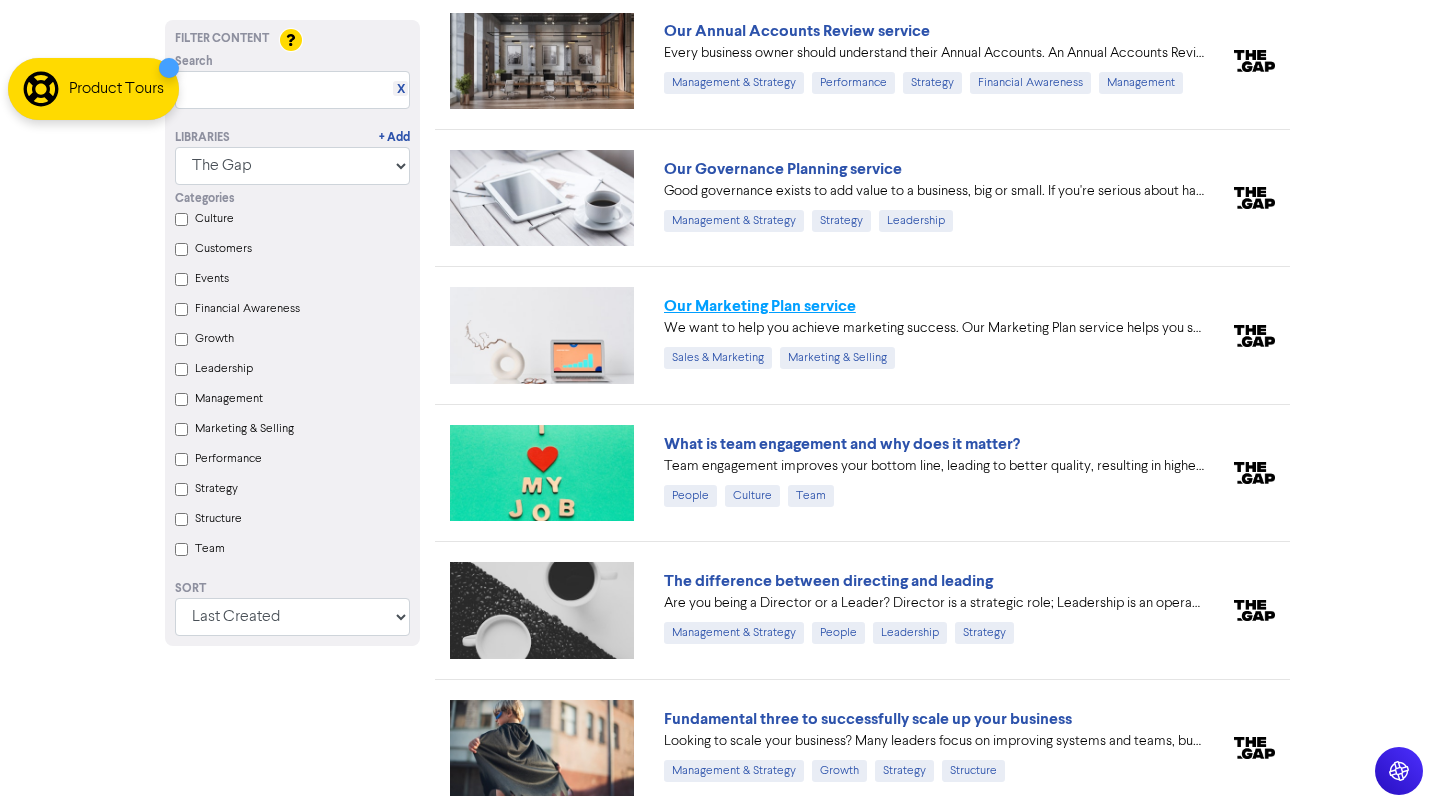 click on "Our Marketing Plan service" at bounding box center [760, 306] 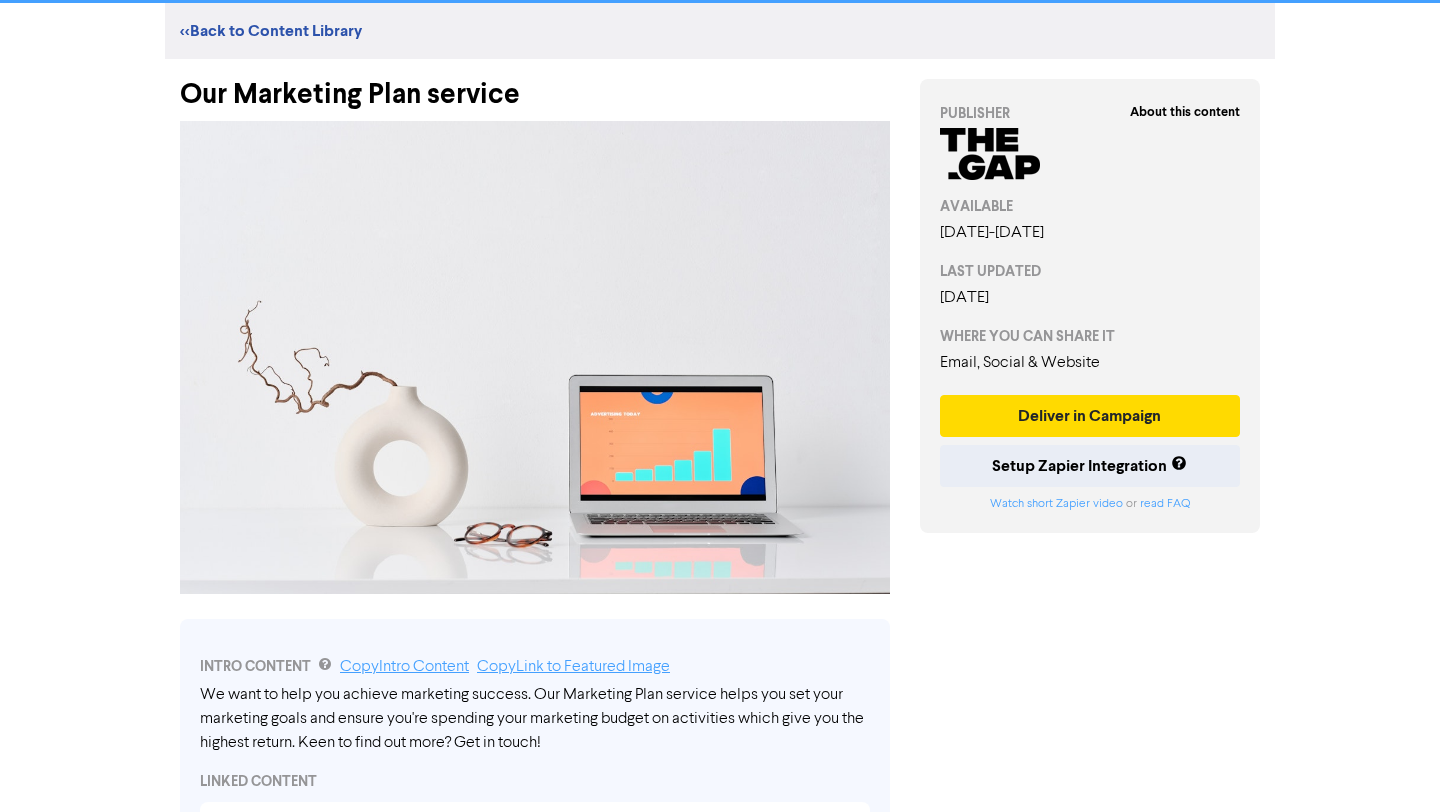 scroll, scrollTop: 0, scrollLeft: 0, axis: both 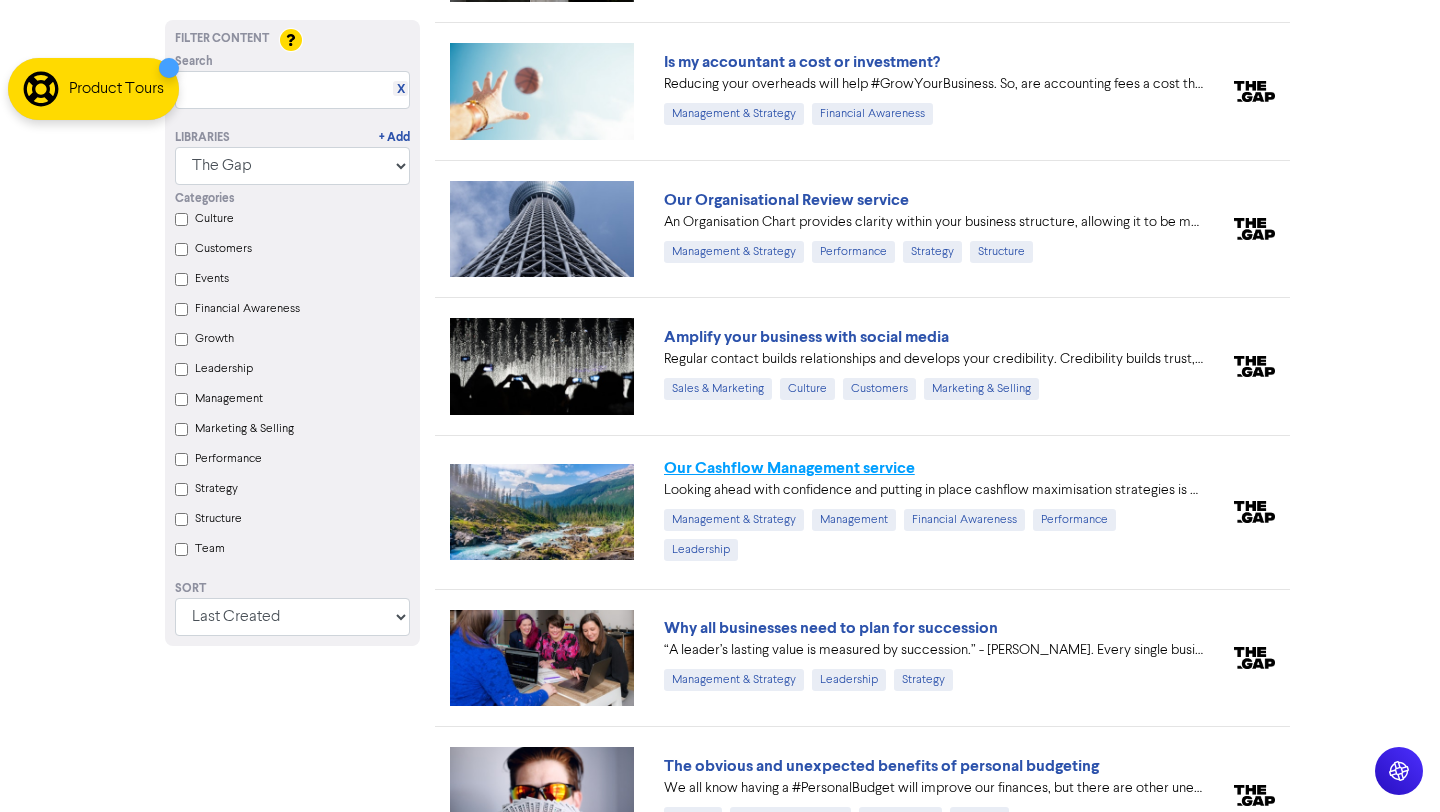 click on "Our Cashflow Management service" at bounding box center [789, 468] 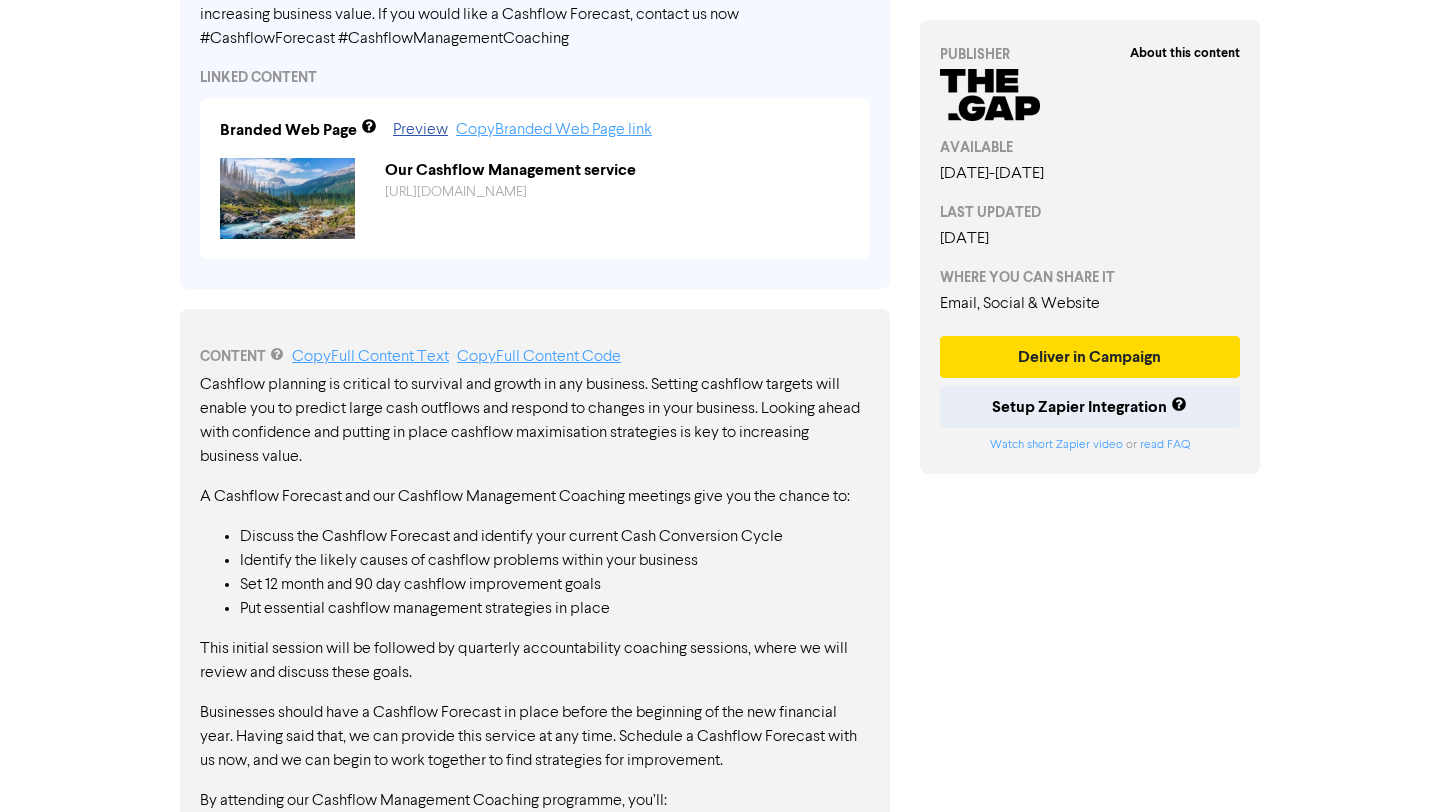 scroll, scrollTop: 913, scrollLeft: 0, axis: vertical 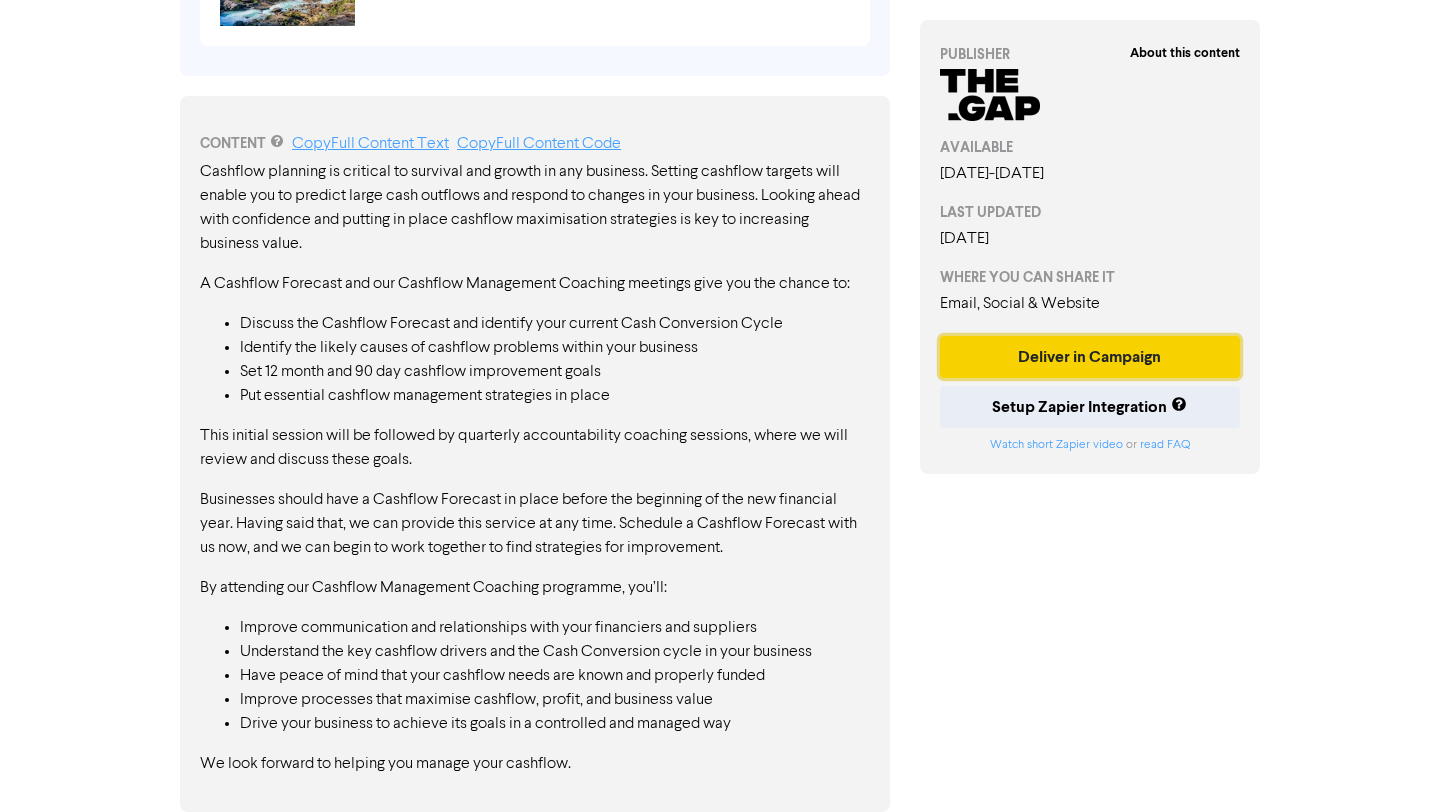 click on "Deliver in Campaign" at bounding box center (1090, 357) 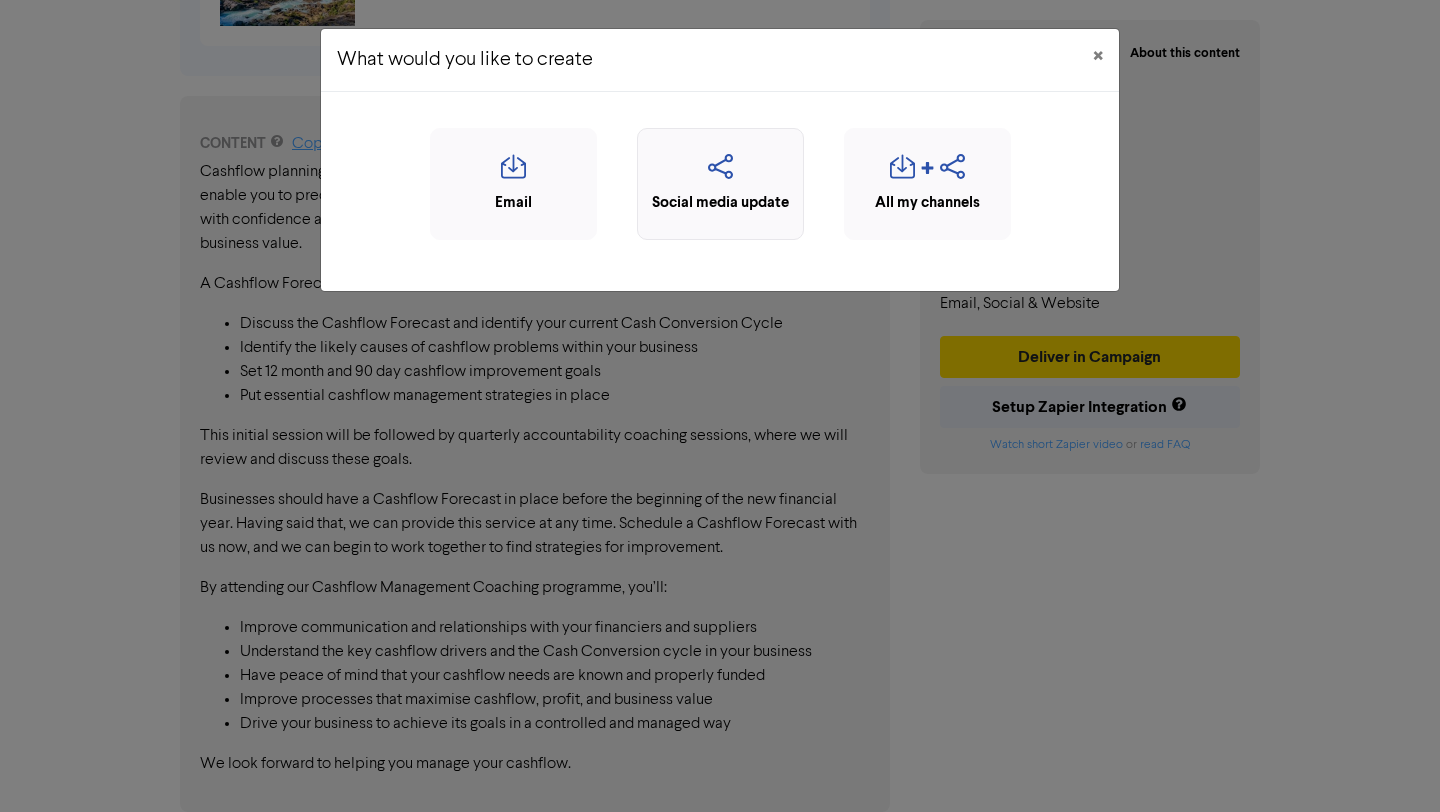 click on "Social media update" at bounding box center [720, 203] 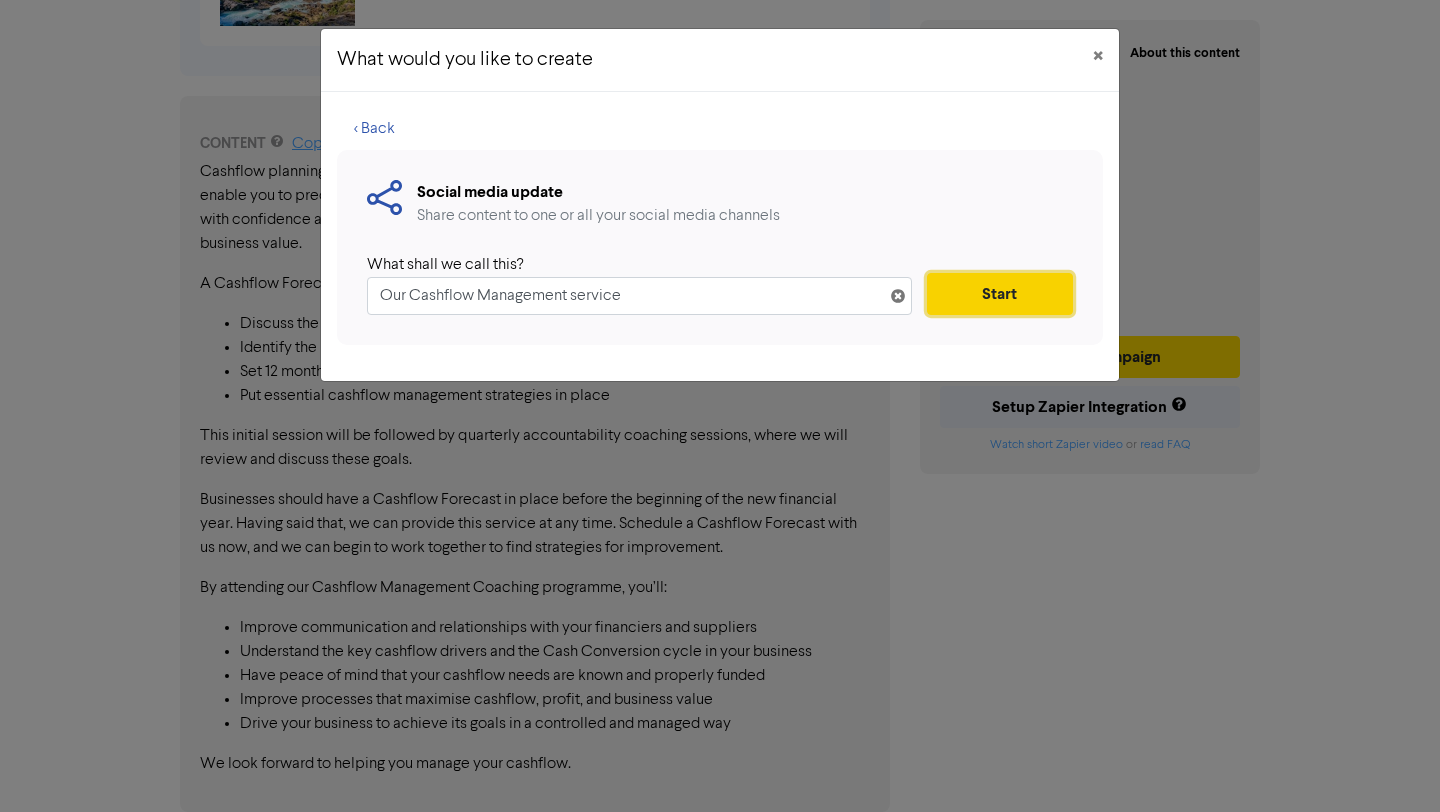 click on "Start" at bounding box center [1000, 294] 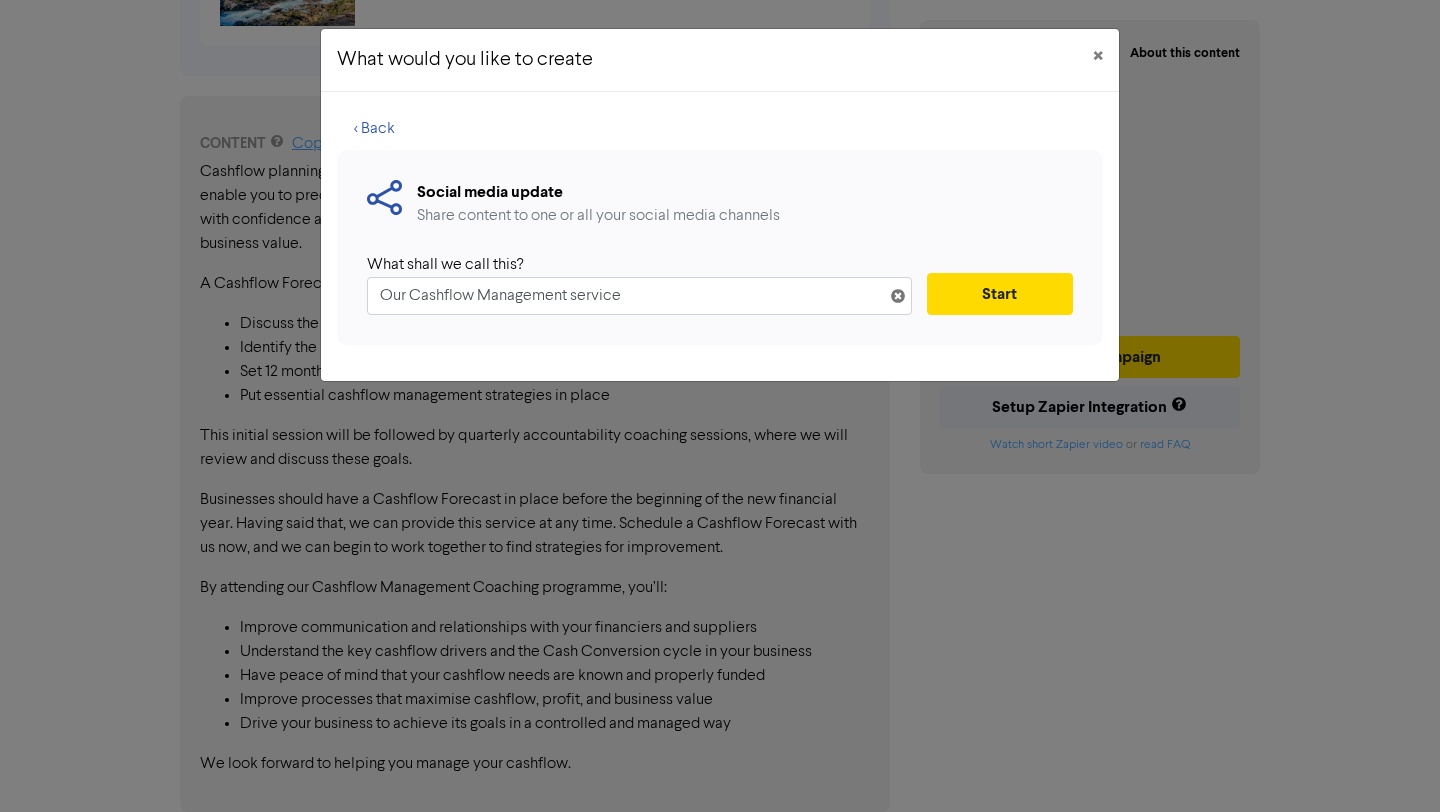scroll, scrollTop: 0, scrollLeft: 0, axis: both 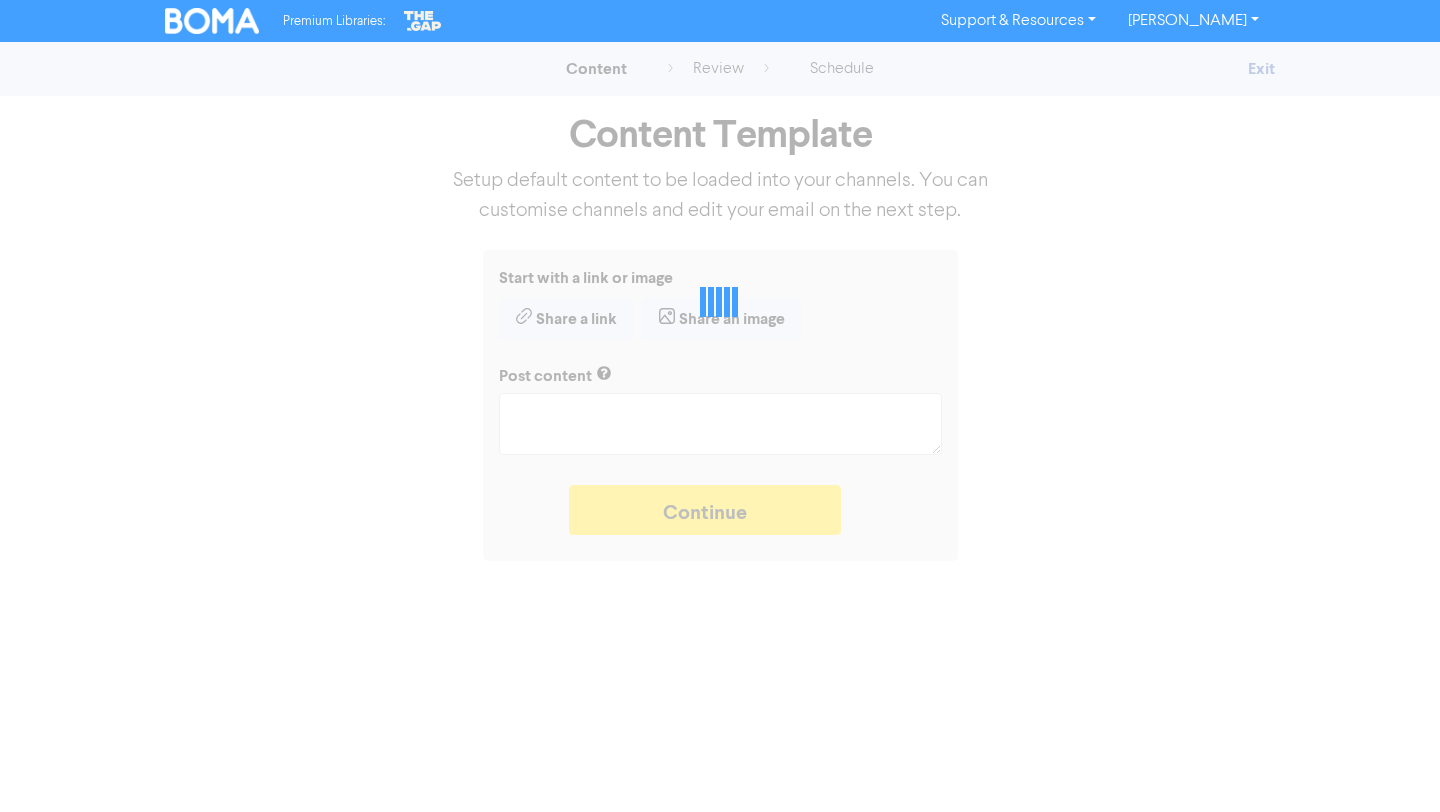 type on "x" 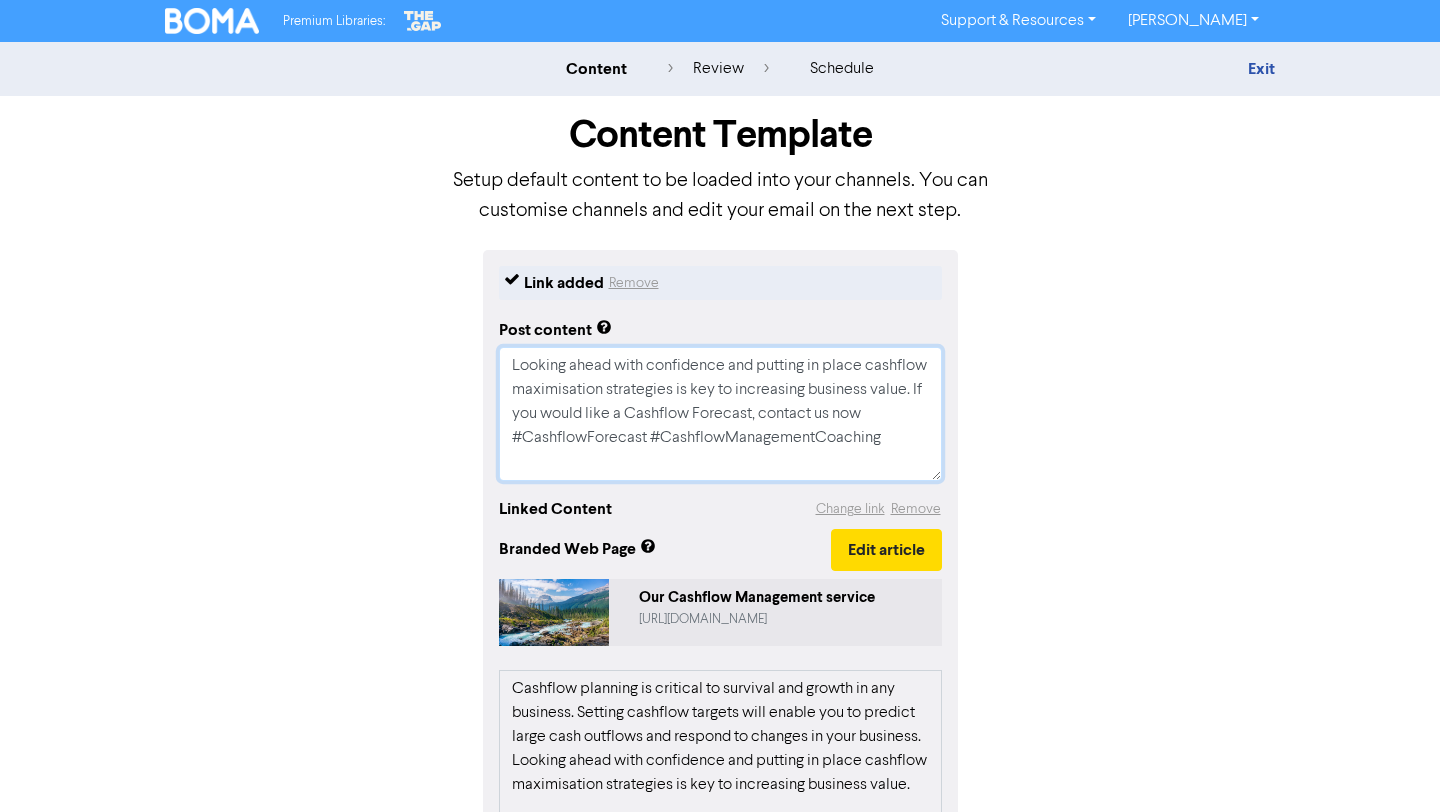 click on "Looking ahead with confidence and putting in place cashflow maximisation strategies is key to increasing business value. If you would like a Cashflow Forecast, contact us now #CashflowForecast #CashflowManagementCoaching" at bounding box center (720, 414) 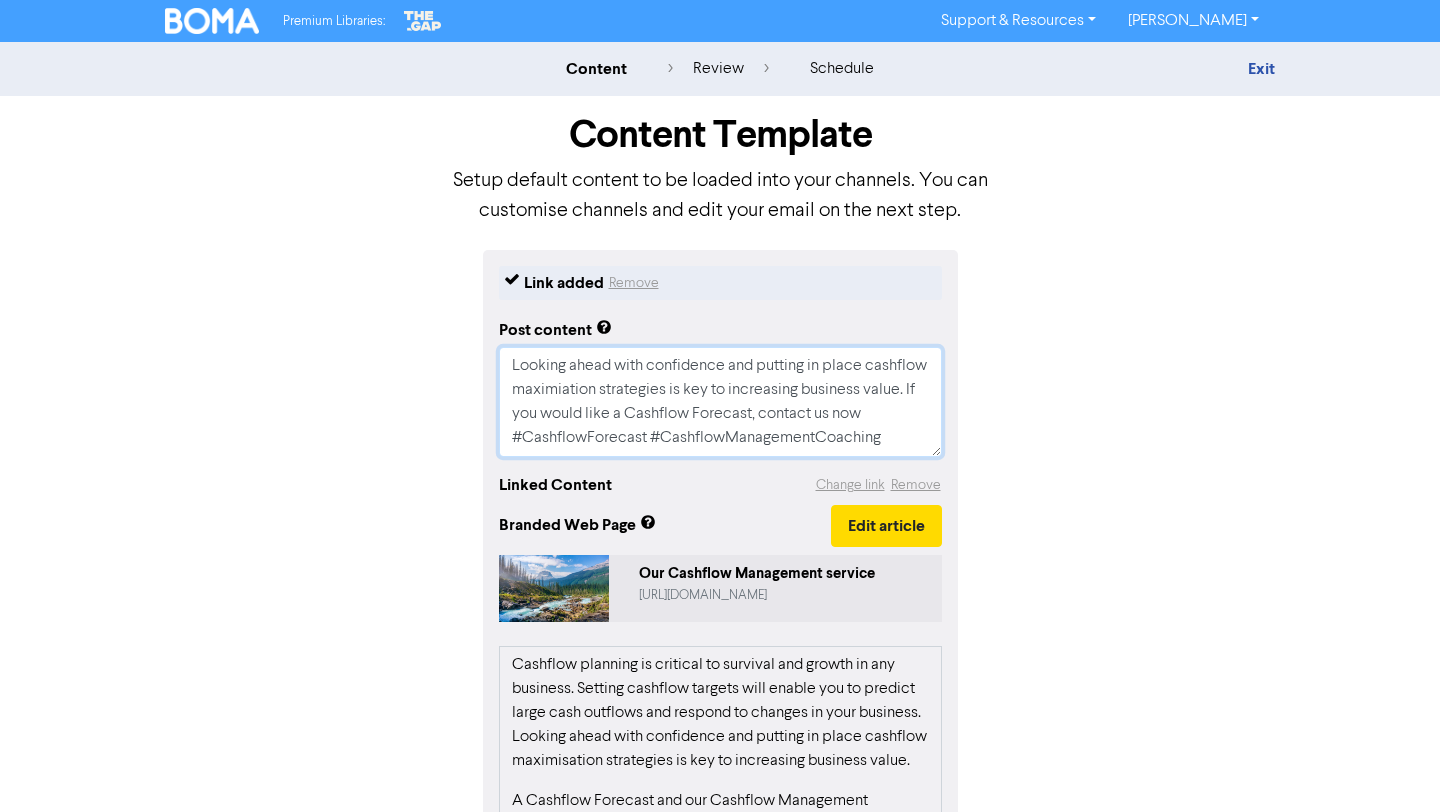 type on "x" 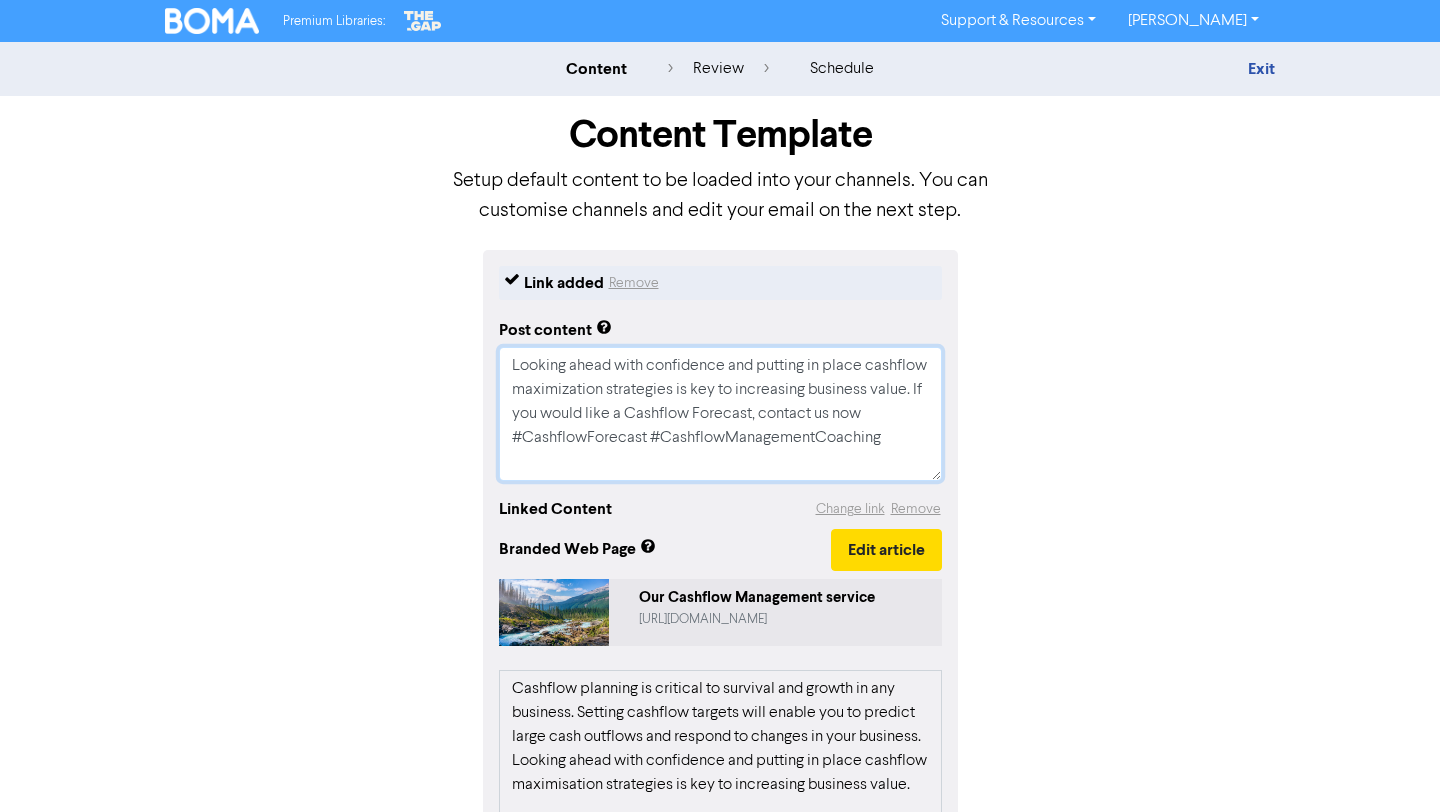 click on "Looking ahead with confidence and putting in place cashflow maximization strategies is key to increasing business value. If you would like a Cashflow Forecast, contact us now #CashflowForecast #CashflowManagementCoaching" at bounding box center [720, 414] 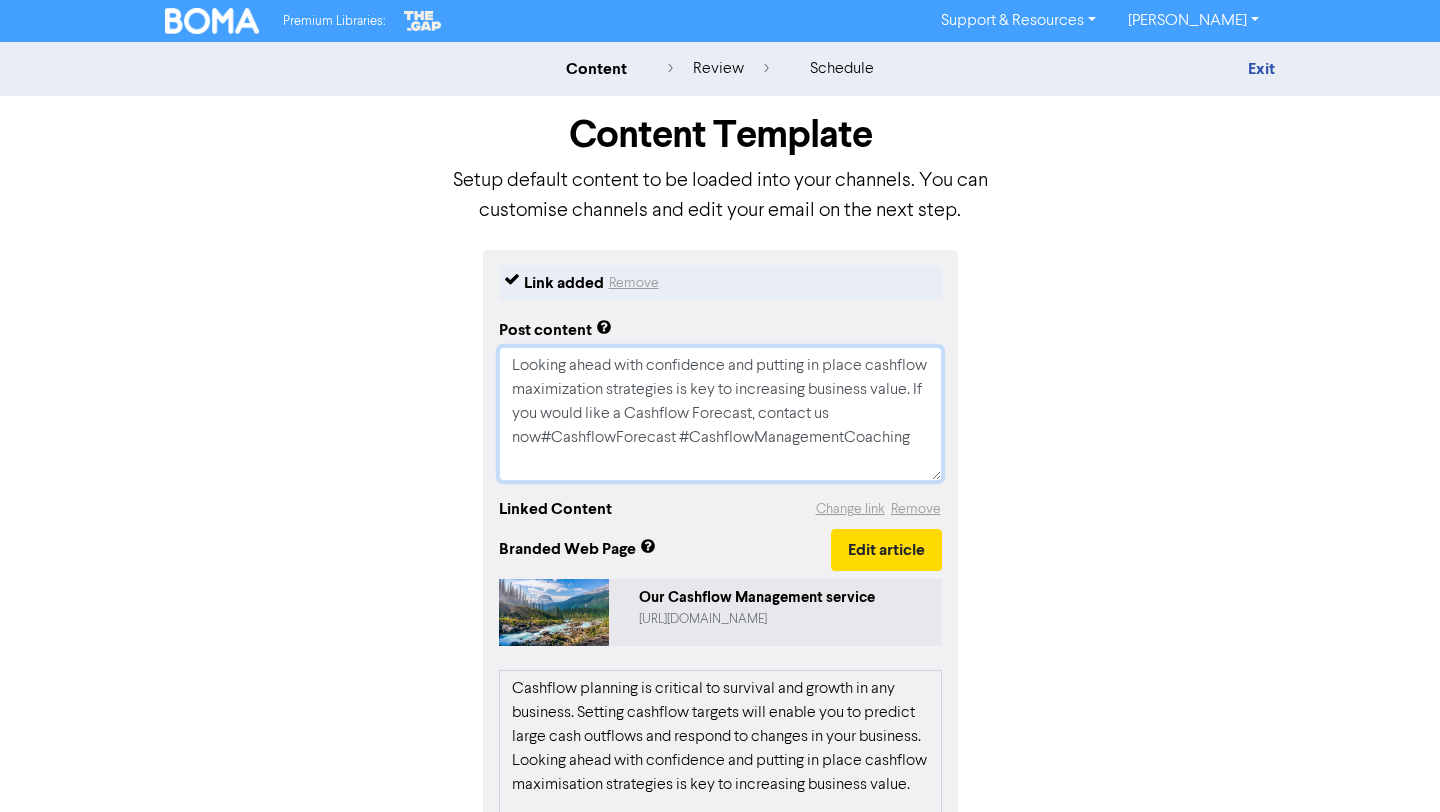 type on "x" 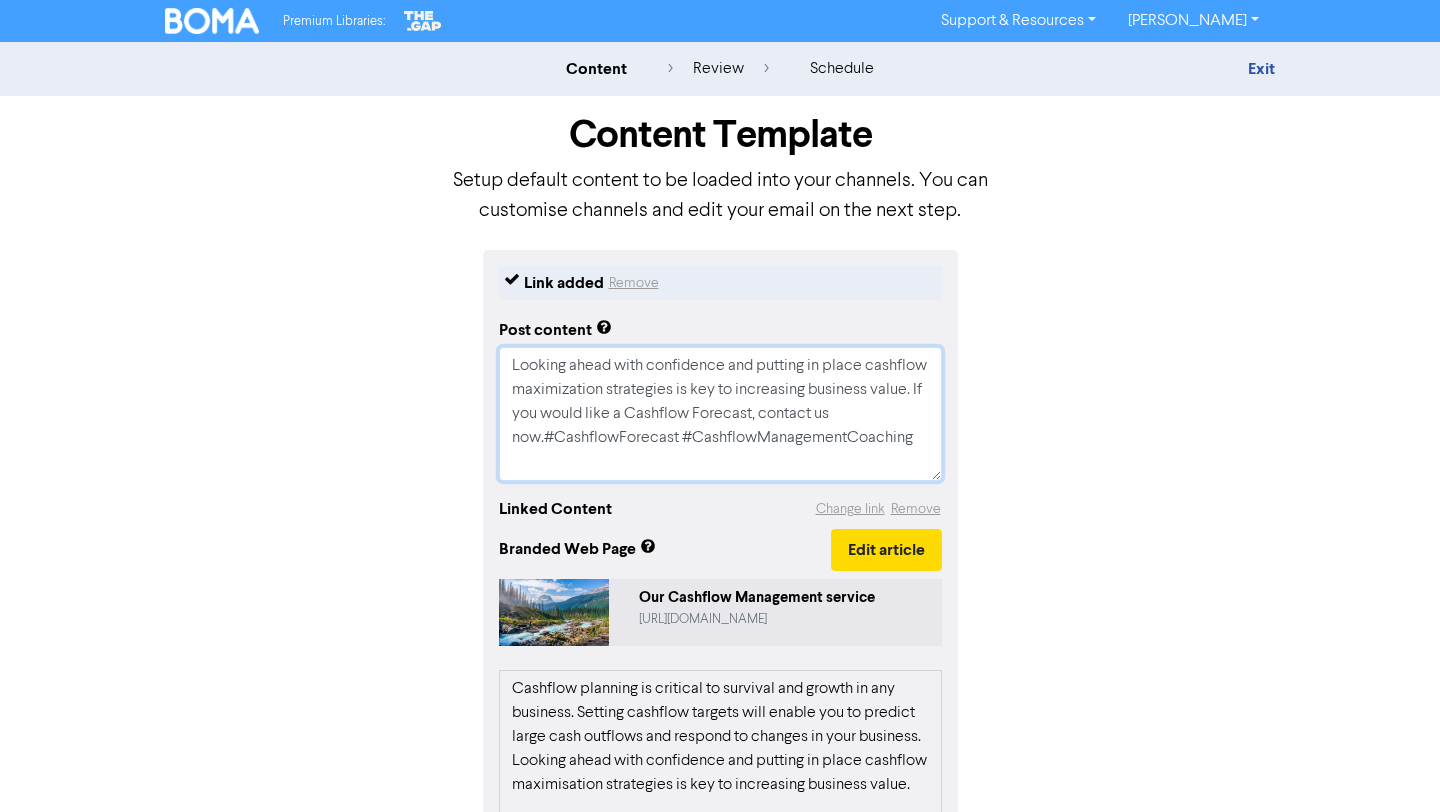 type on "x" 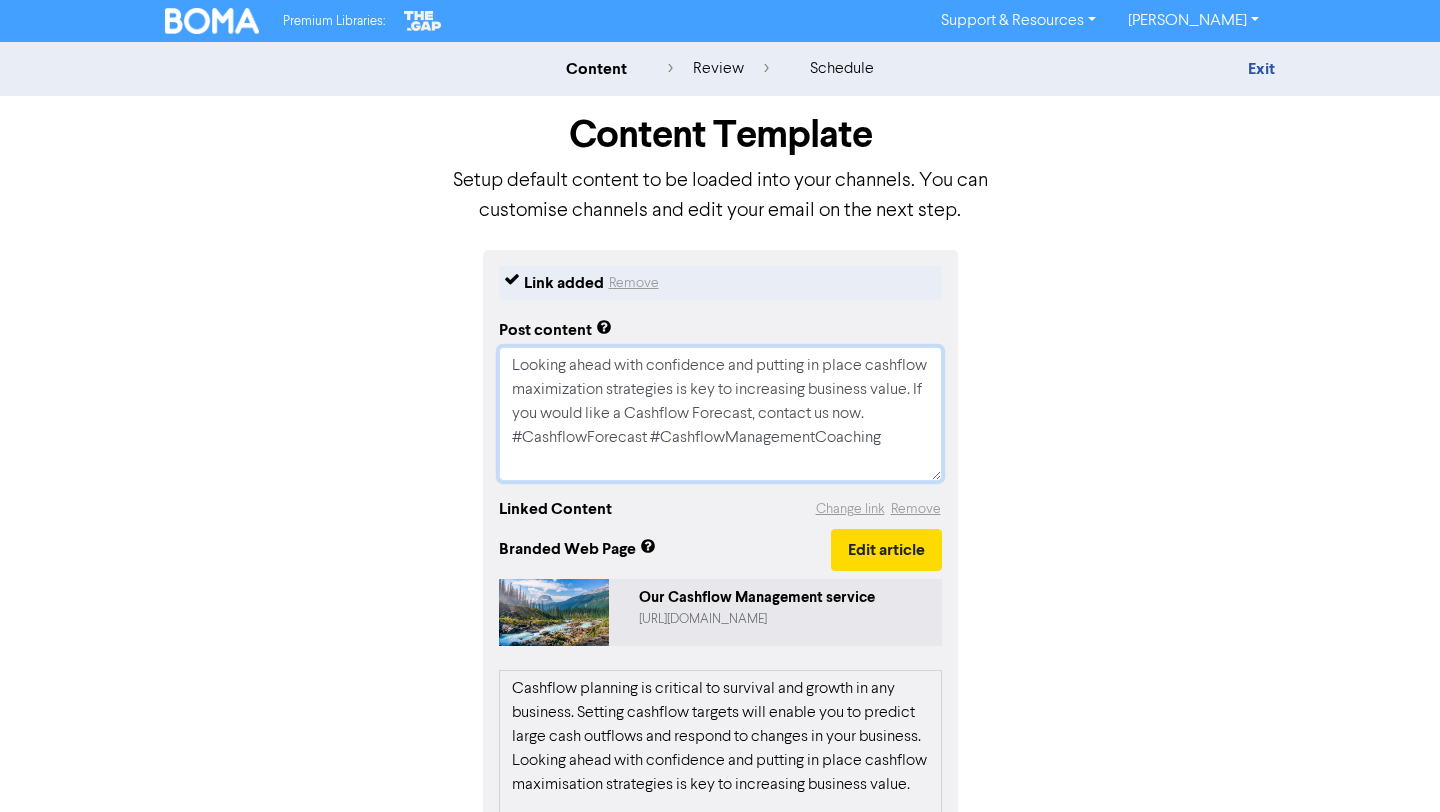 type on "x" 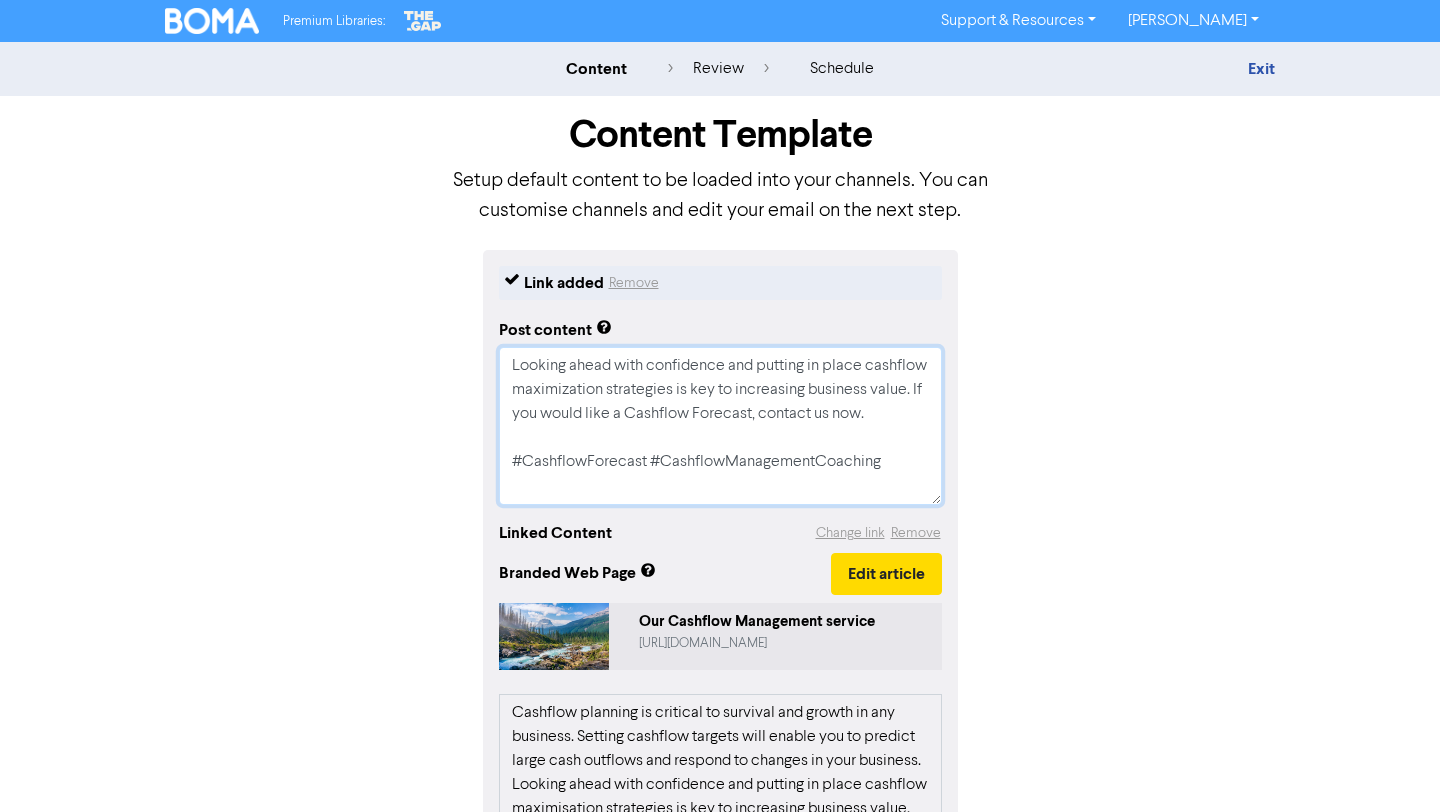 type on "x" 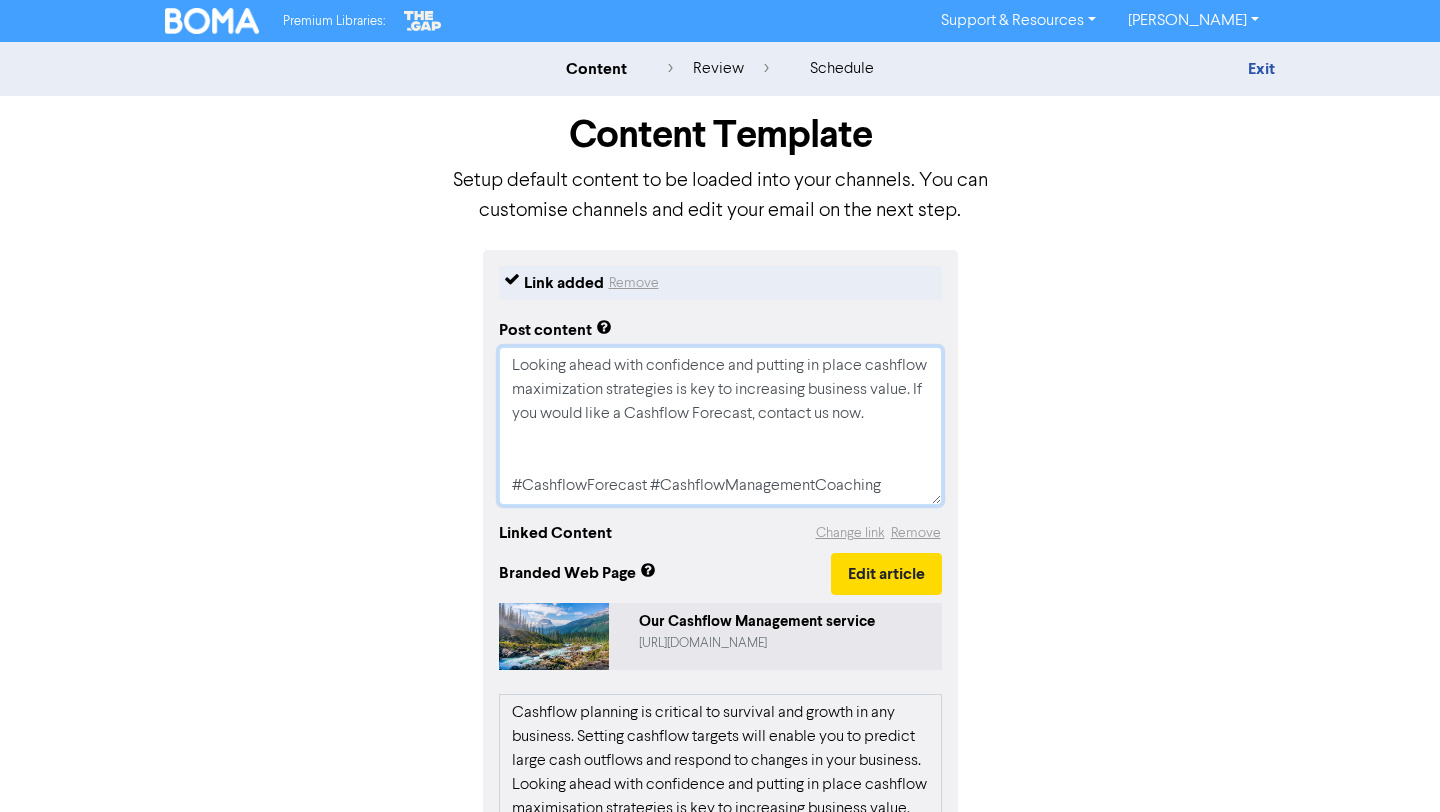 scroll, scrollTop: 14, scrollLeft: 0, axis: vertical 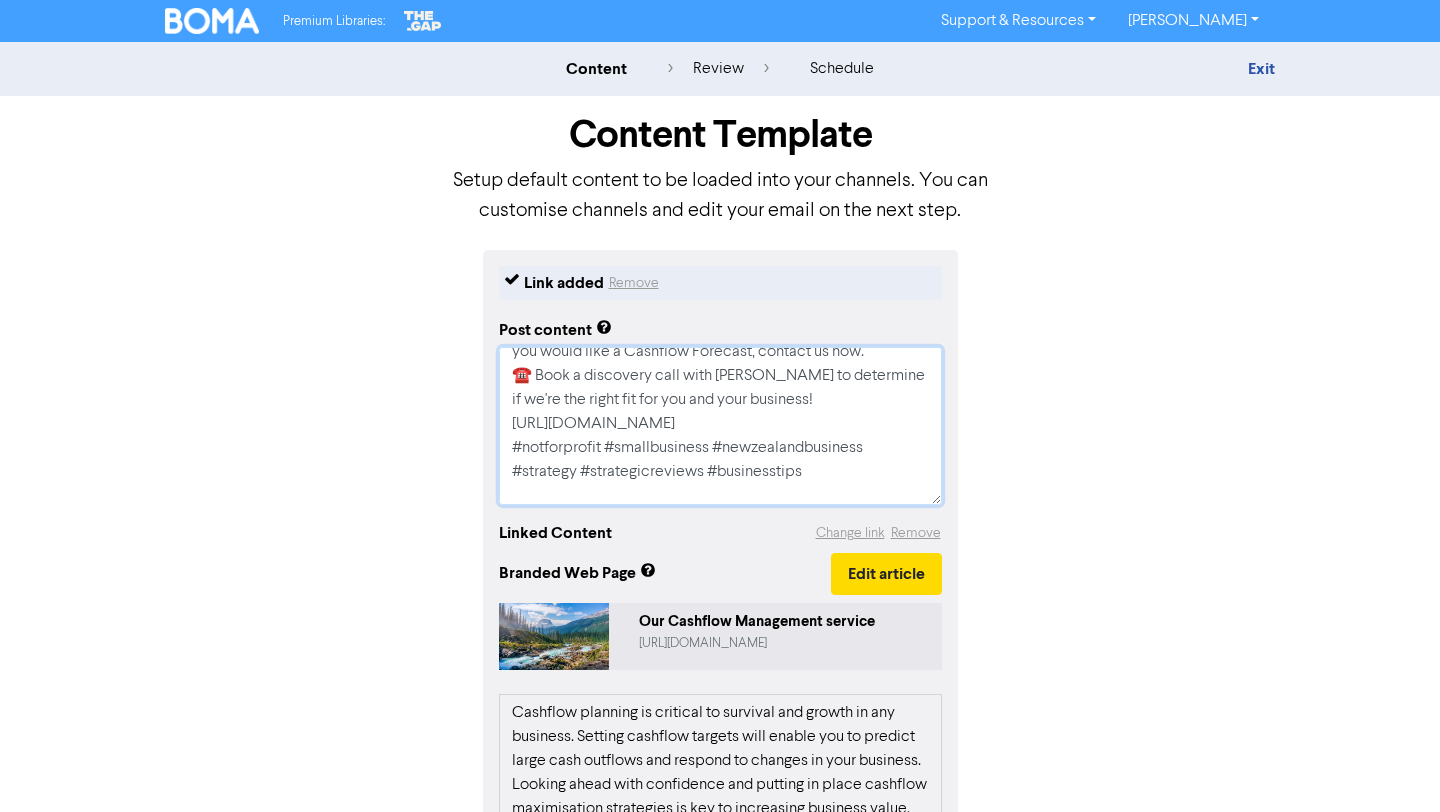 click on "Looking ahead with confidence and putting in place cashflow maximization strategies is key to increasing business value. If you would like a Cashflow Forecast, contact us now.
☎️ Book a discovery call with [PERSON_NAME] to determine if we're the right fit for you and your business!
[URL][DOMAIN_NAME]
#notforprofit #smallbusiness #newzealandbusiness
#strategy #strategicreviews #businesstips
#CashflowForecast #CashflowManagementCoaching" at bounding box center (720, 426) 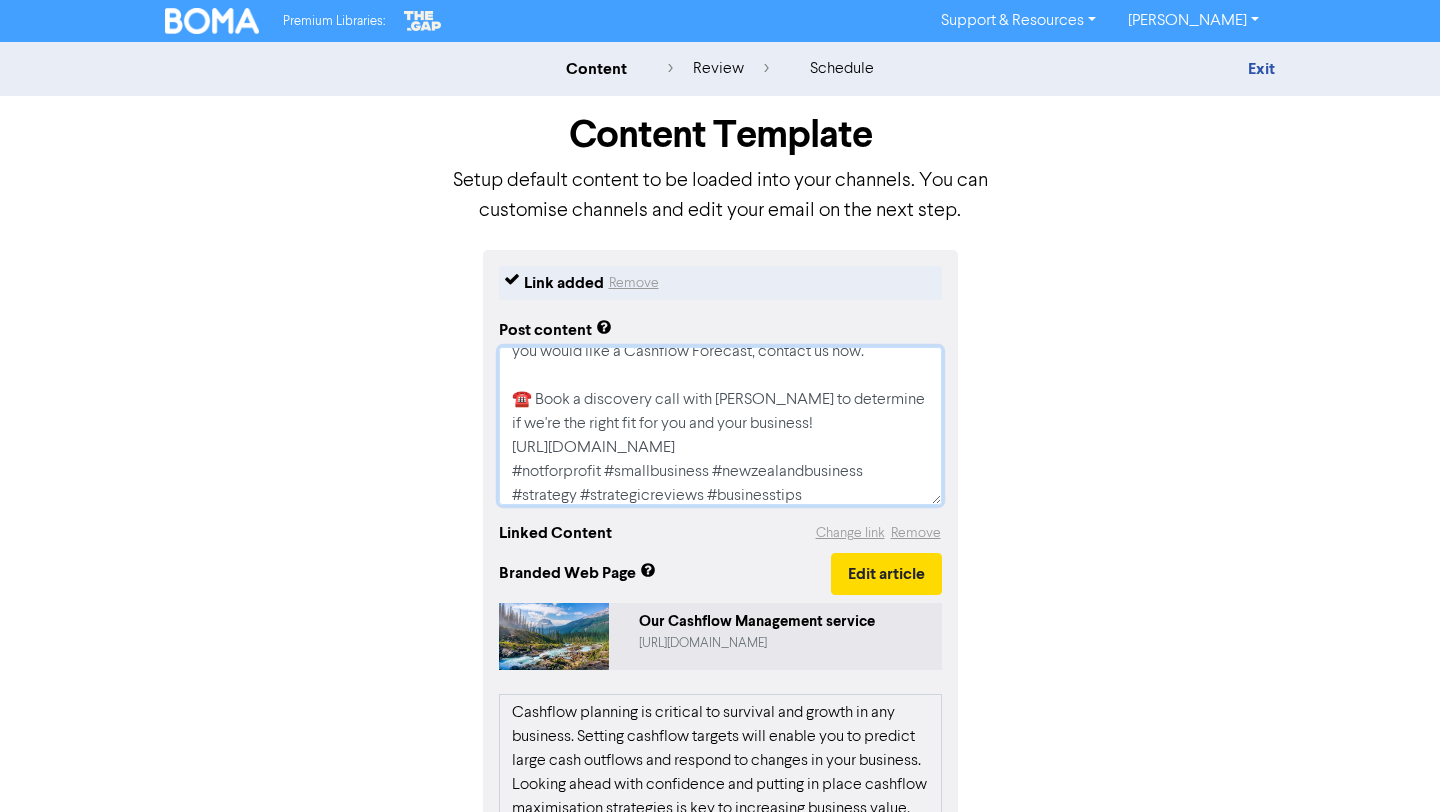 scroll, scrollTop: 86, scrollLeft: 0, axis: vertical 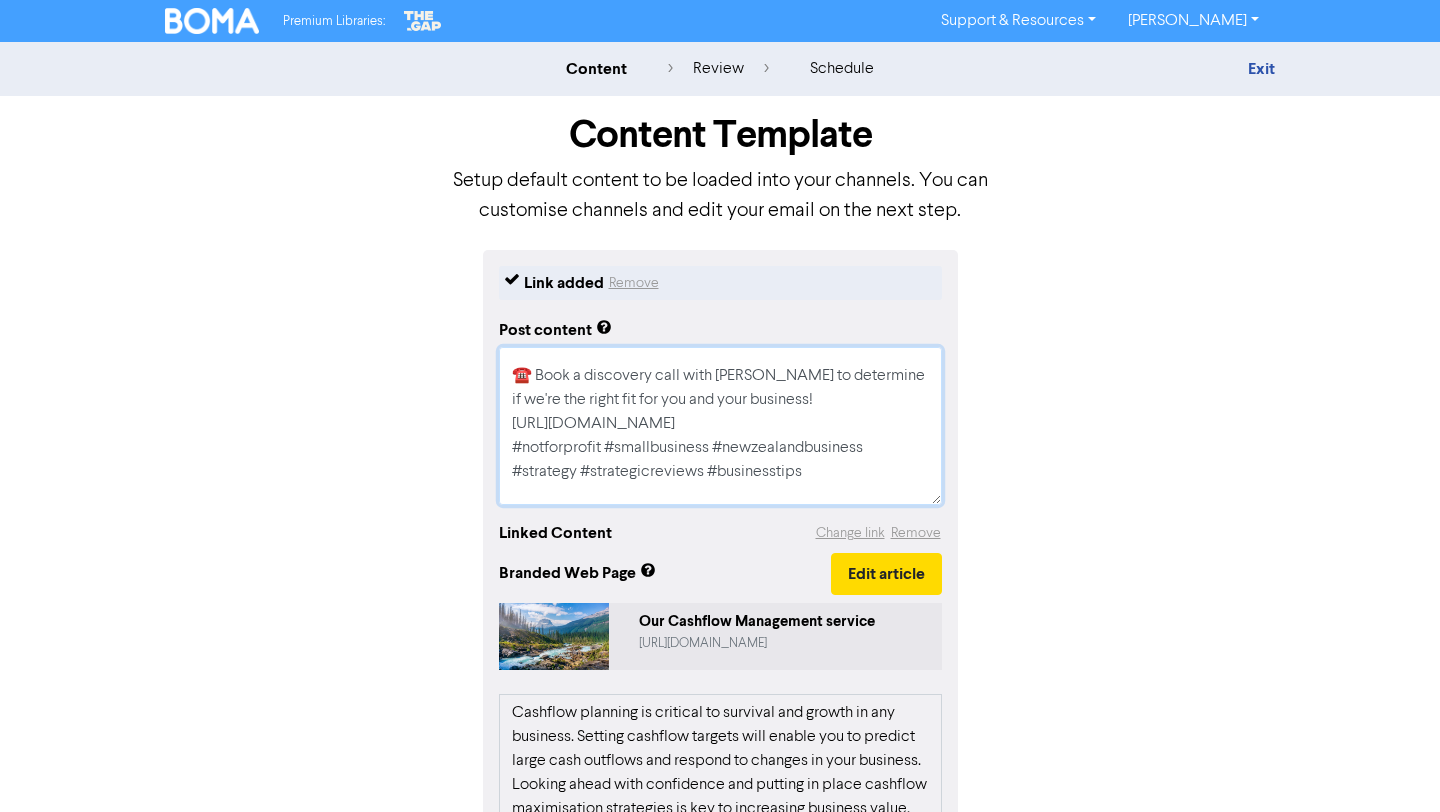 click on "Looking ahead with confidence and putting in place cashflow maximization strategies is key to increasing business value. If you would like a Cashflow Forecast, contact us now.
☎️ Book a discovery call with [PERSON_NAME] to determine if we're the right fit for you and your business!
[URL][DOMAIN_NAME]
#notforprofit #smallbusiness #newzealandbusiness
#strategy #strategicreviews #businesstips
#CashflowForecast #CashflowManagementCoaching" at bounding box center [720, 426] 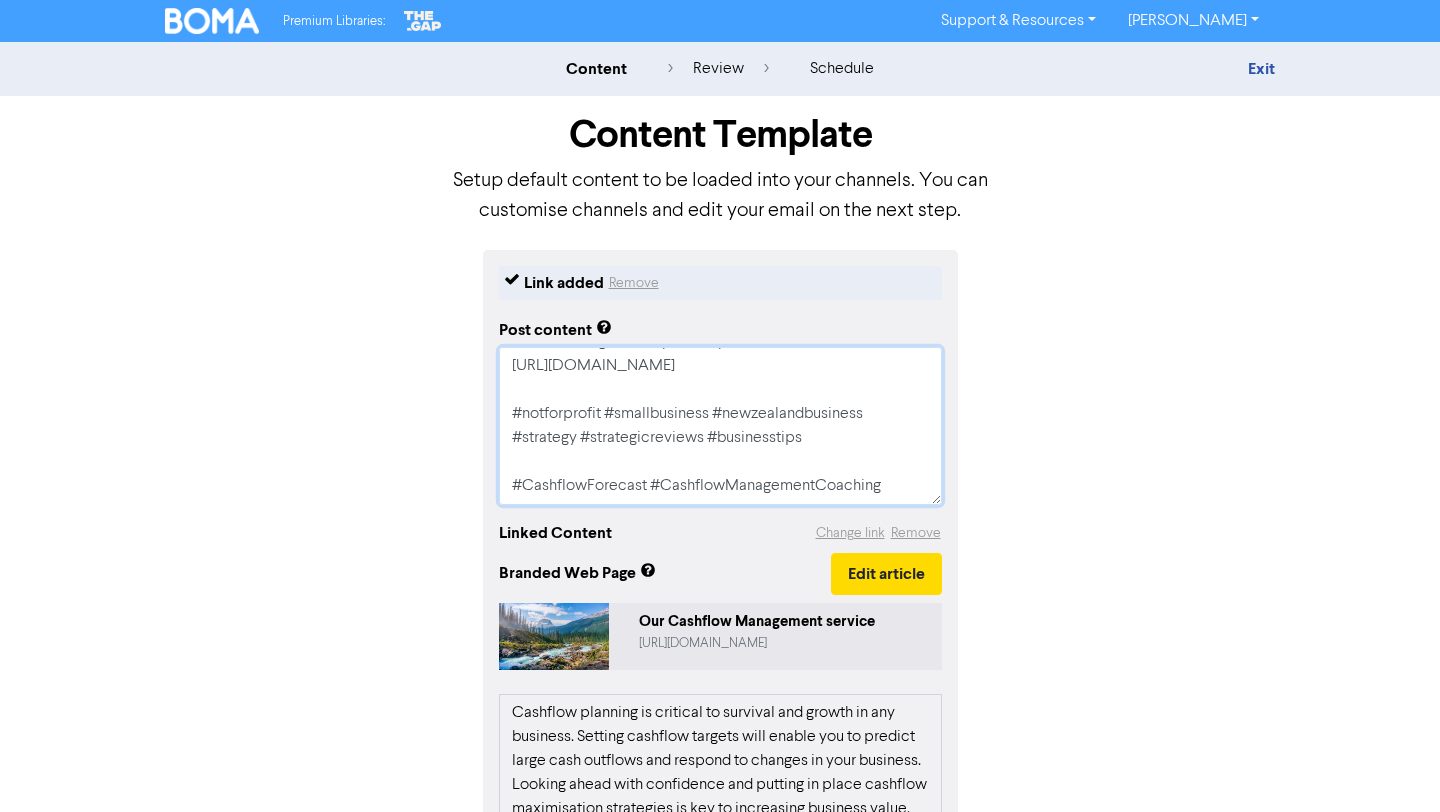 scroll, scrollTop: 168, scrollLeft: 0, axis: vertical 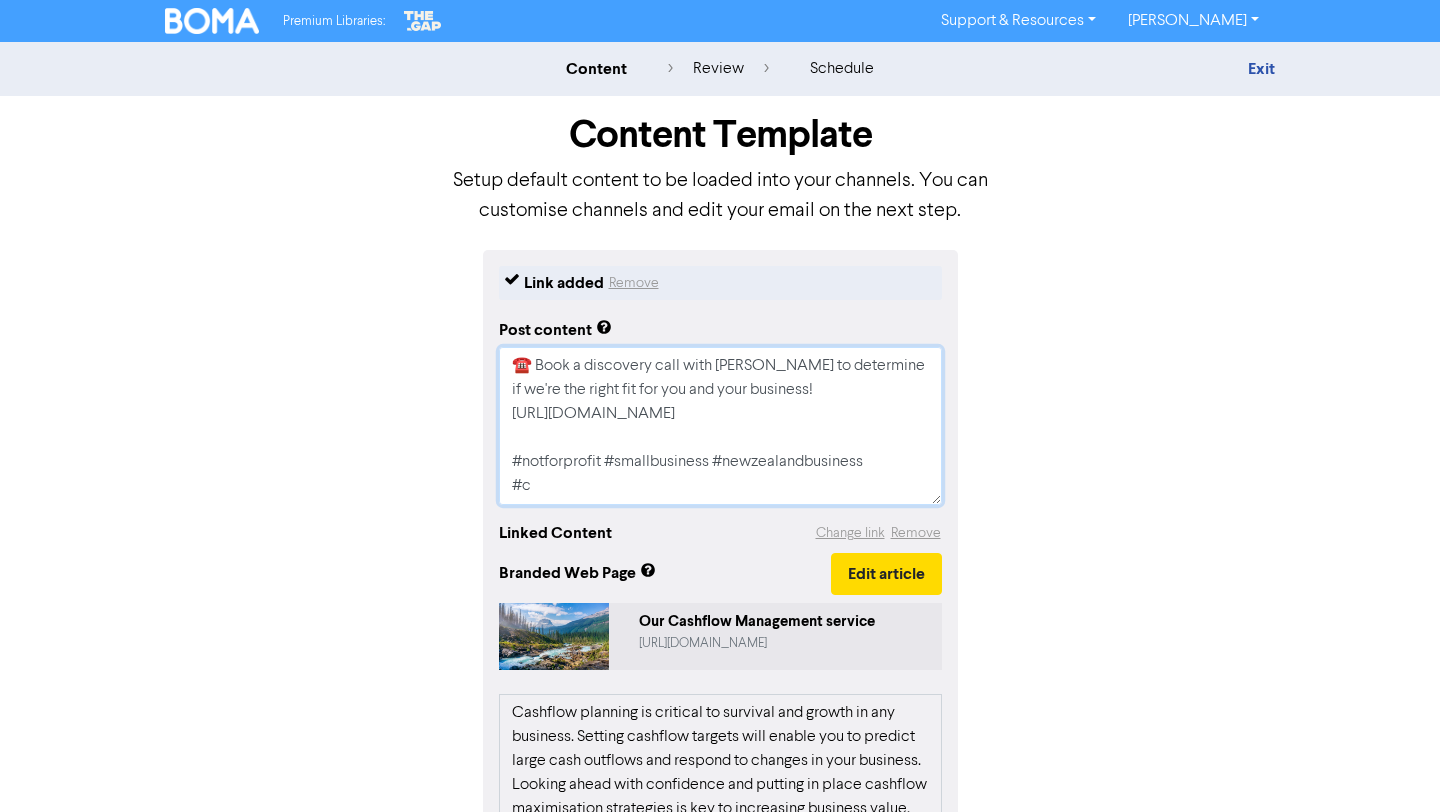 type on "x" 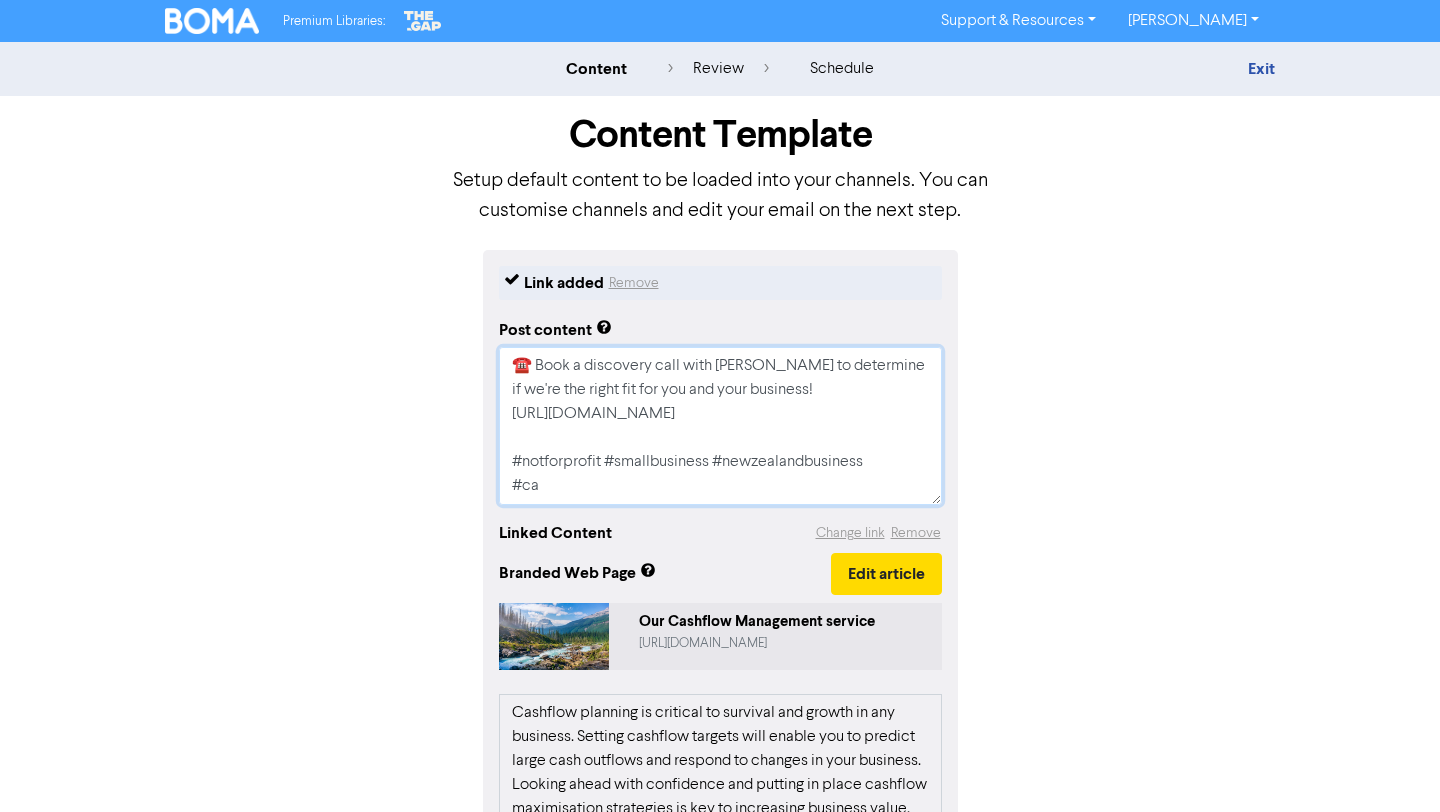type on "x" 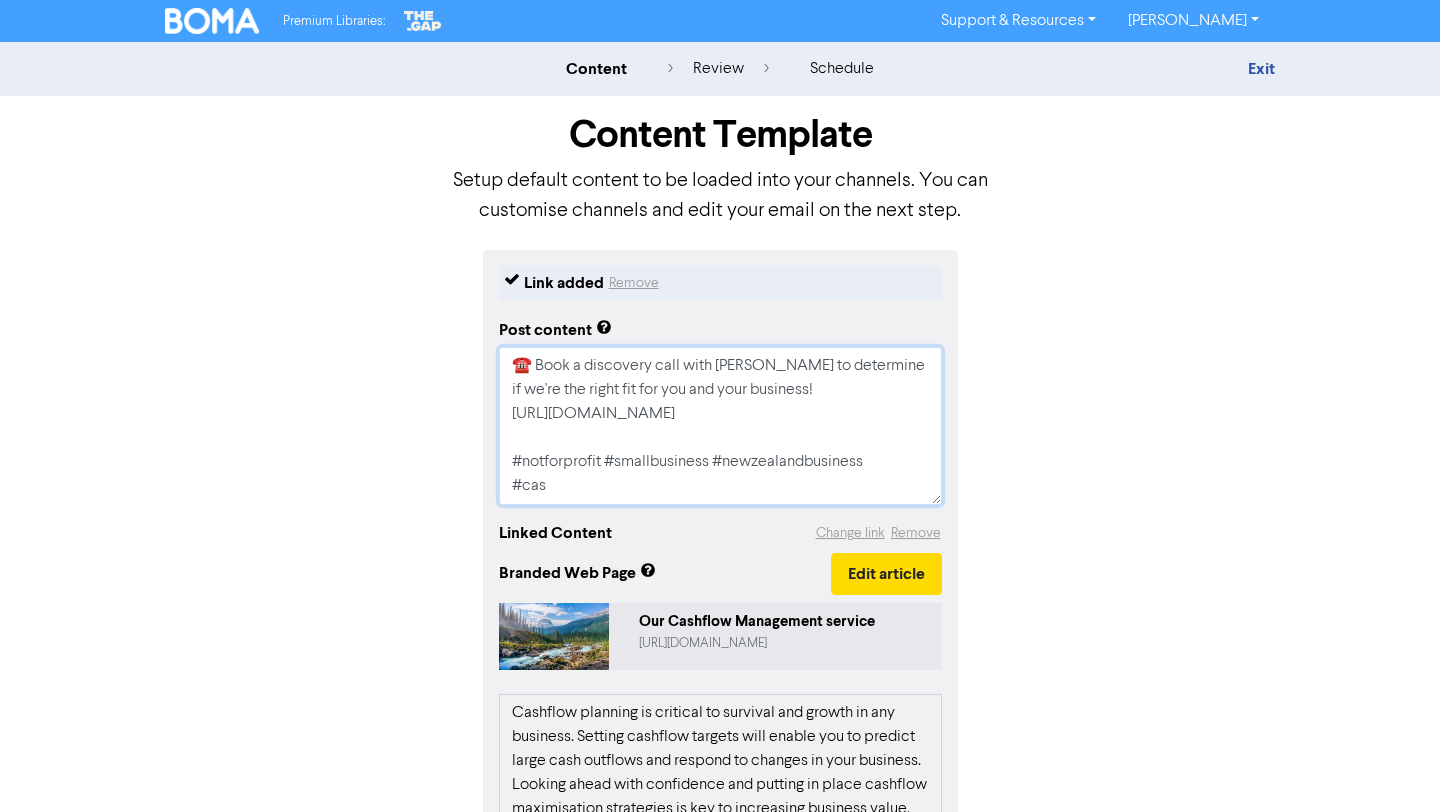 type on "x" 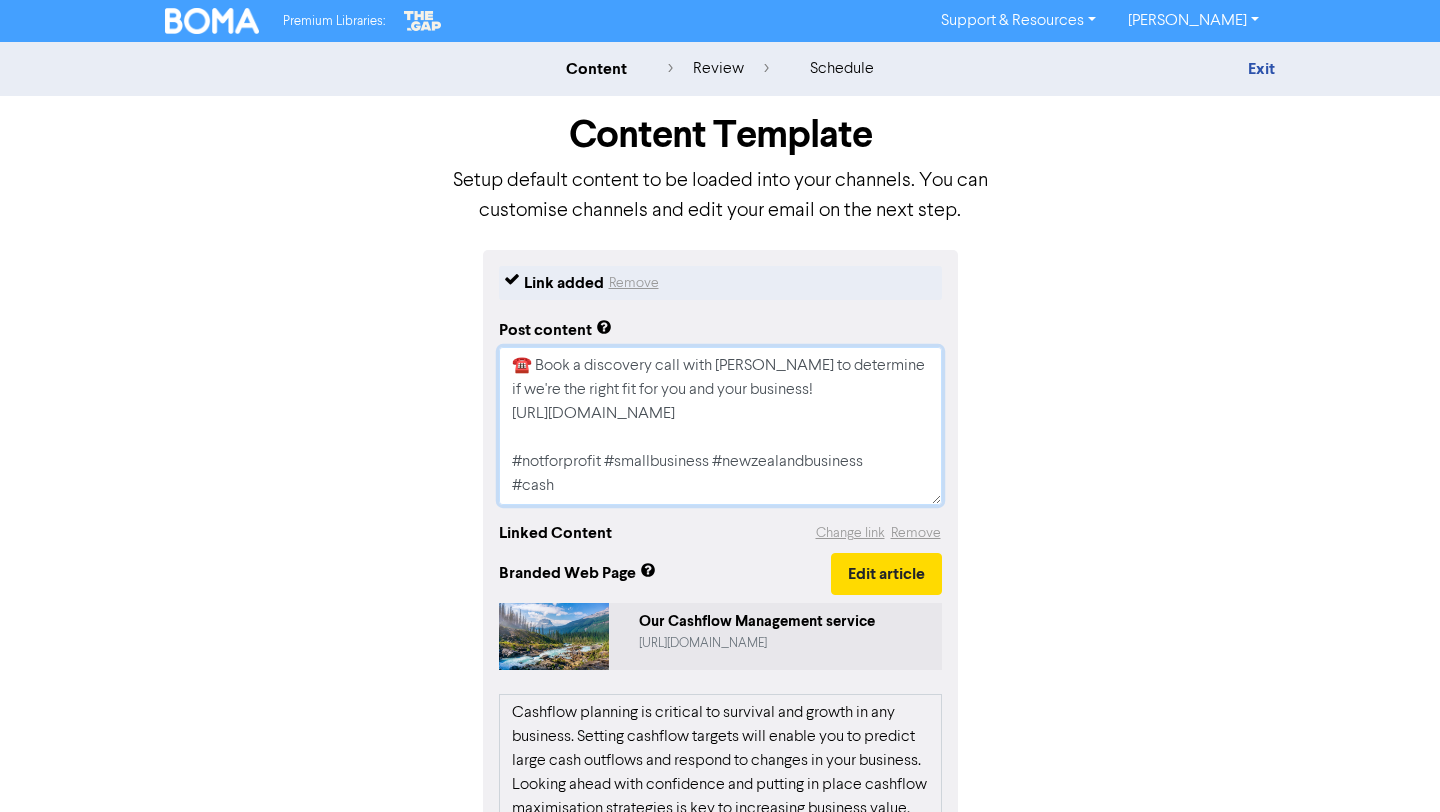 type on "x" 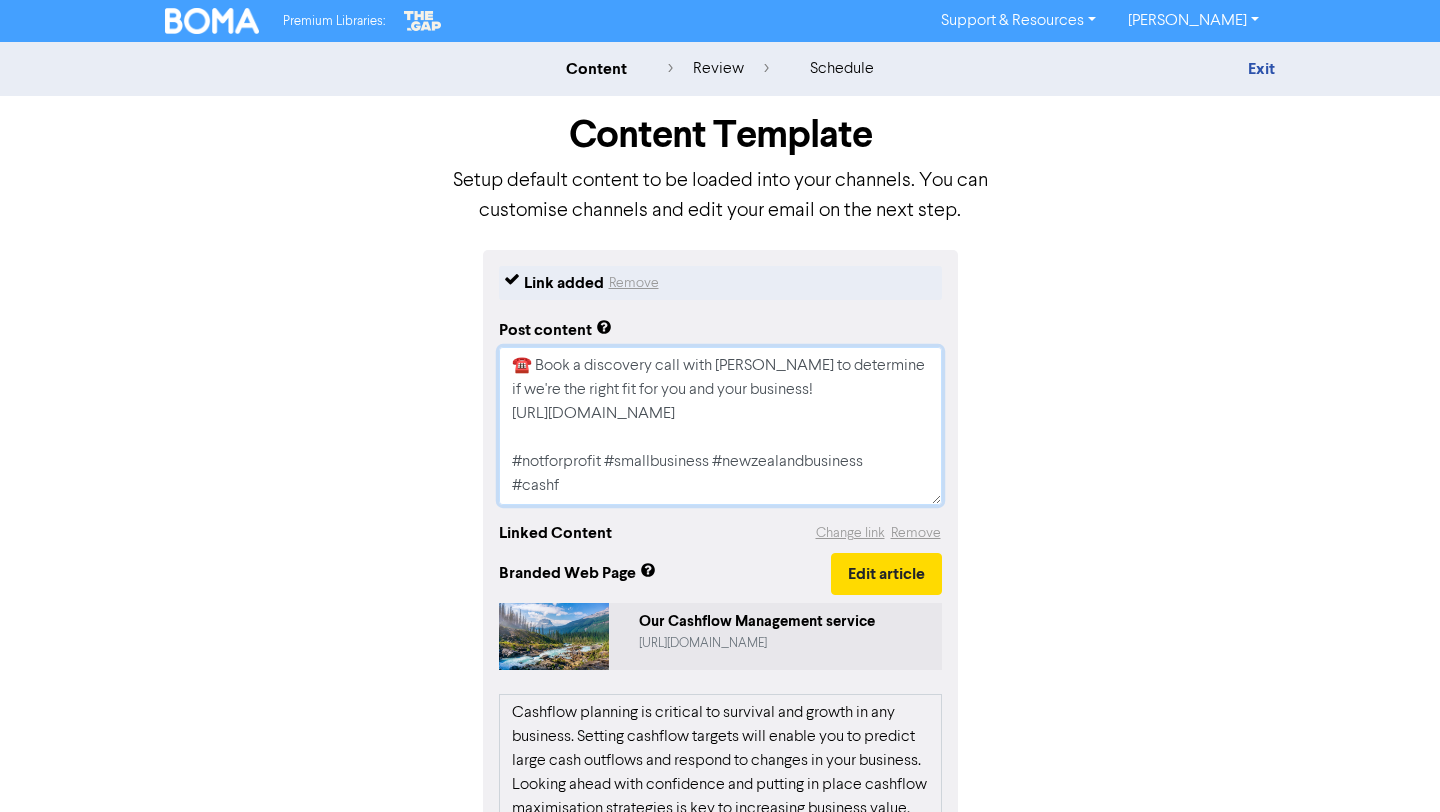 type on "x" 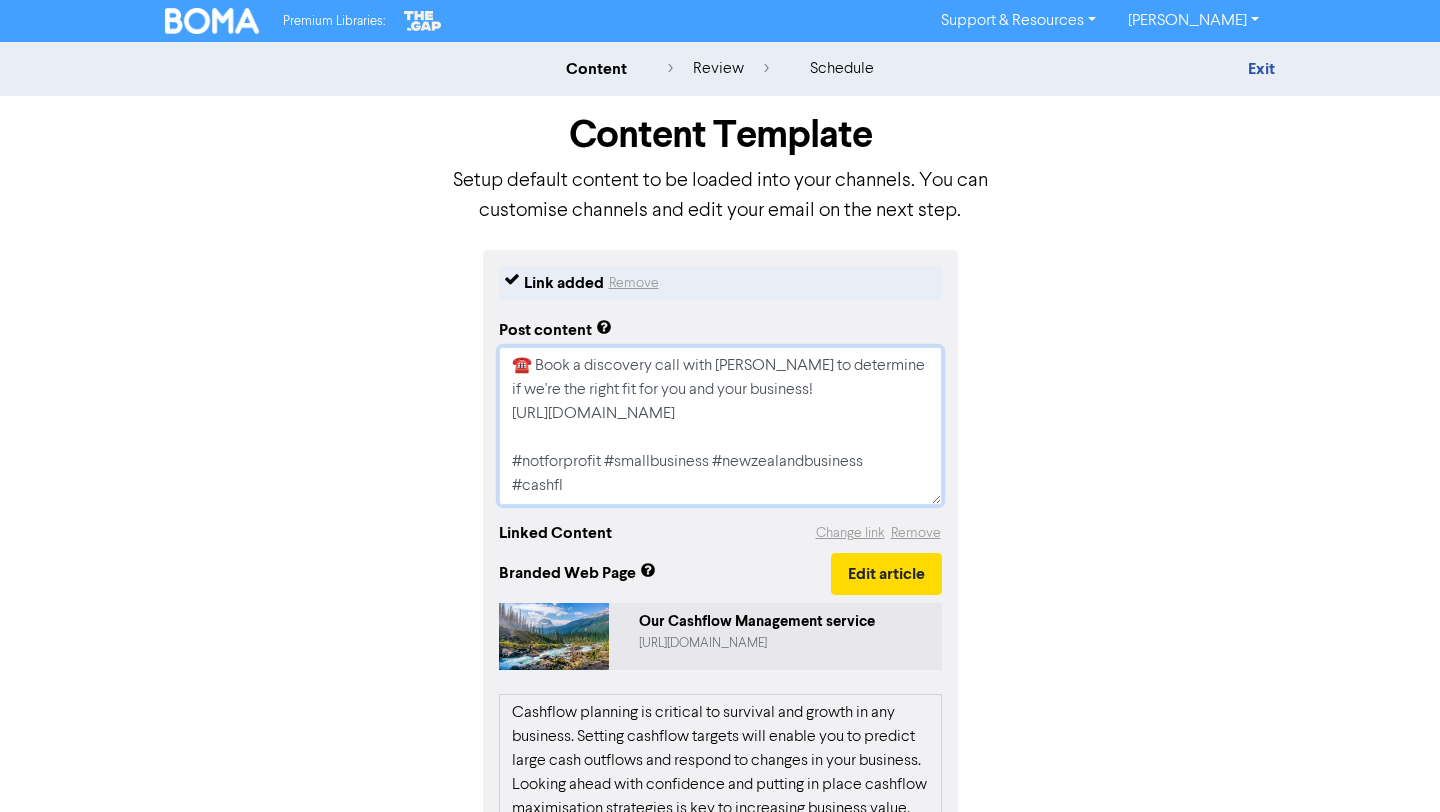type on "x" 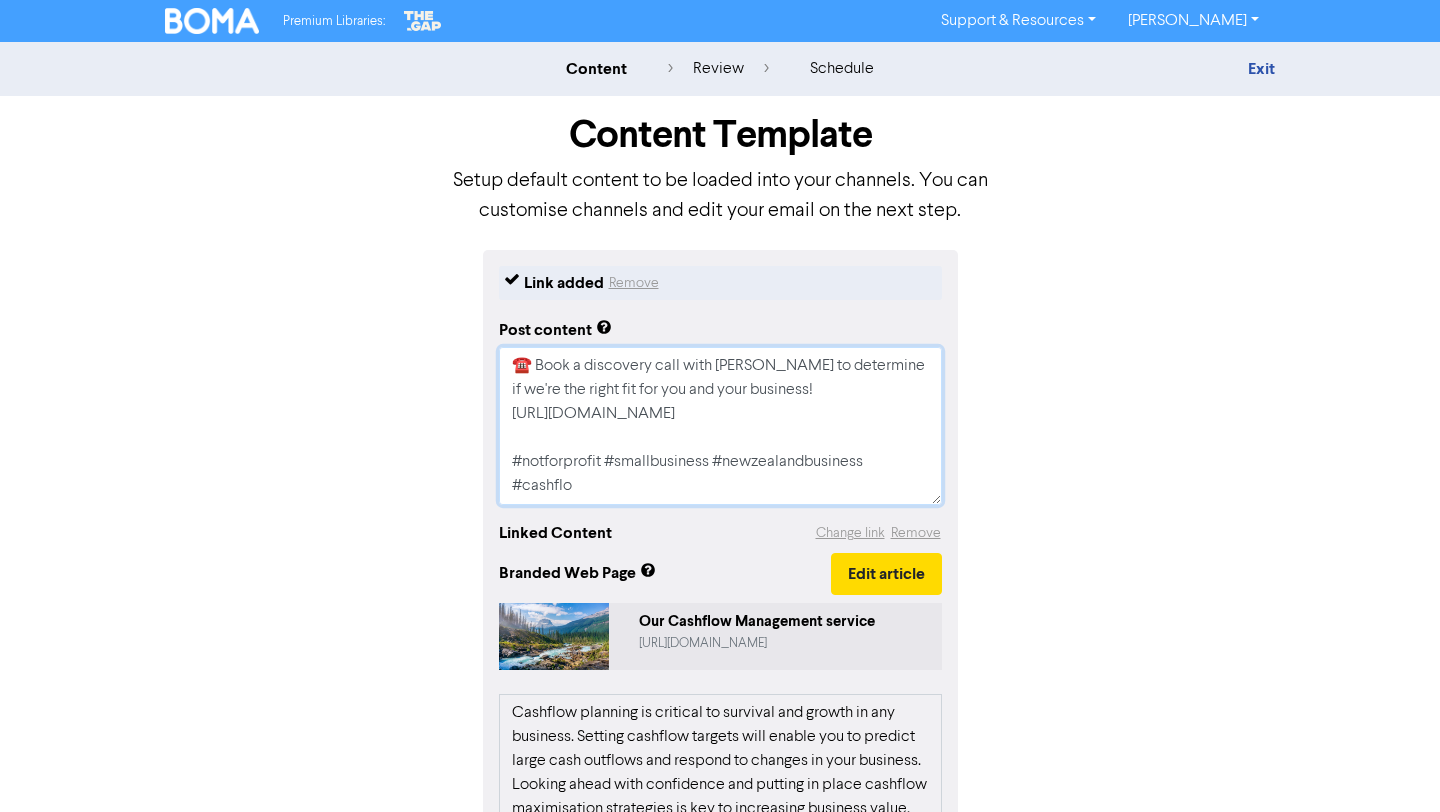 type on "x" 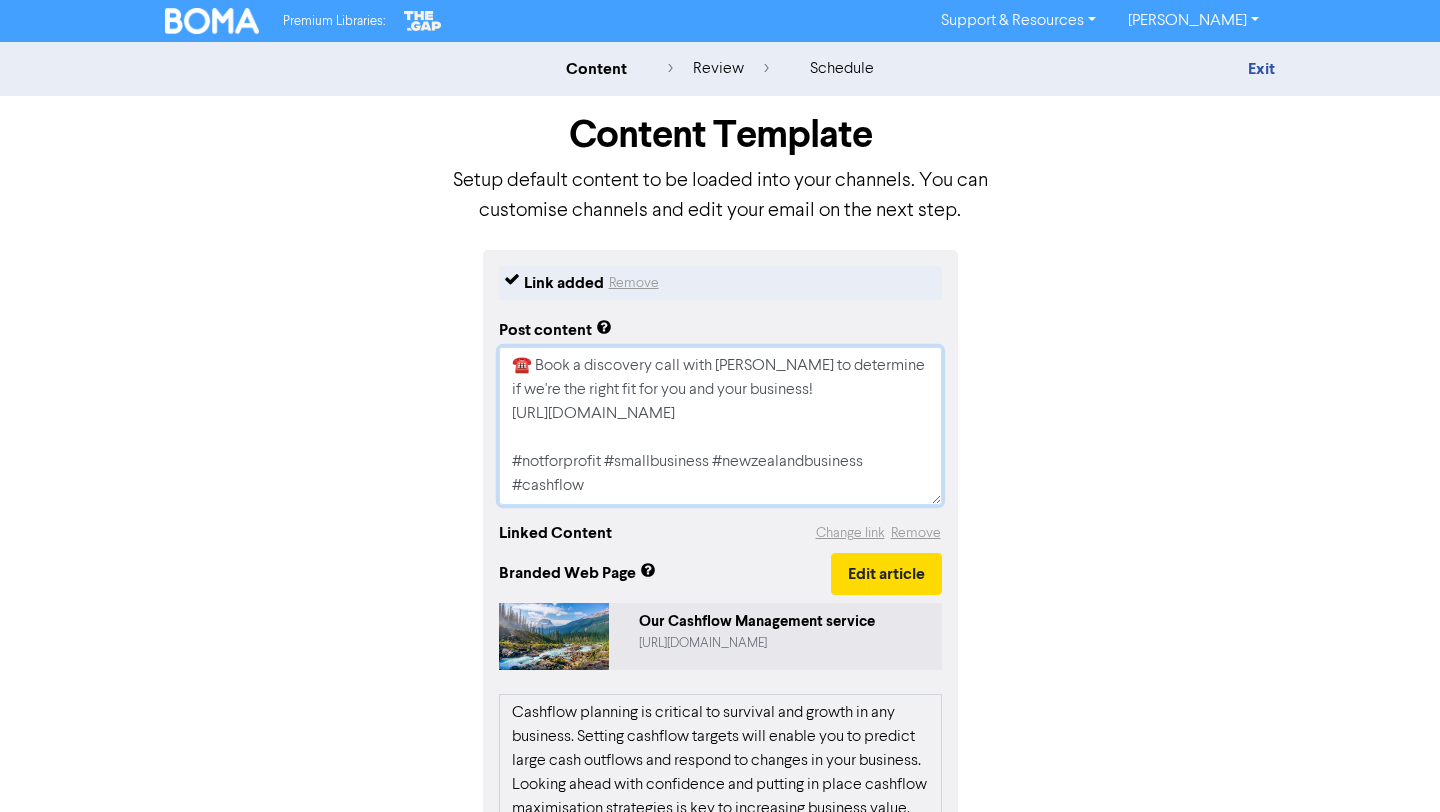 type on "x" 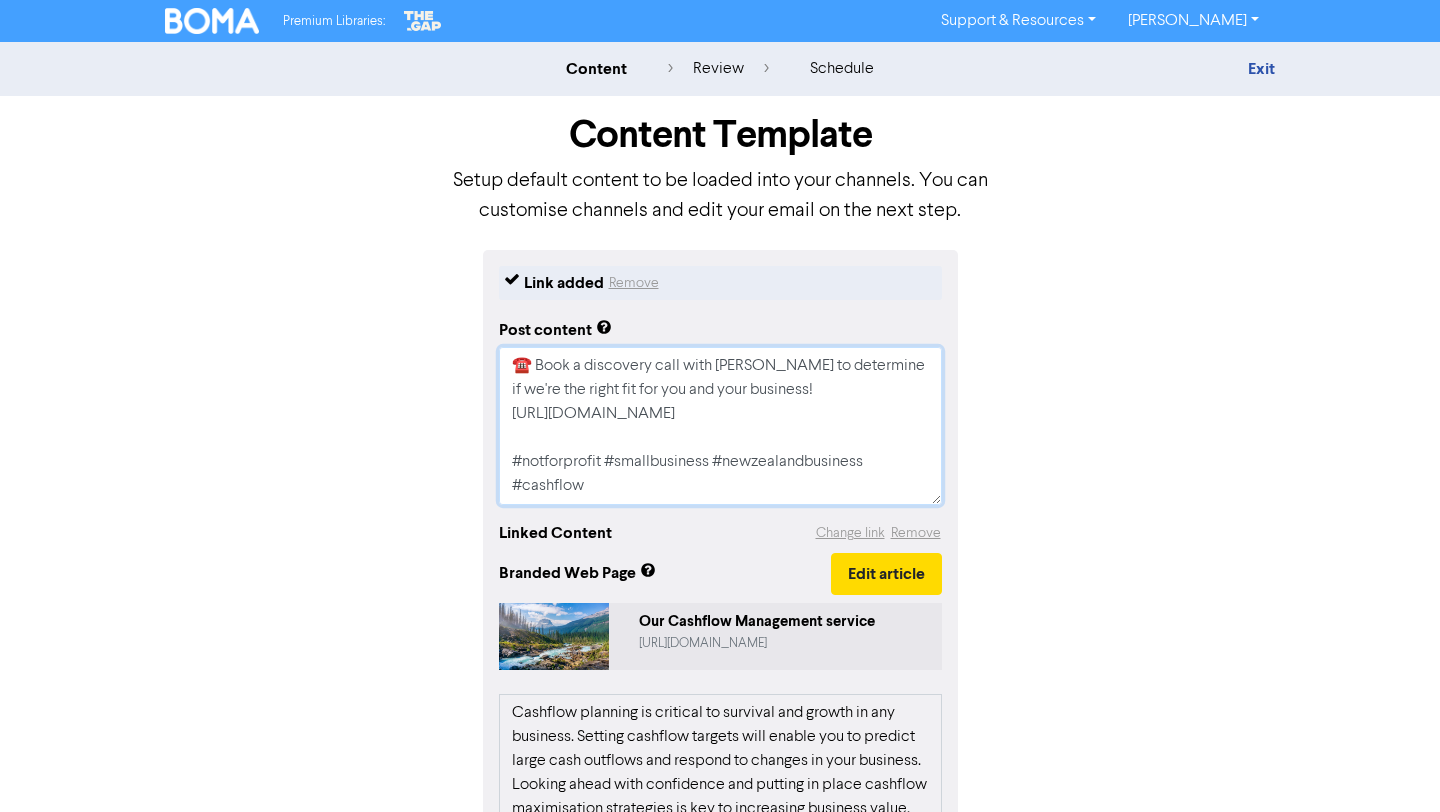 type on "x" 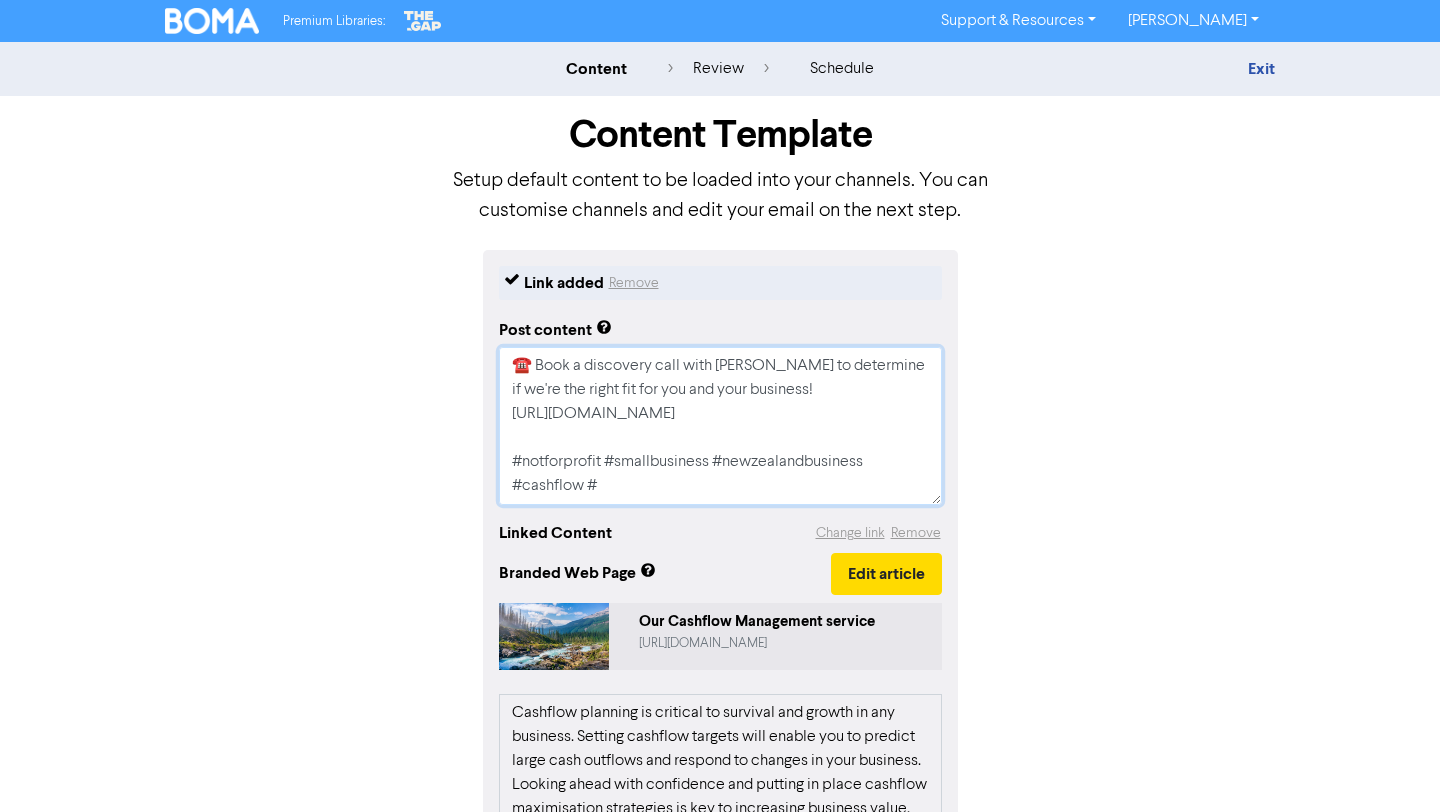 type on "x" 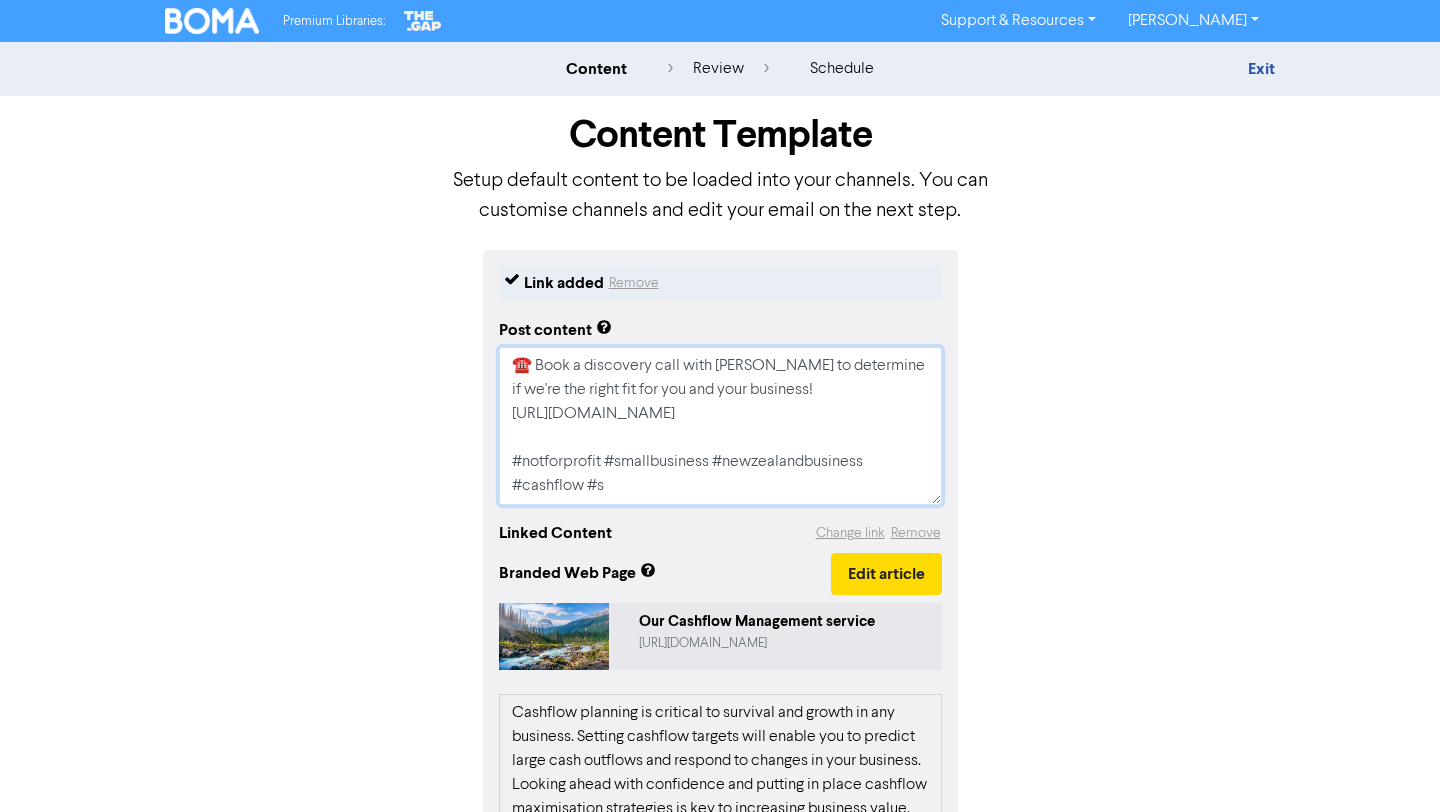 type on "x" 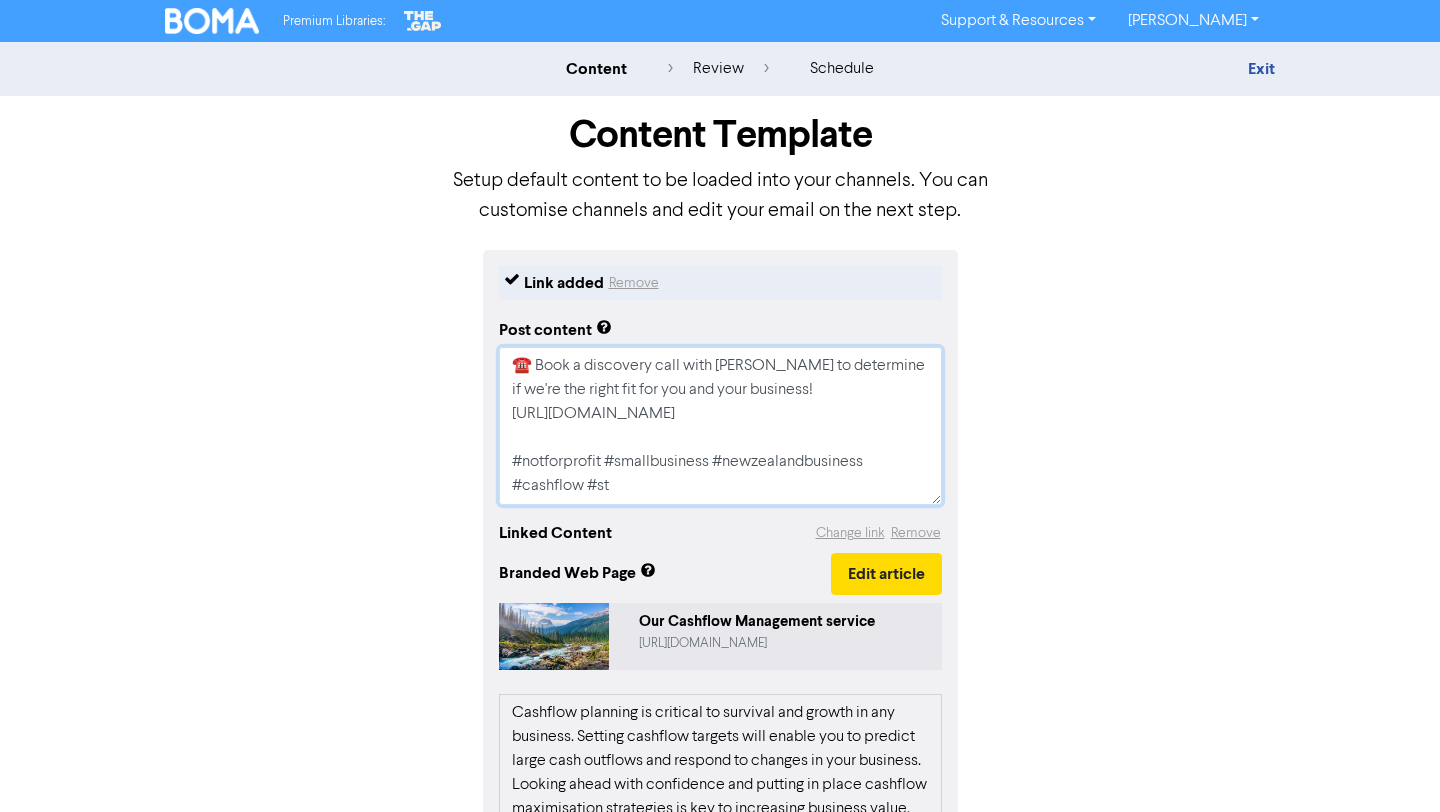 type on "x" 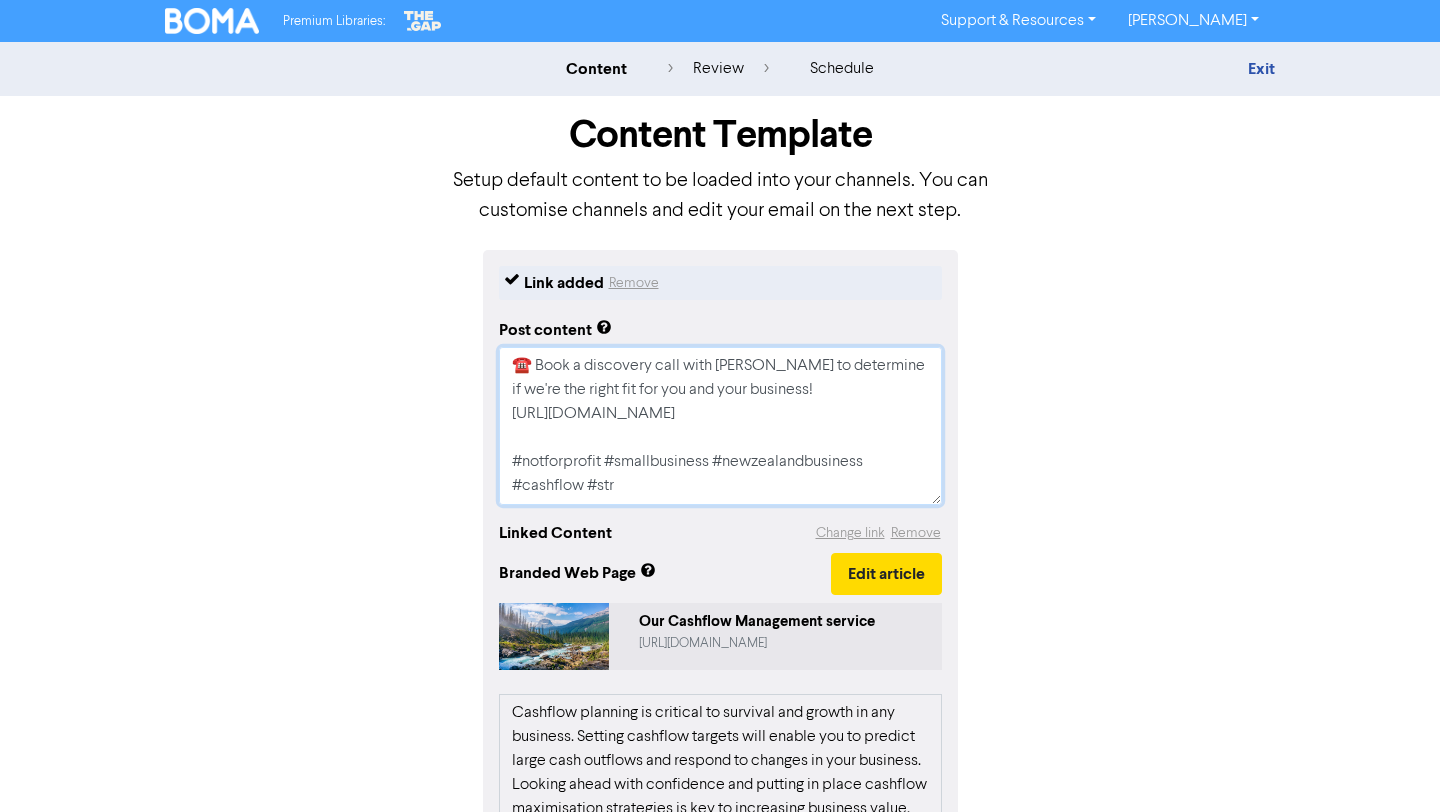 type on "x" 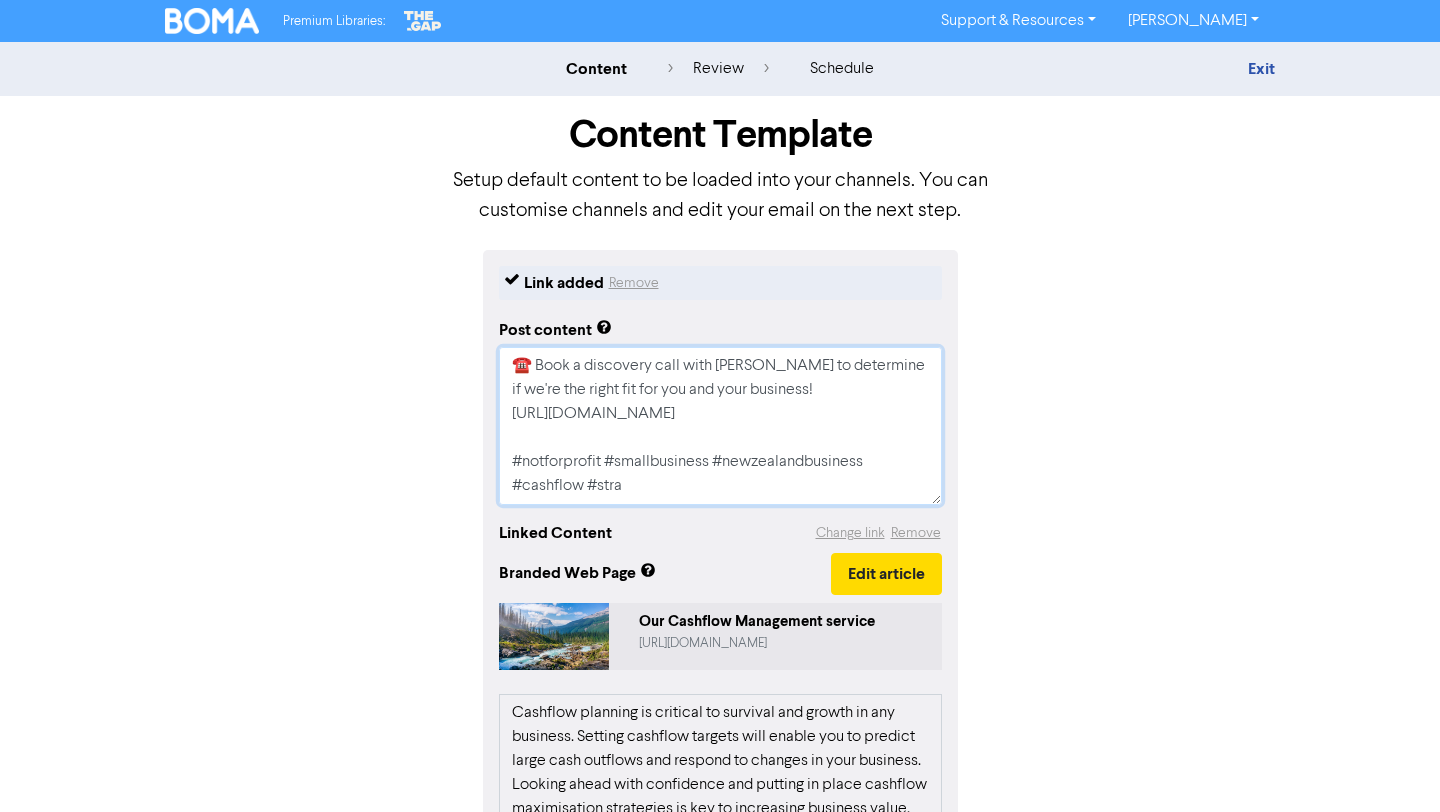 type on "x" 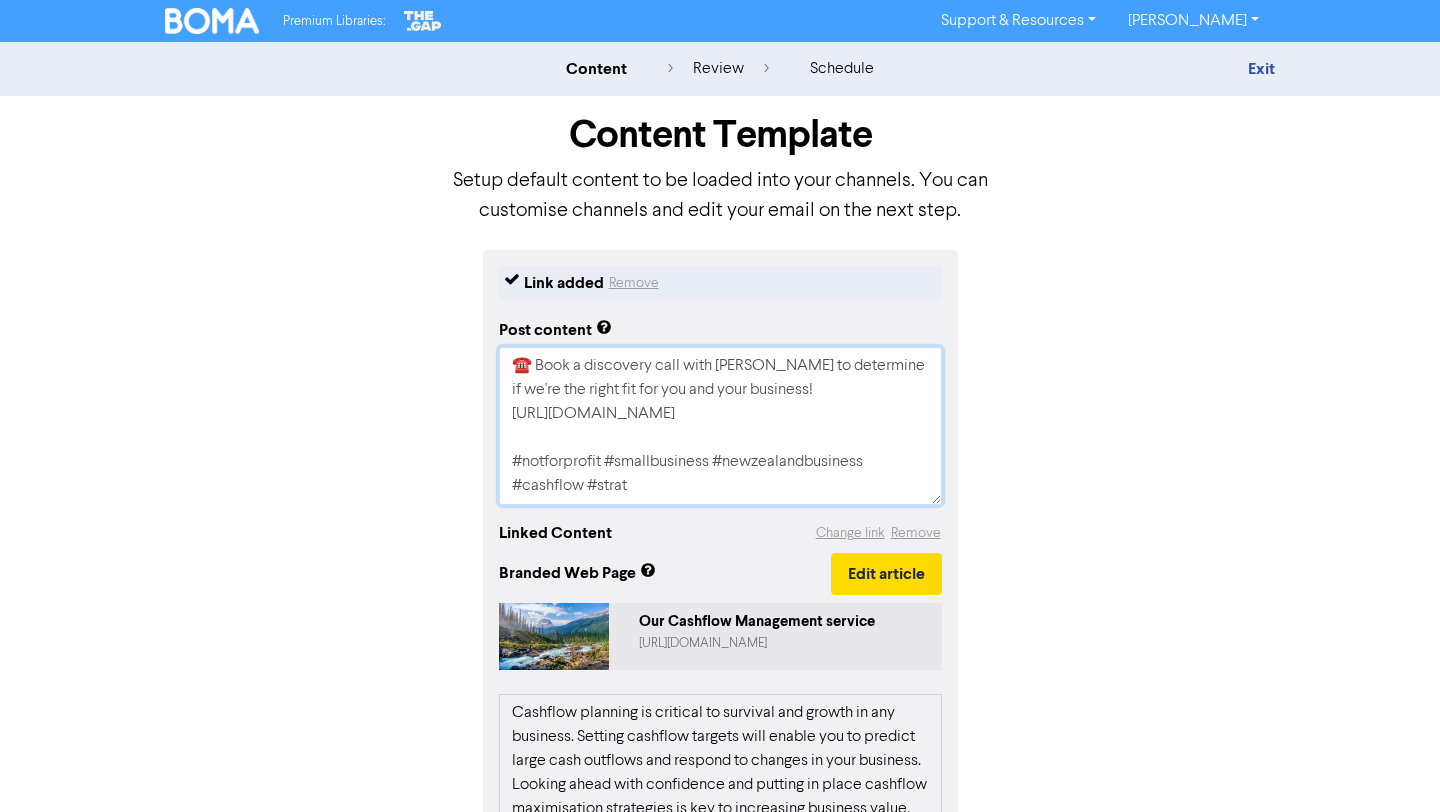 type on "x" 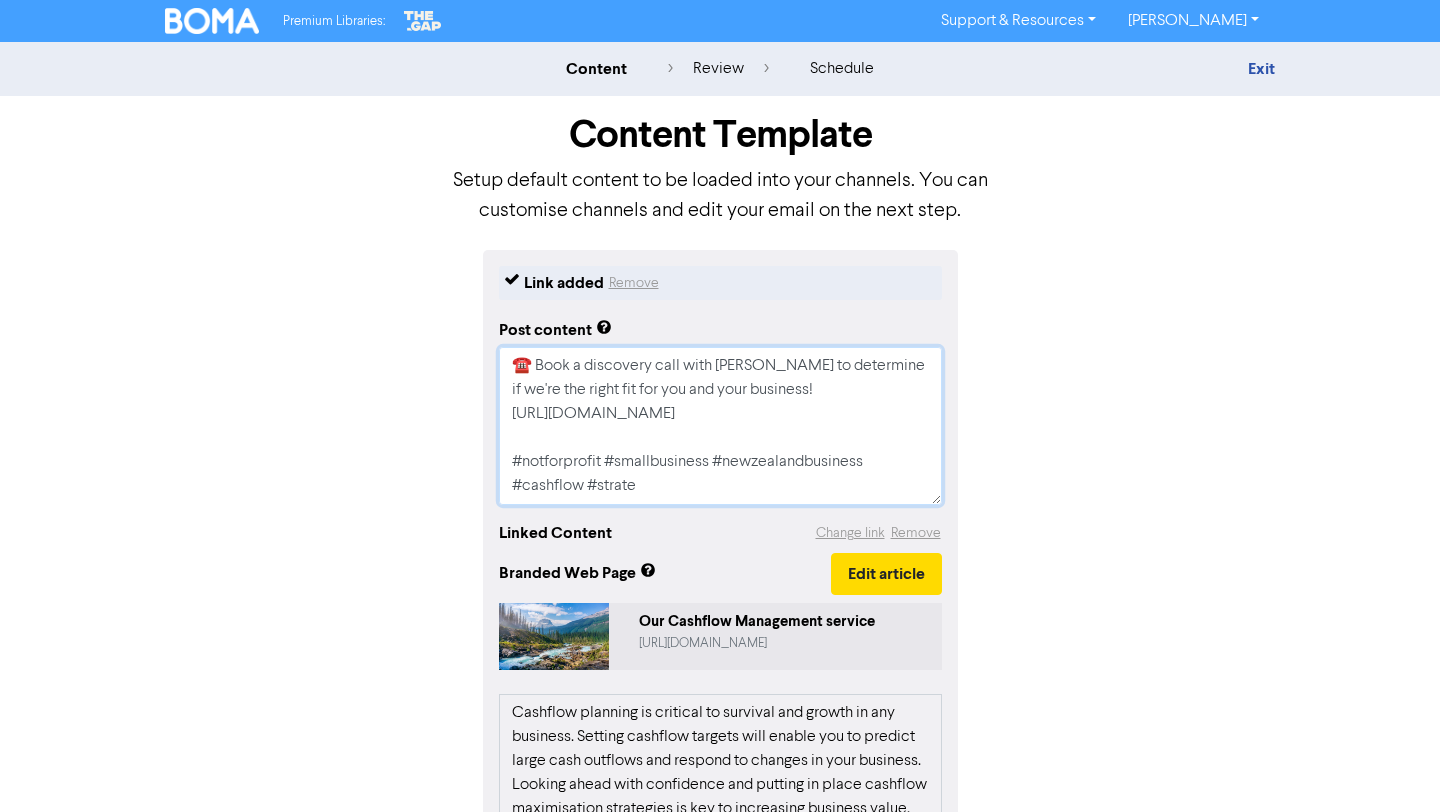 type on "x" 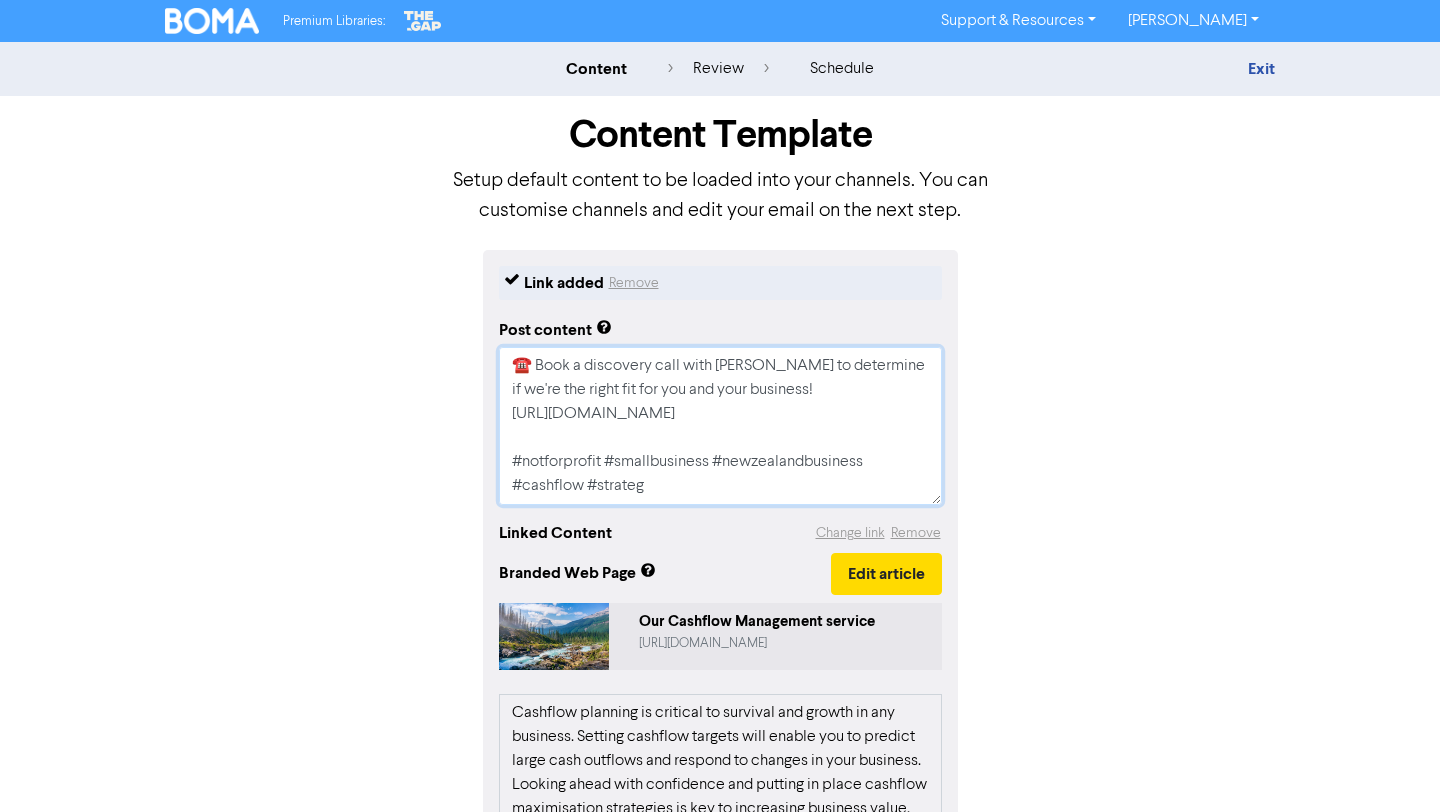 type on "x" 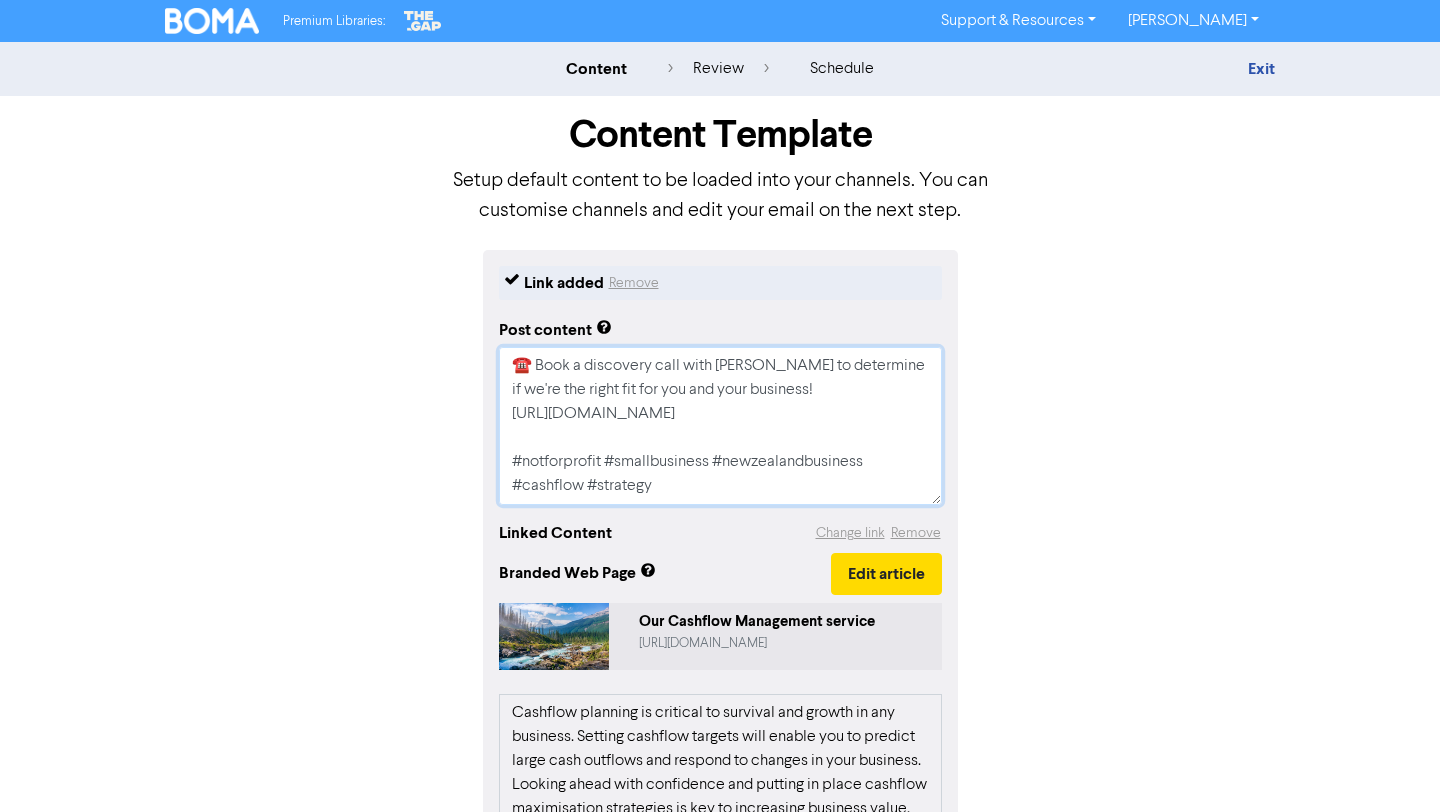 scroll, scrollTop: 0, scrollLeft: 0, axis: both 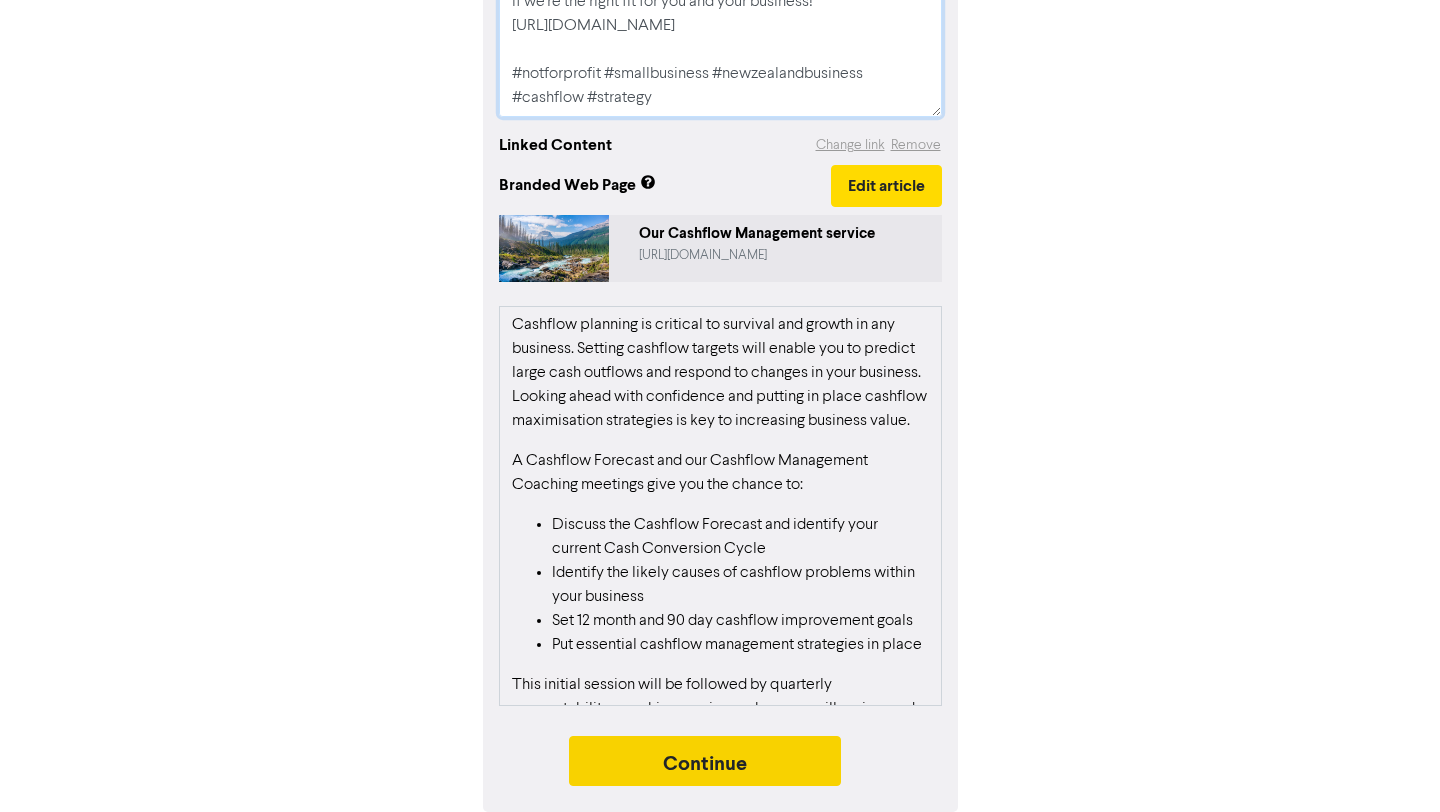 type on "Looking ahead with confidence and putting in place cashflow maximization strategies is key to increasing business value. If you would like a Cashflow Forecast, contact us now.
☎️ Book a discovery call with [PERSON_NAME] to determine if we're the right fit for you and your business!
[URL][DOMAIN_NAME]
#notforprofit #smallbusiness #newzealandbusiness
#cashflow #strategy" 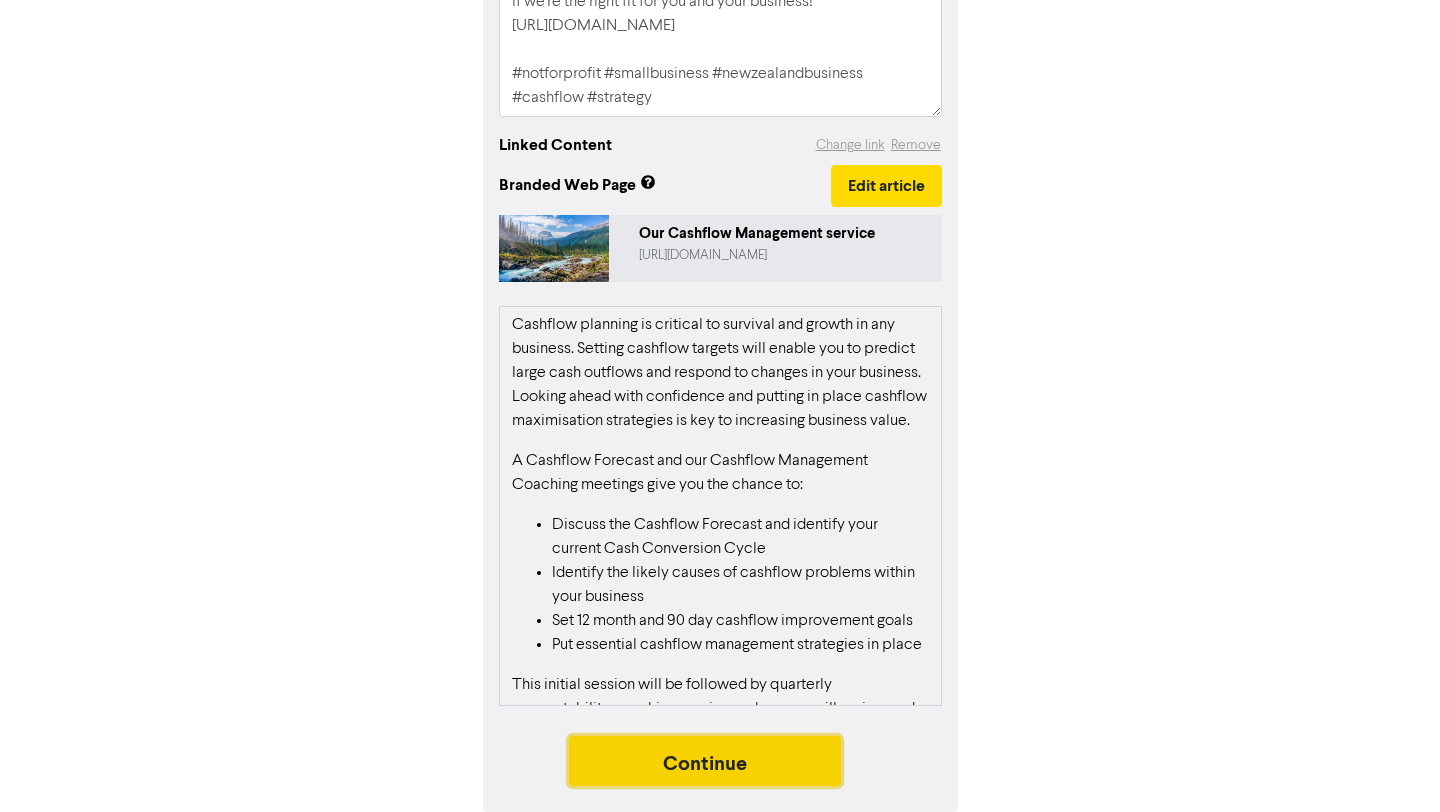 click on "Continue" at bounding box center (705, 761) 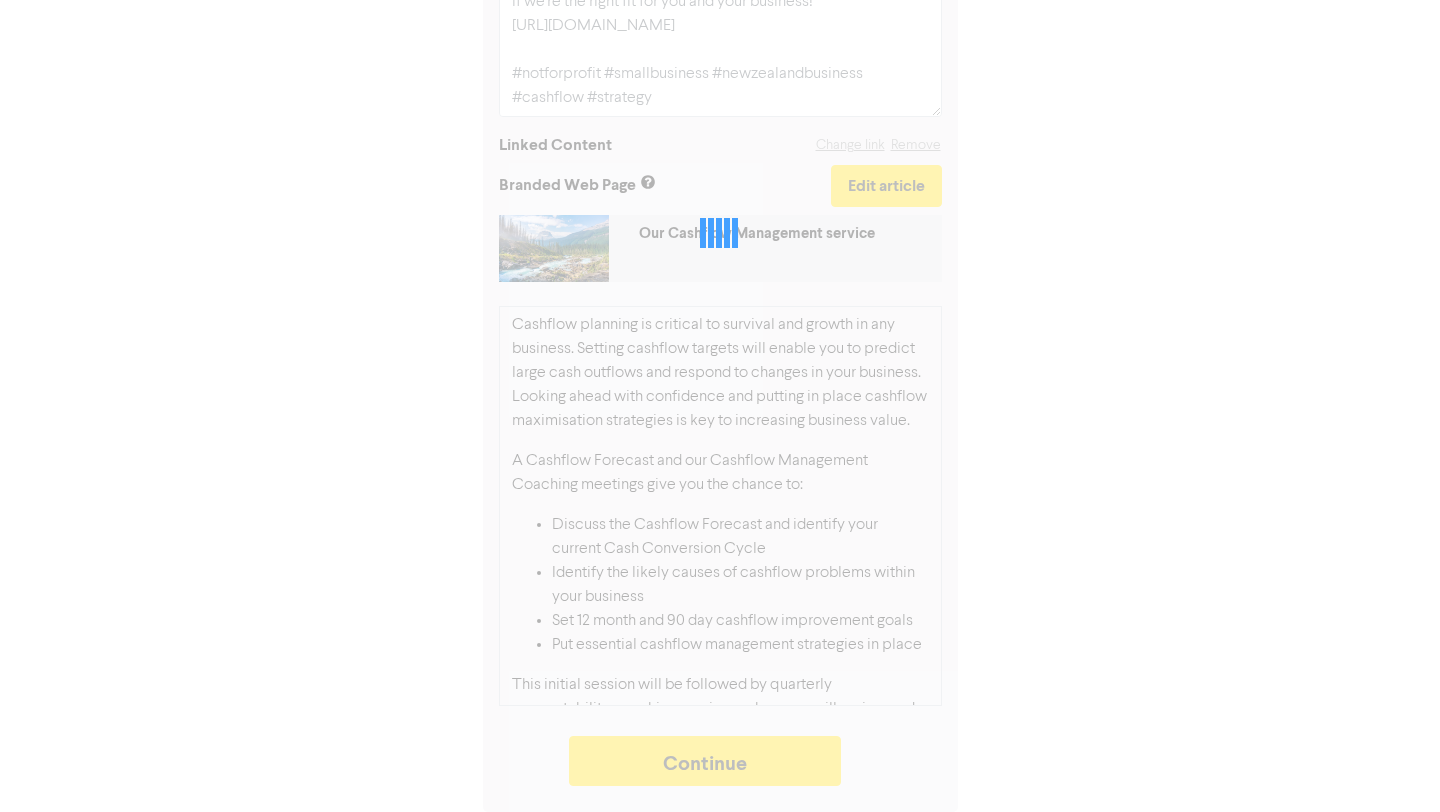 type on "x" 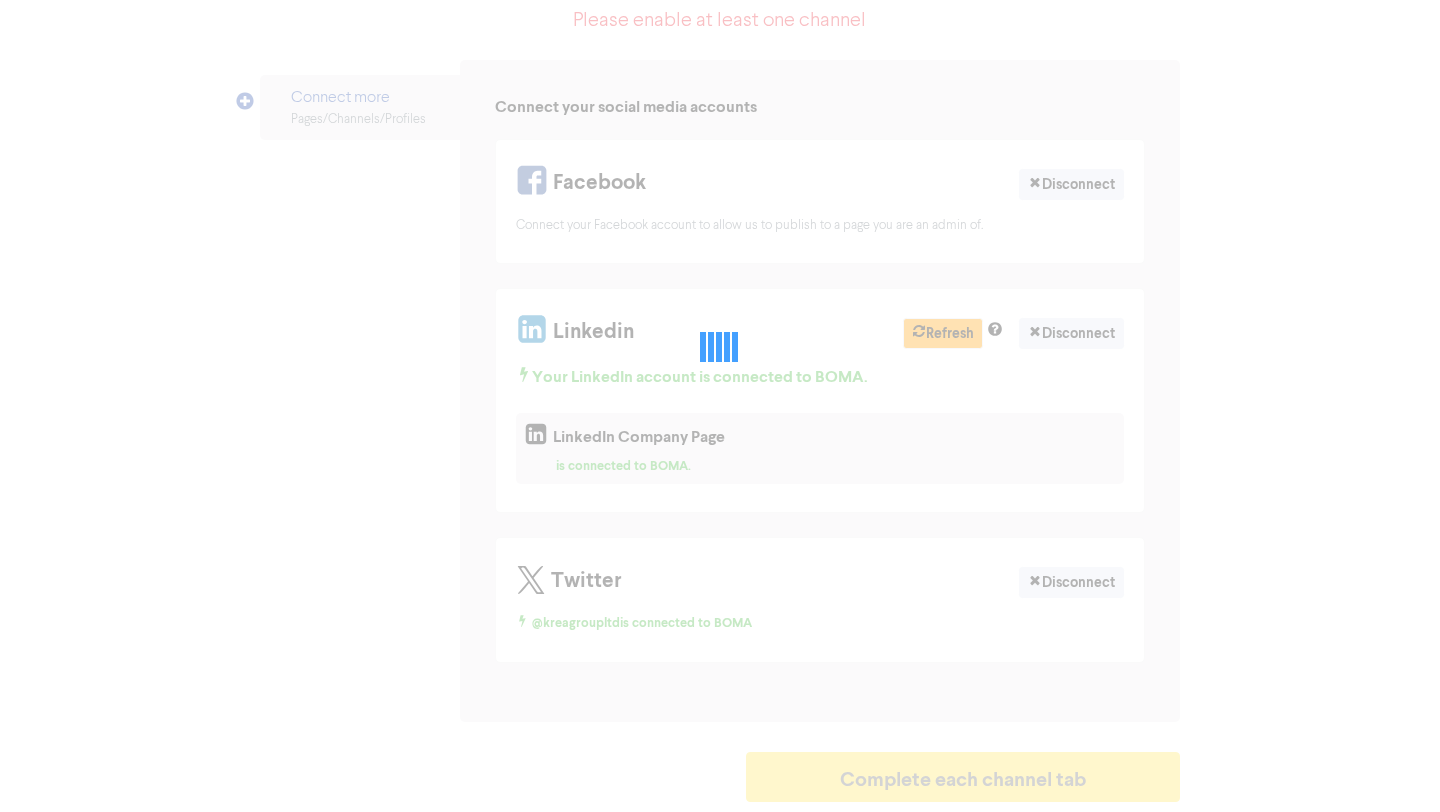 scroll, scrollTop: 0, scrollLeft: 0, axis: both 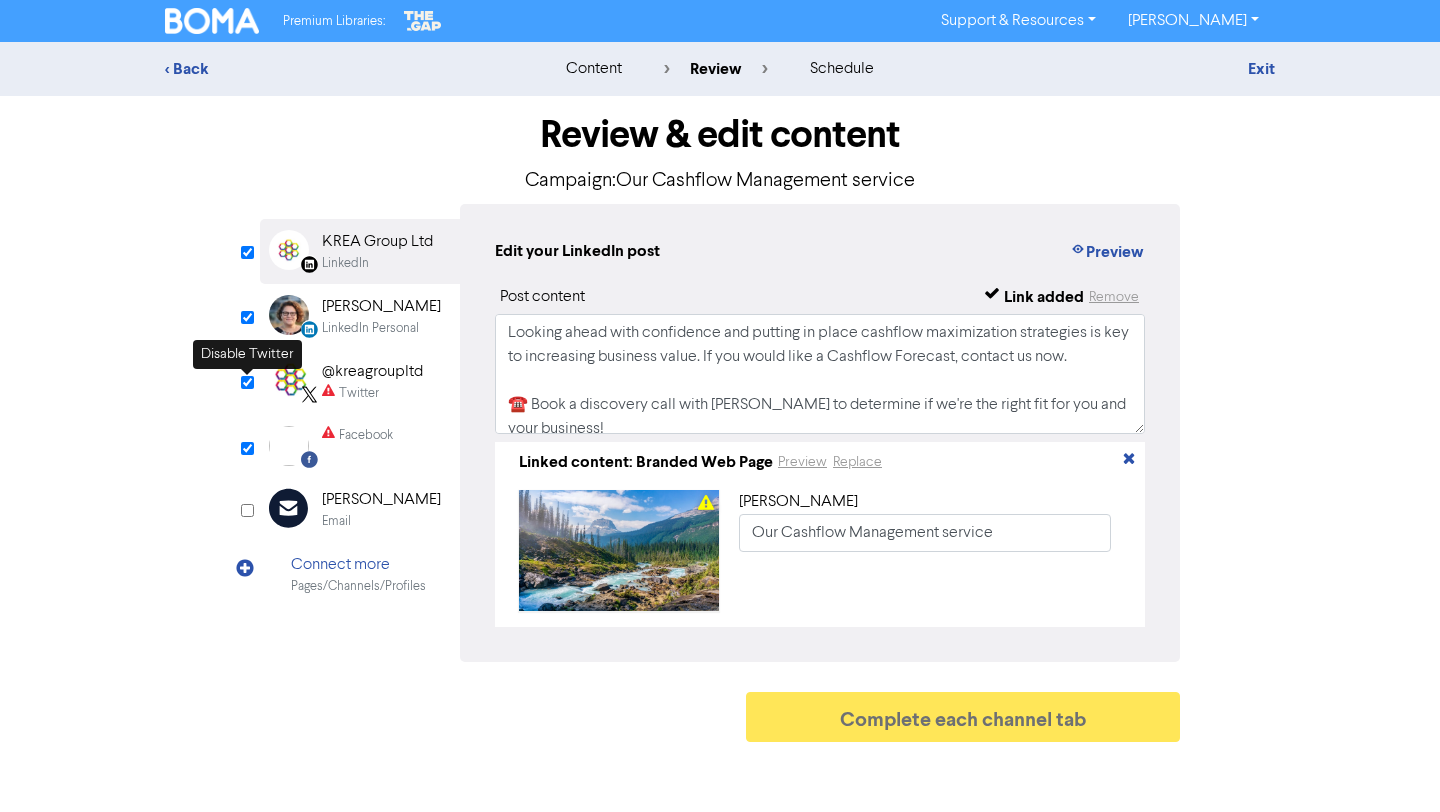 click at bounding box center [247, 382] 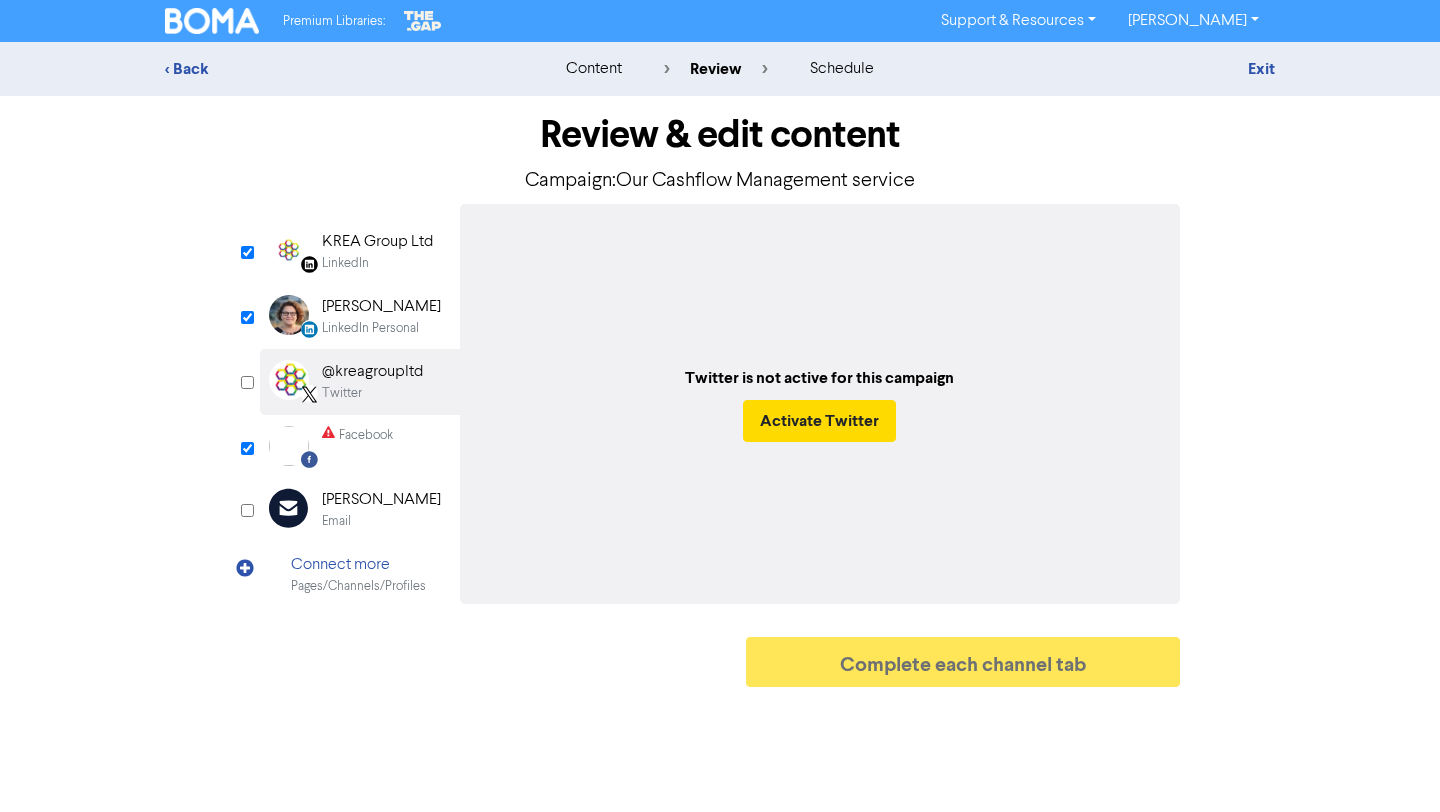 click at bounding box center [247, 382] 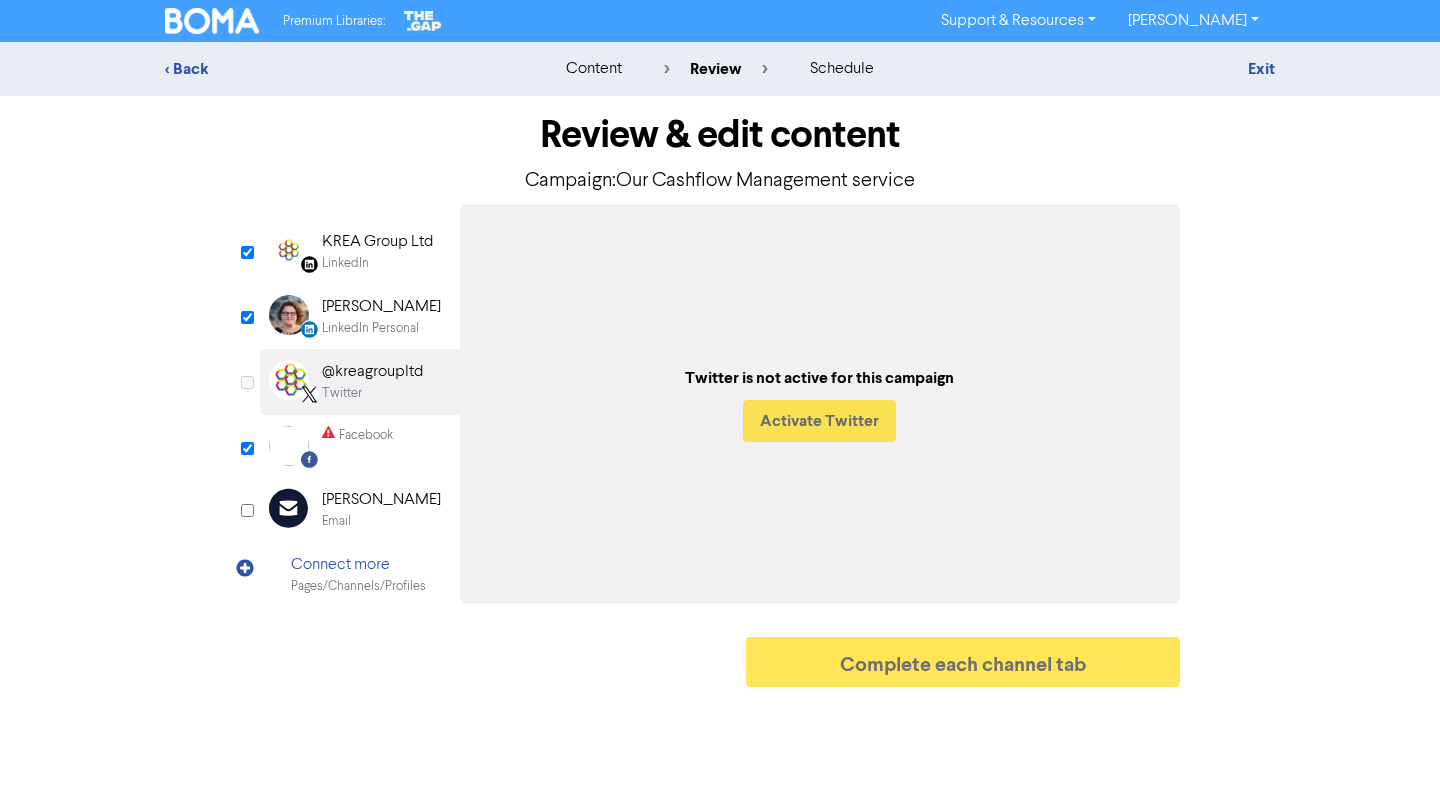 checkbox on "true" 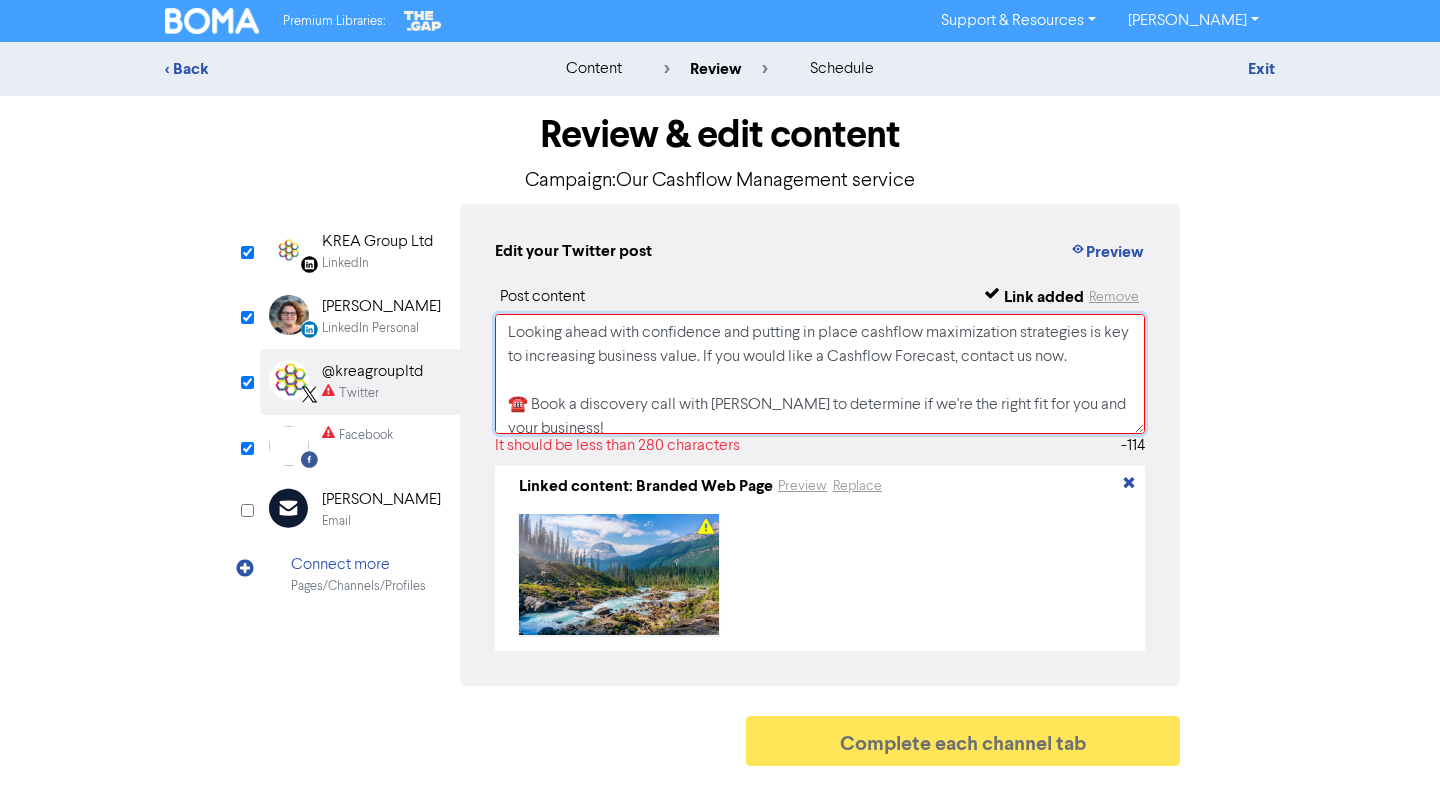 click on "Looking ahead with confidence and putting in place cashflow maximization strategies is key to increasing business value. If you would like a Cashflow Forecast, contact us now.
☎️ Book a discovery call with [PERSON_NAME] to determine if we're the right fit for you and your business!
[URL][DOMAIN_NAME]
#notforprofit #smallbusiness #newzealandbusiness
#cashflow #strategy
[URL][DOMAIN_NAME]" at bounding box center [820, 374] 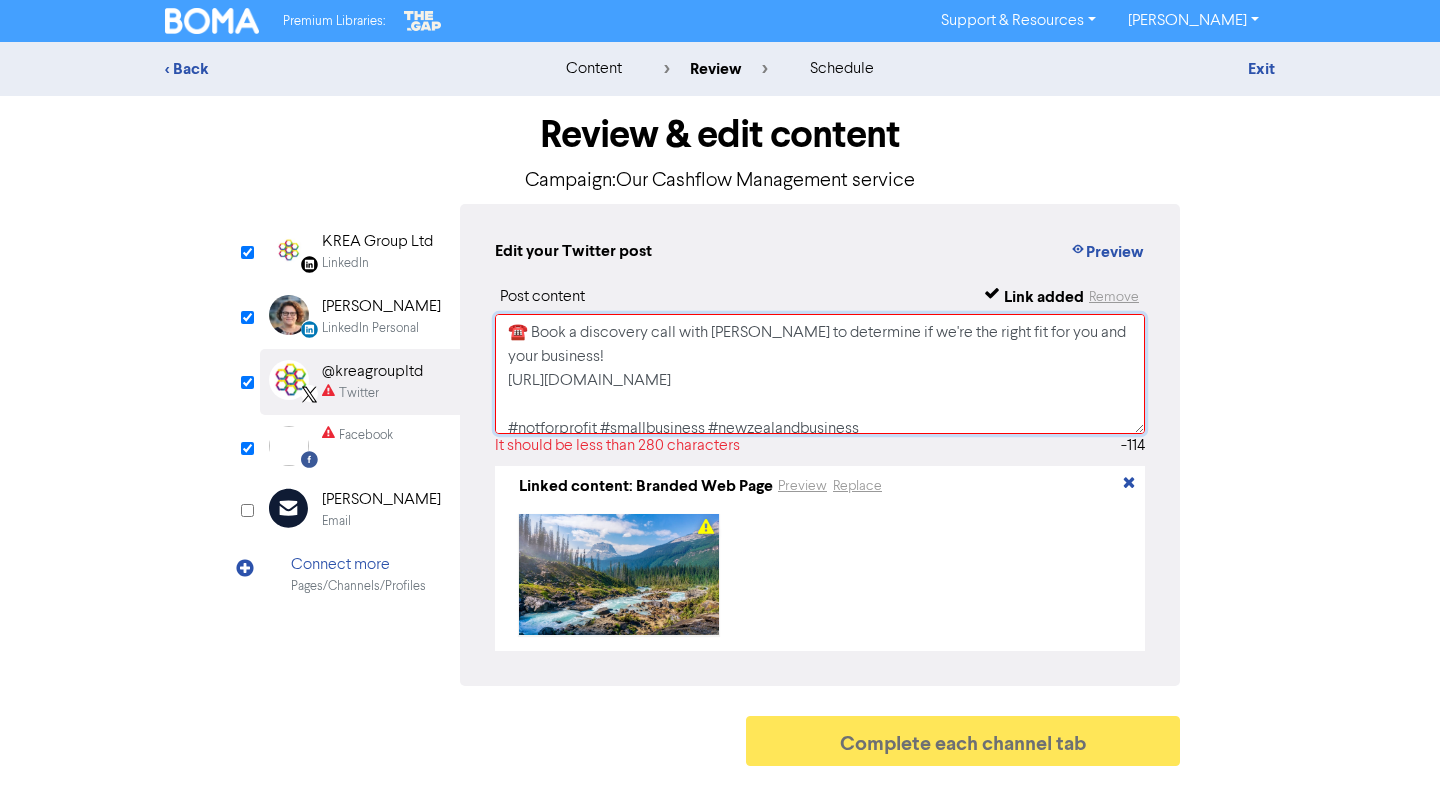 scroll, scrollTop: 96, scrollLeft: 0, axis: vertical 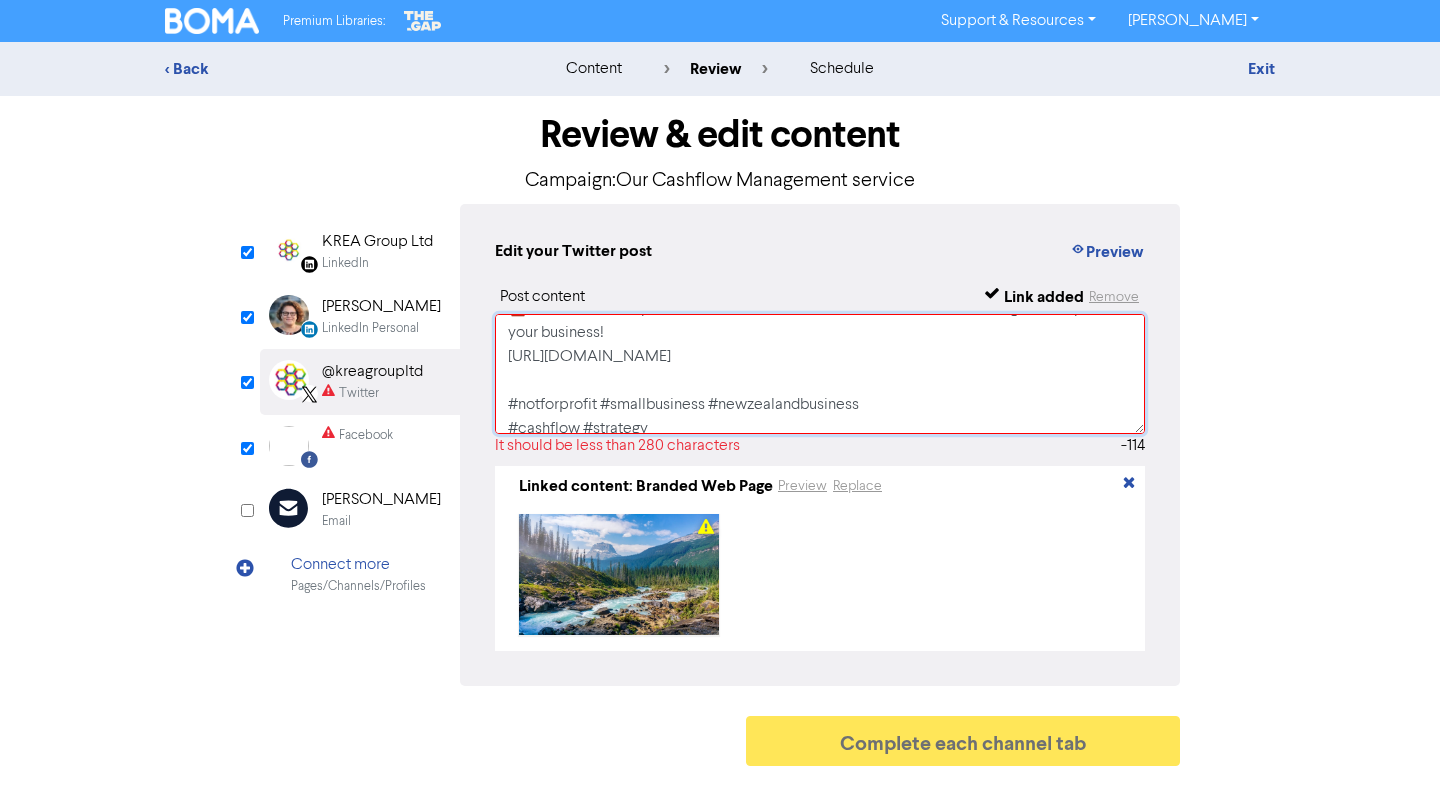 drag, startPoint x: 502, startPoint y: 397, endPoint x: 827, endPoint y: 372, distance: 325.9601 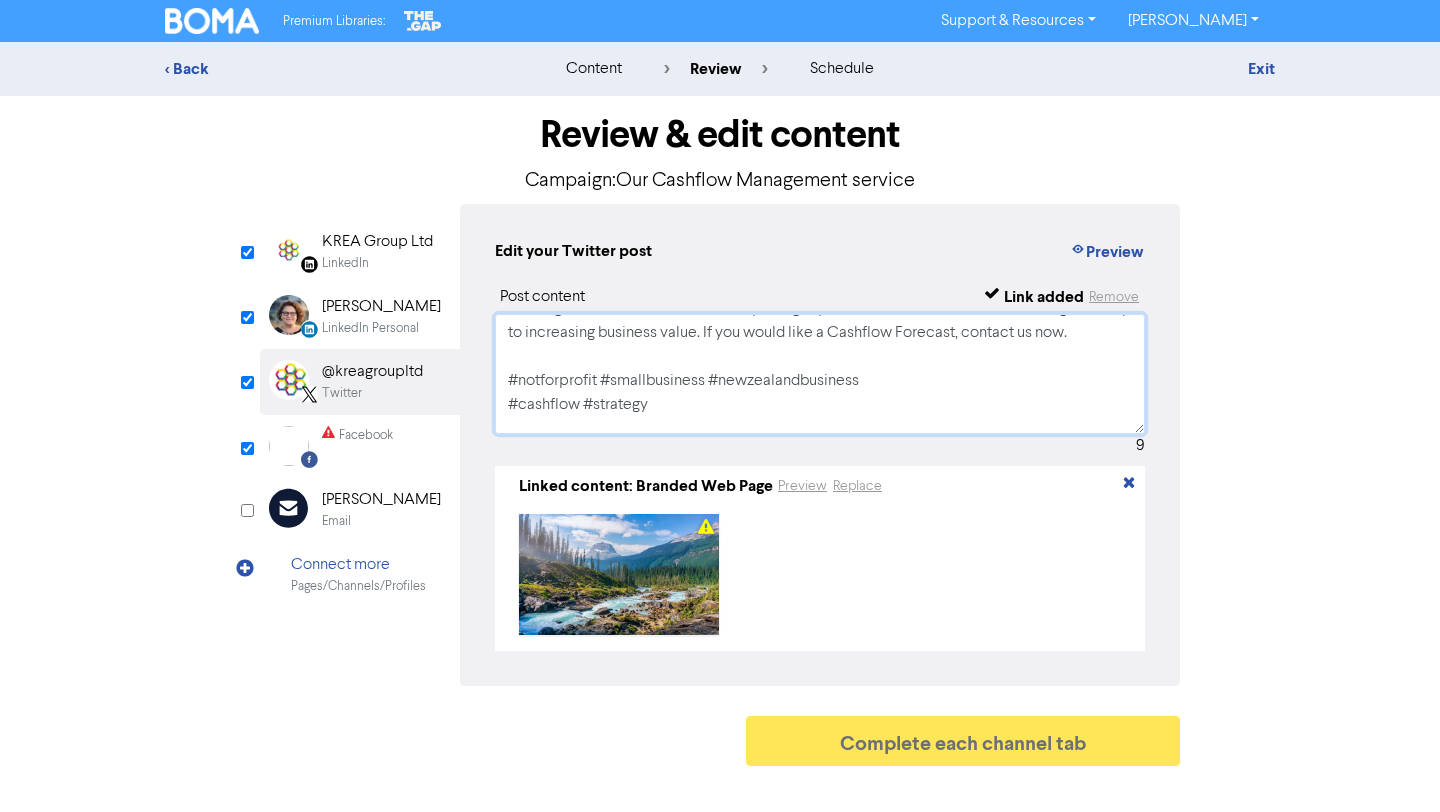 scroll, scrollTop: 0, scrollLeft: 0, axis: both 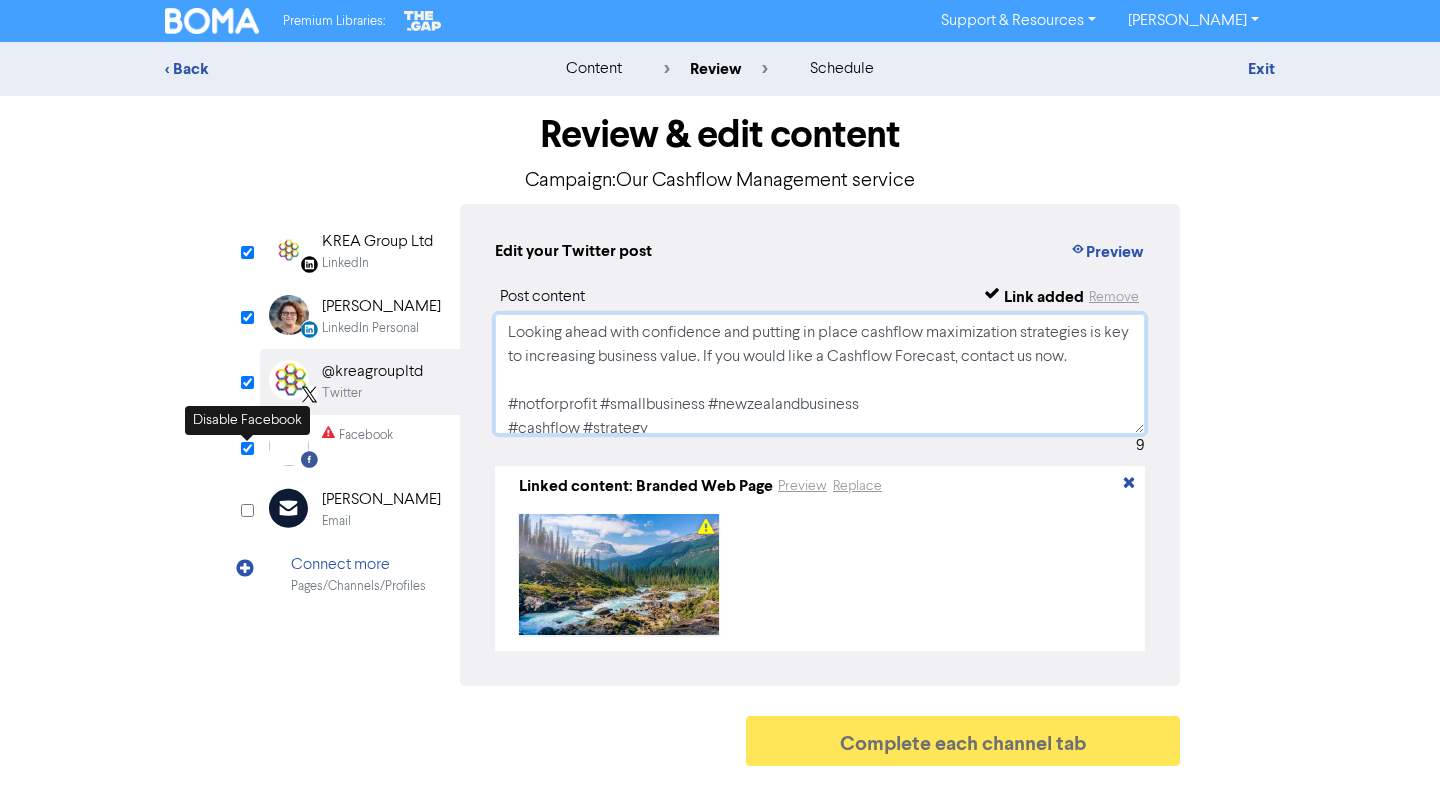 type on "Looking ahead with confidence and putting in place cashflow maximization strategies is key to increasing business value. If you would like a Cashflow Forecast, contact us now.
#notforprofit #smallbusiness #newzealandbusiness
#cashflow #strategy
[URL][DOMAIN_NAME]" 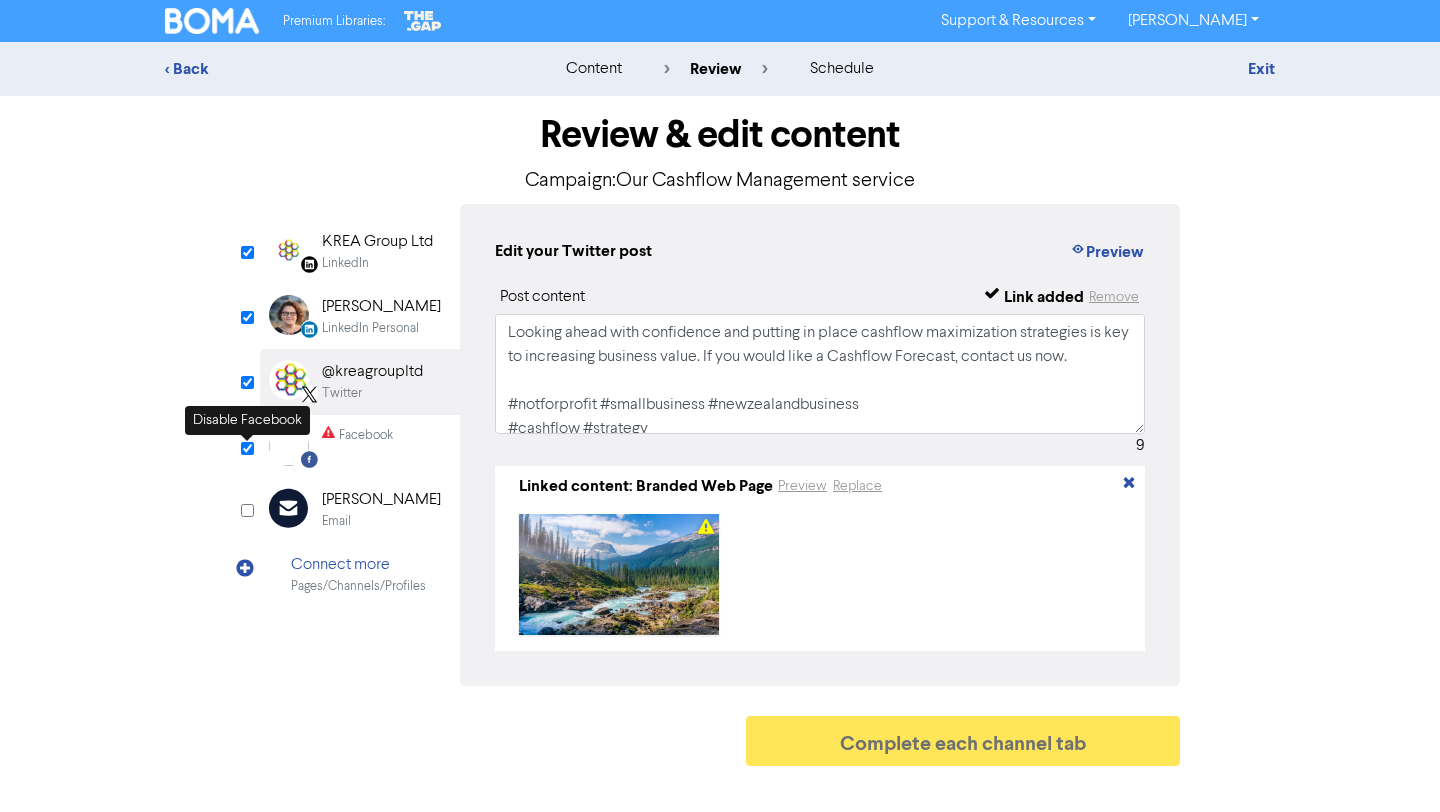 click at bounding box center (247, 448) 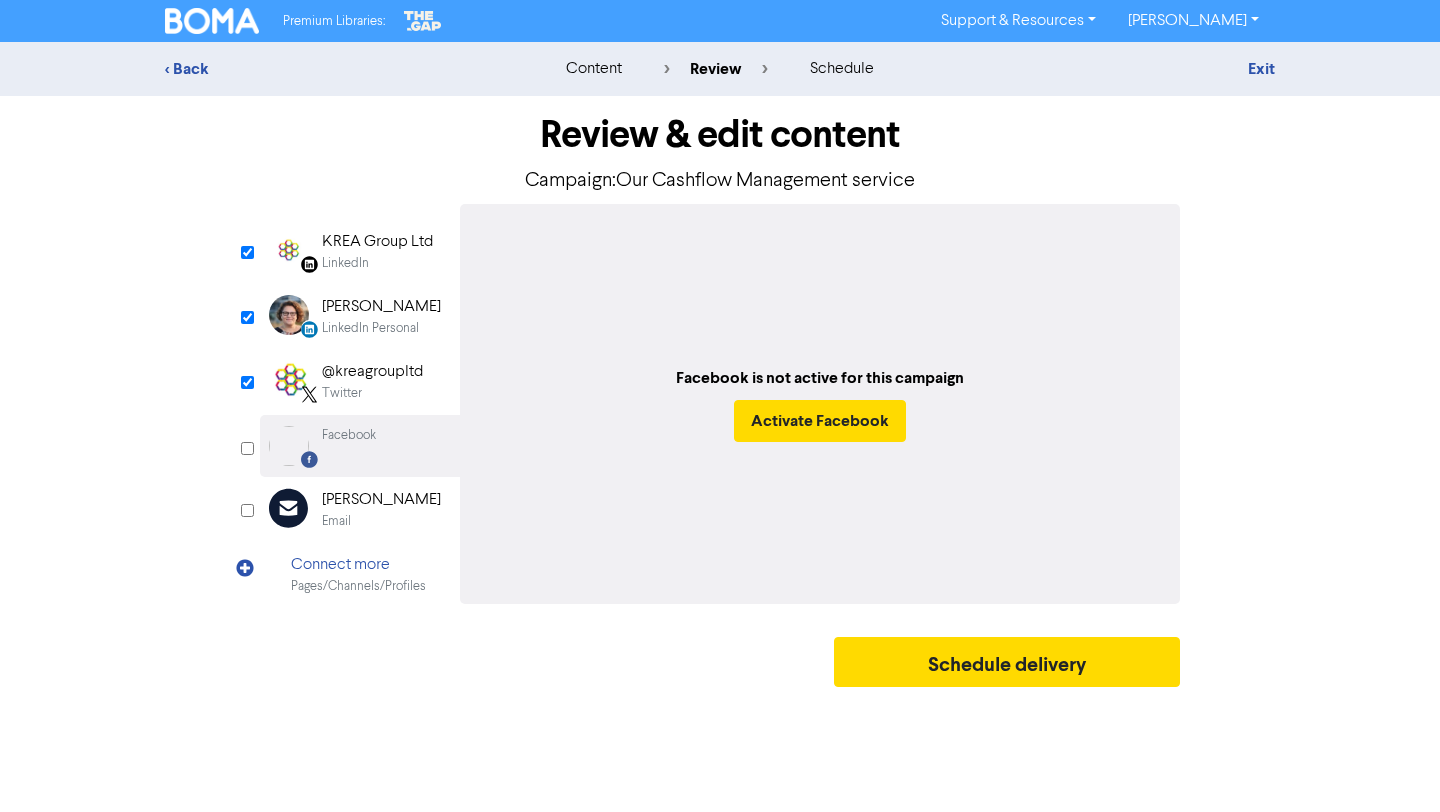 click at bounding box center (247, 448) 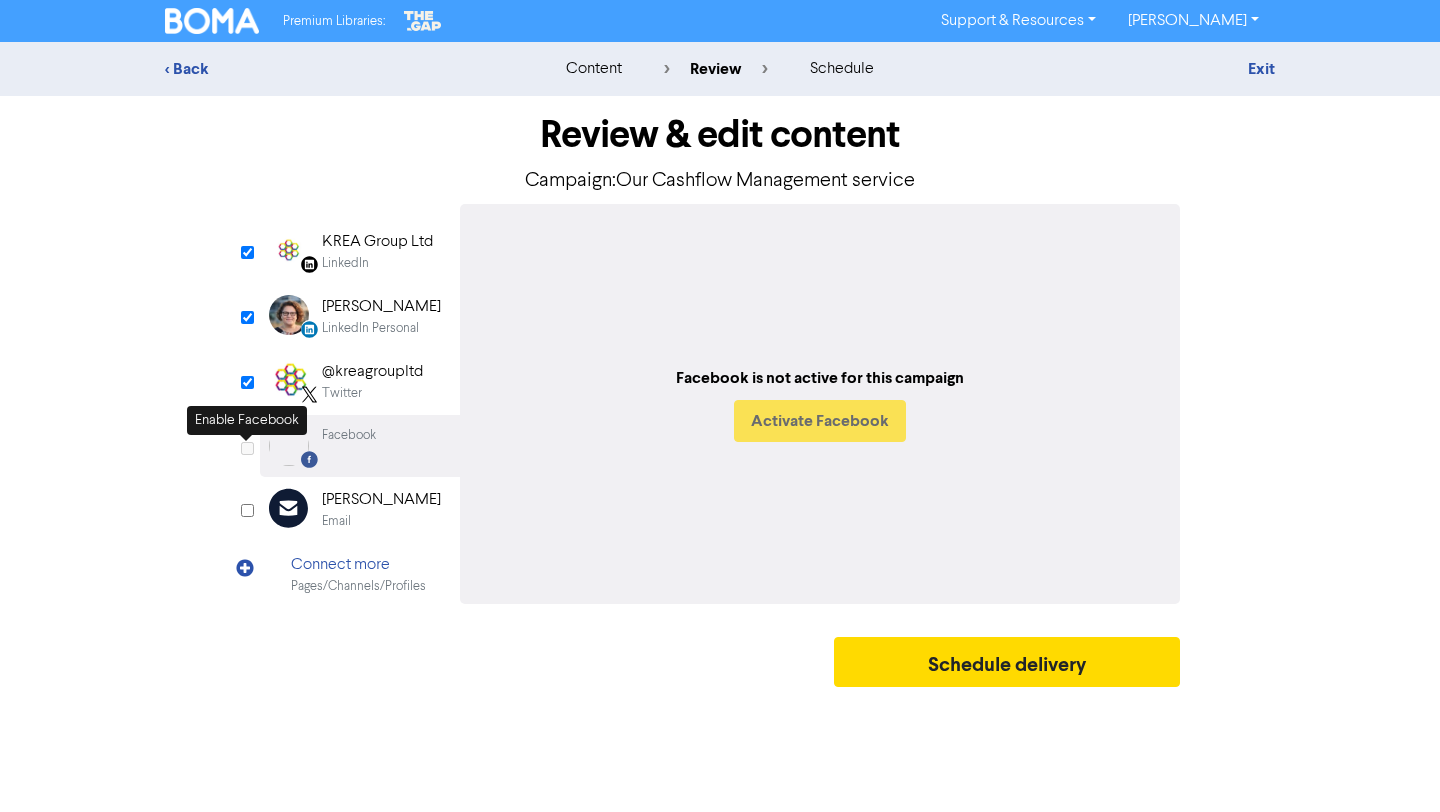 checkbox on "true" 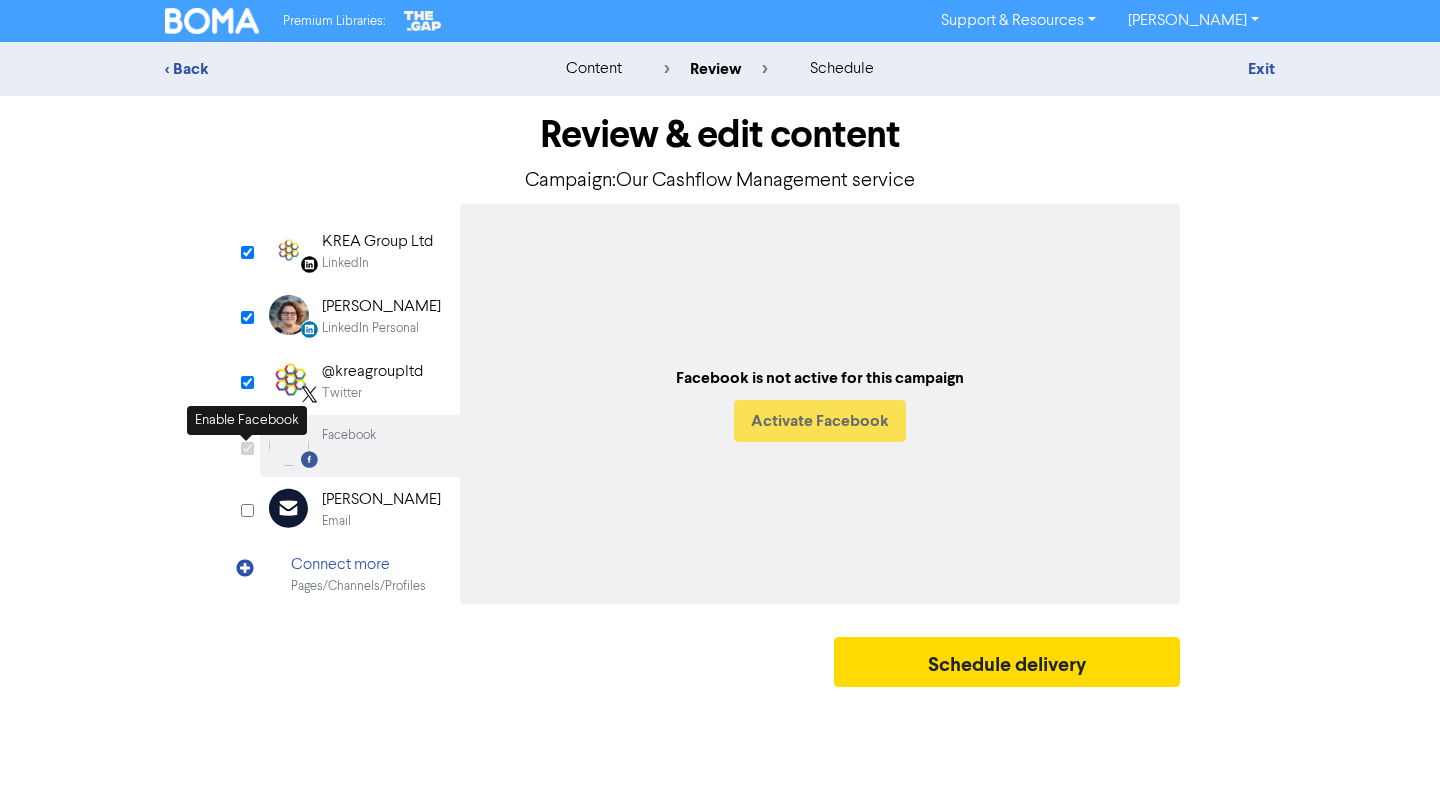 select on "LEARN_MORE" 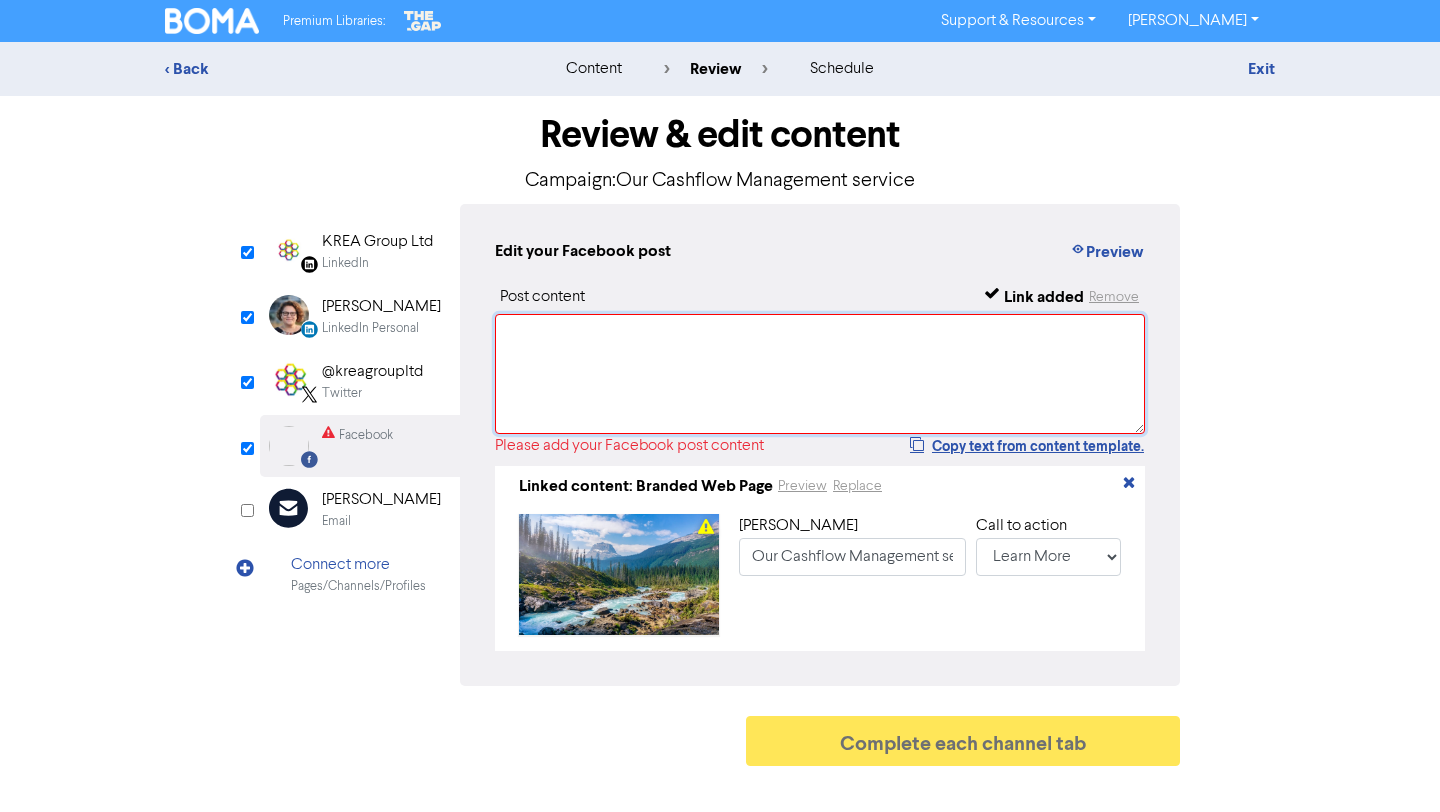 click at bounding box center (820, 374) 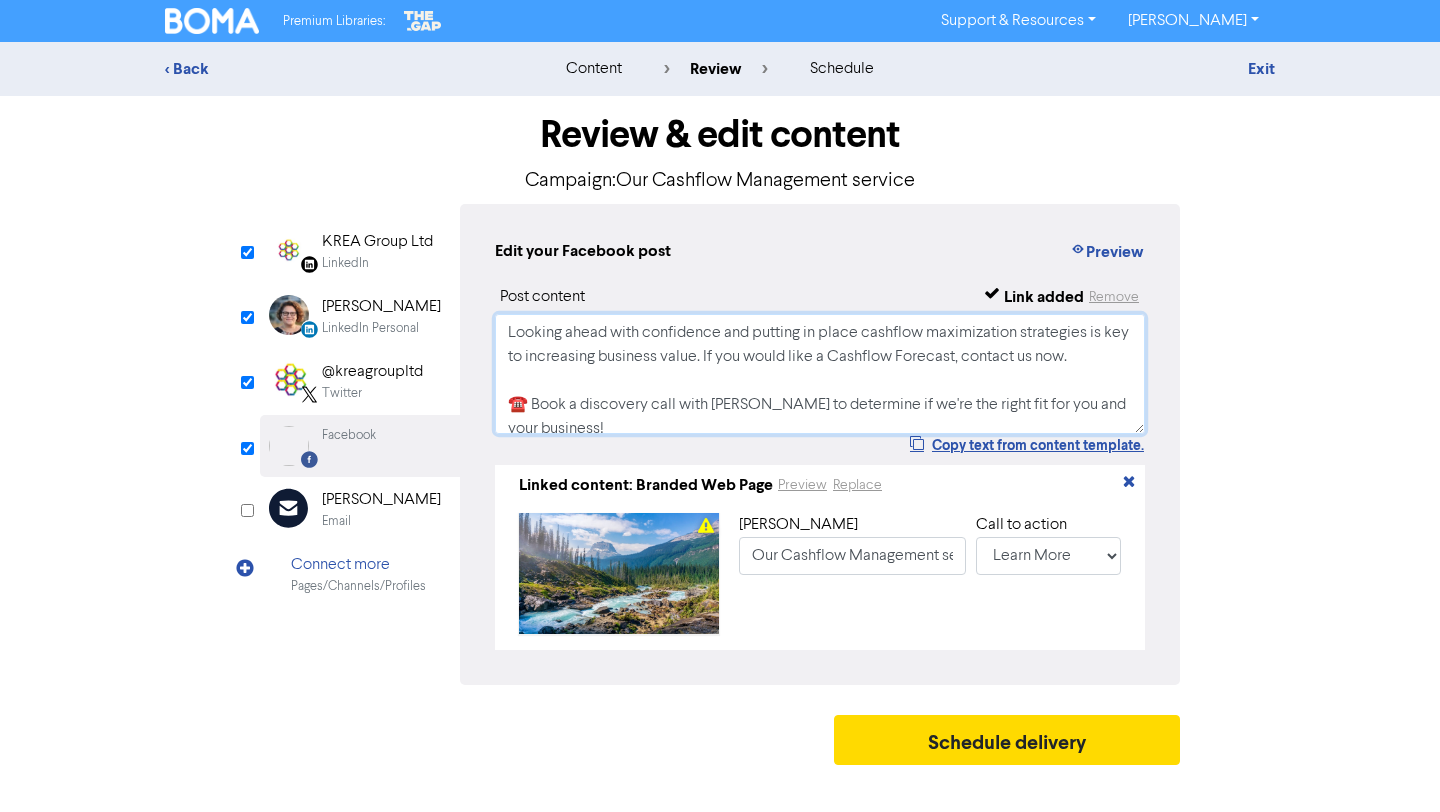 scroll, scrollTop: 100, scrollLeft: 0, axis: vertical 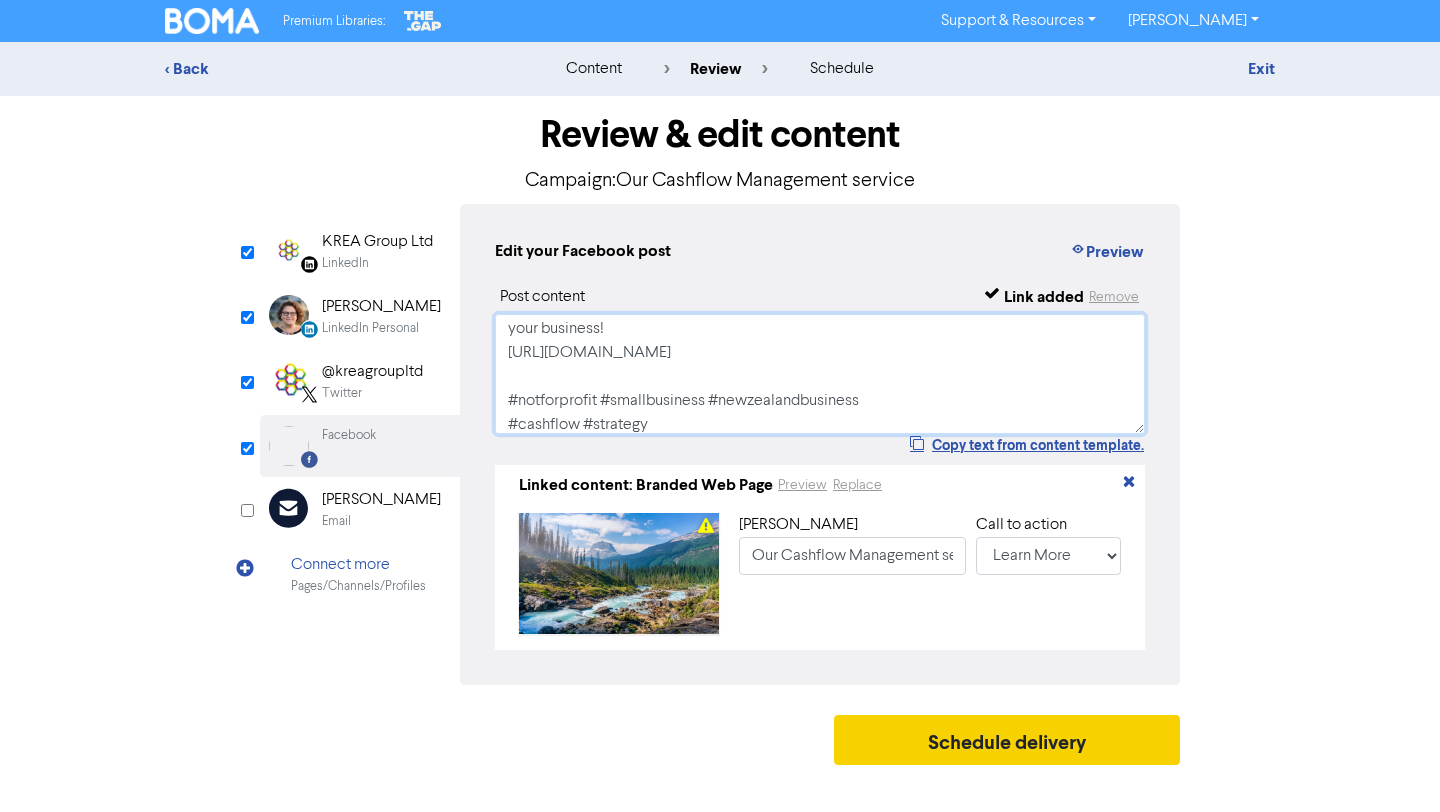 type on "Looking ahead with confidence and putting in place cashflow maximization strategies is key to increasing business value. If you would like a Cashflow Forecast, contact us now.
☎️ Book a discovery call with [PERSON_NAME] to determine if we're the right fit for you and your business!
[URL][DOMAIN_NAME]
#notforprofit #smallbusiness #newzealandbusiness
#cashflow #strategy" 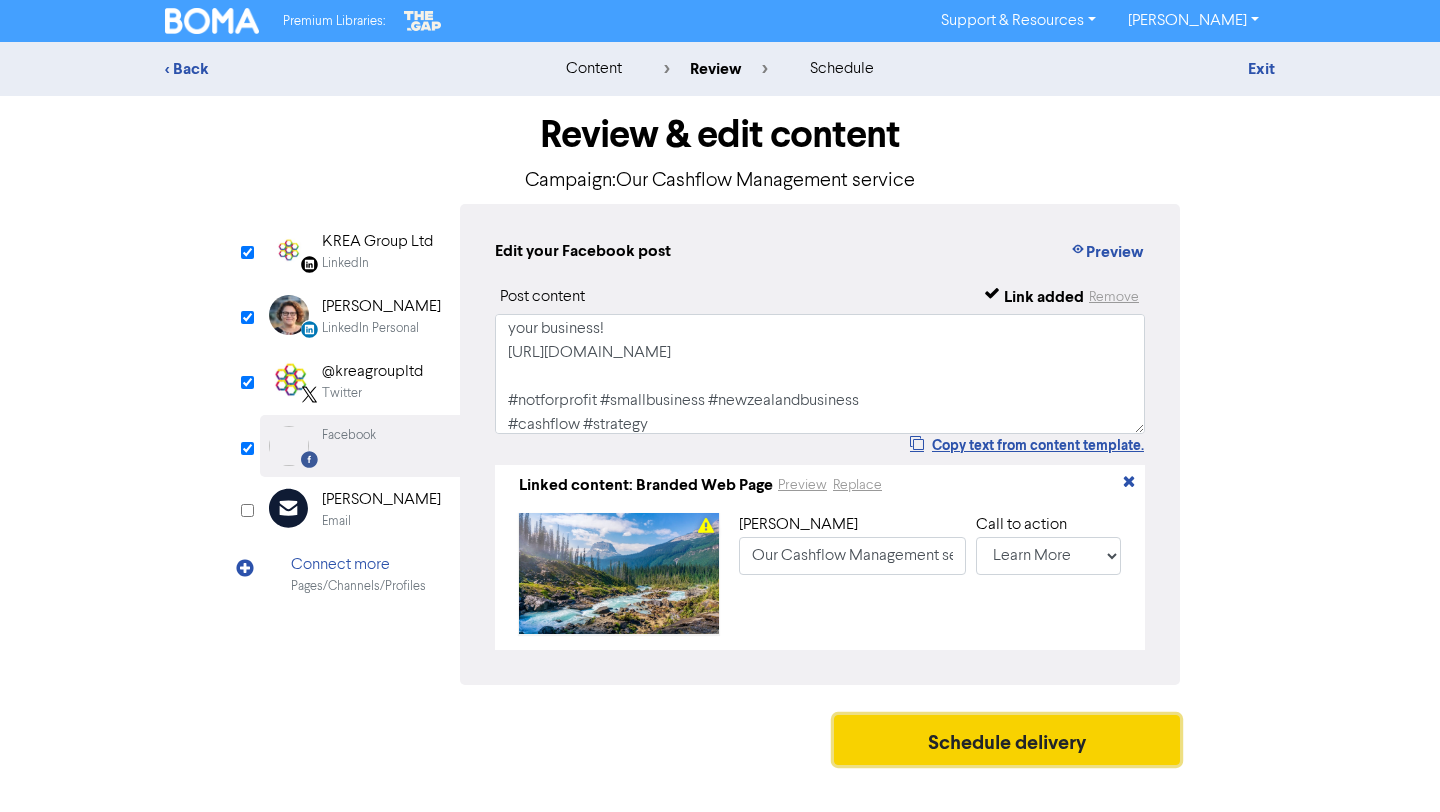 click on "Schedule delivery" at bounding box center [1007, 740] 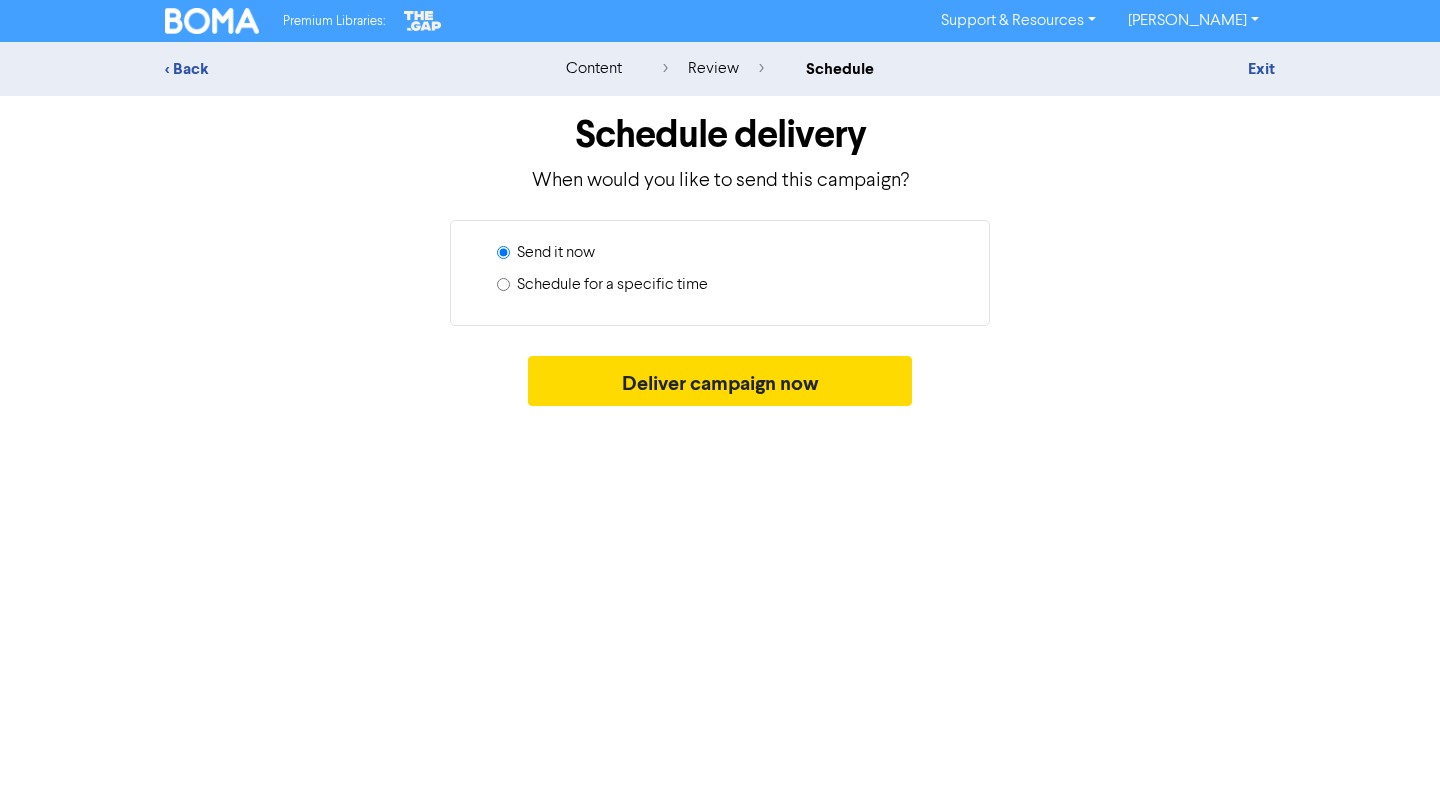click on "Schedule for a specific time" at bounding box center (612, 285) 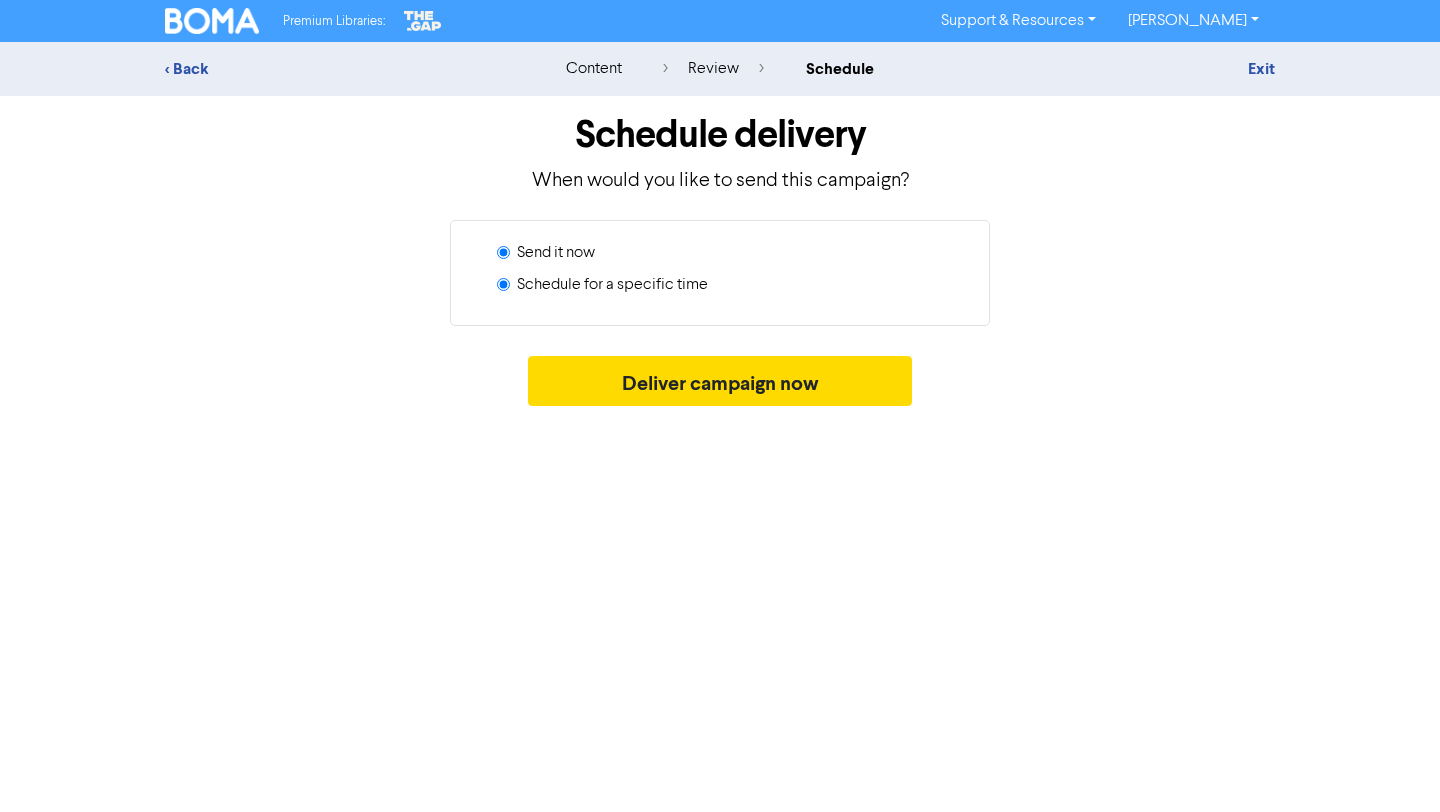 radio on "true" 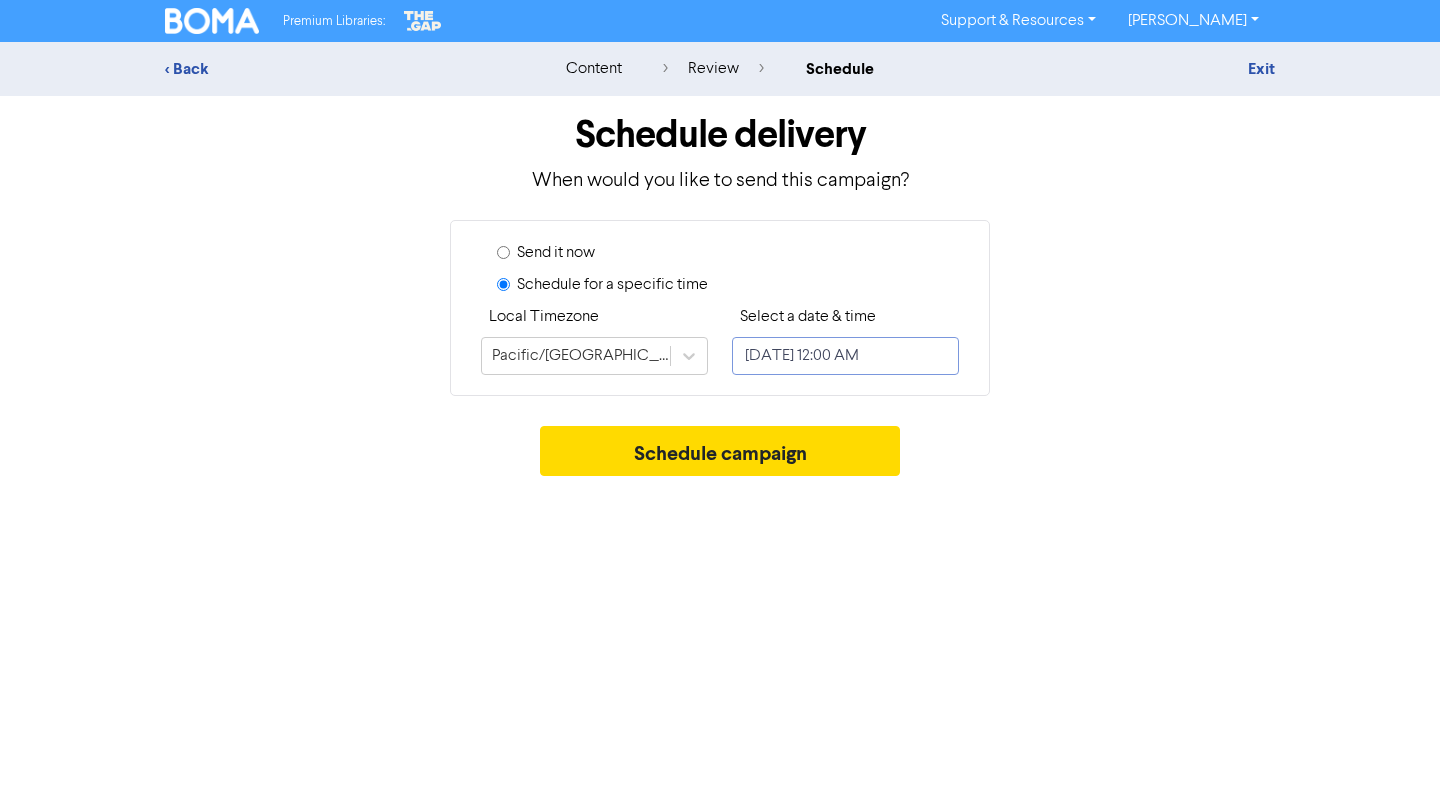 click on "[DATE] 12:00 AM" at bounding box center [845, 356] 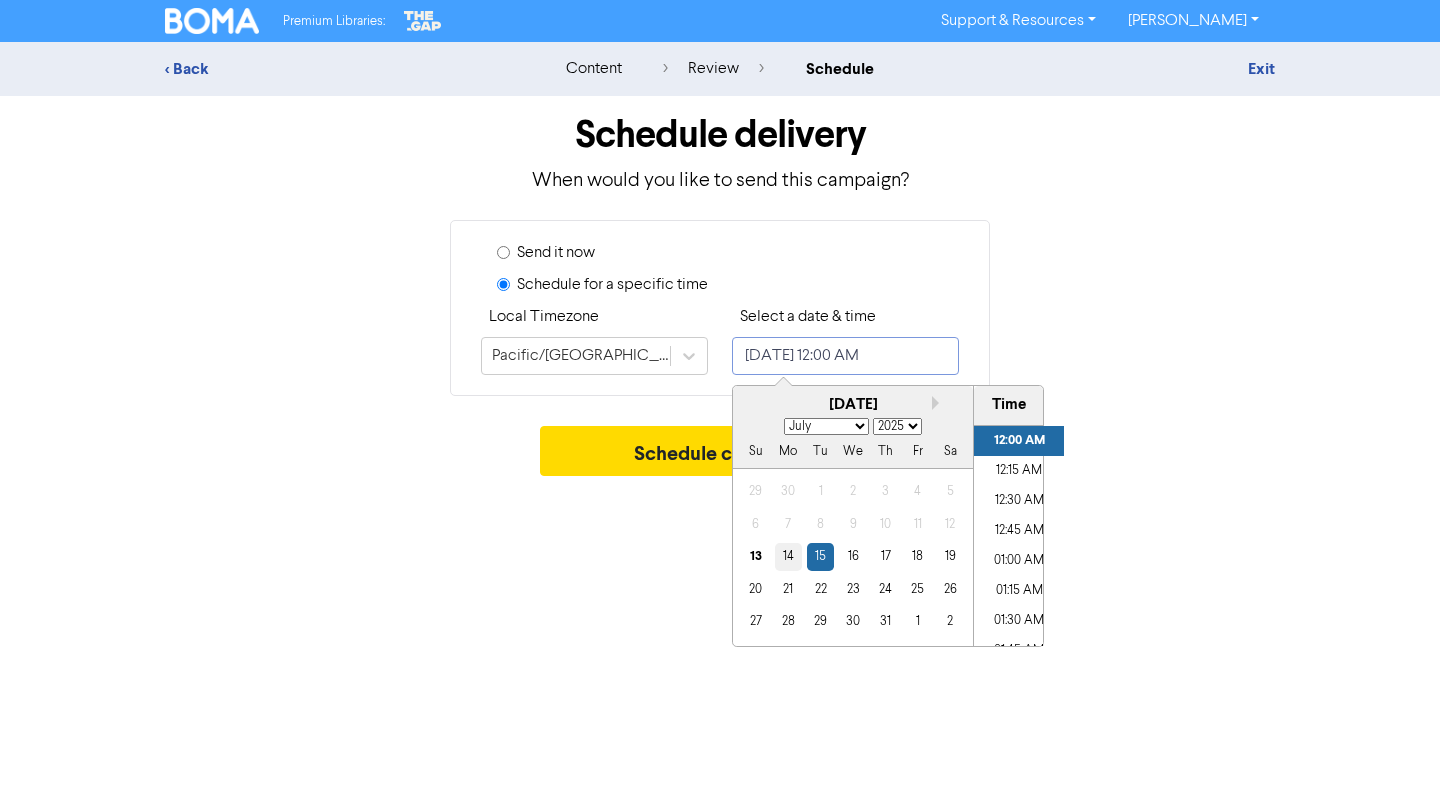 click on "14" at bounding box center [788, 556] 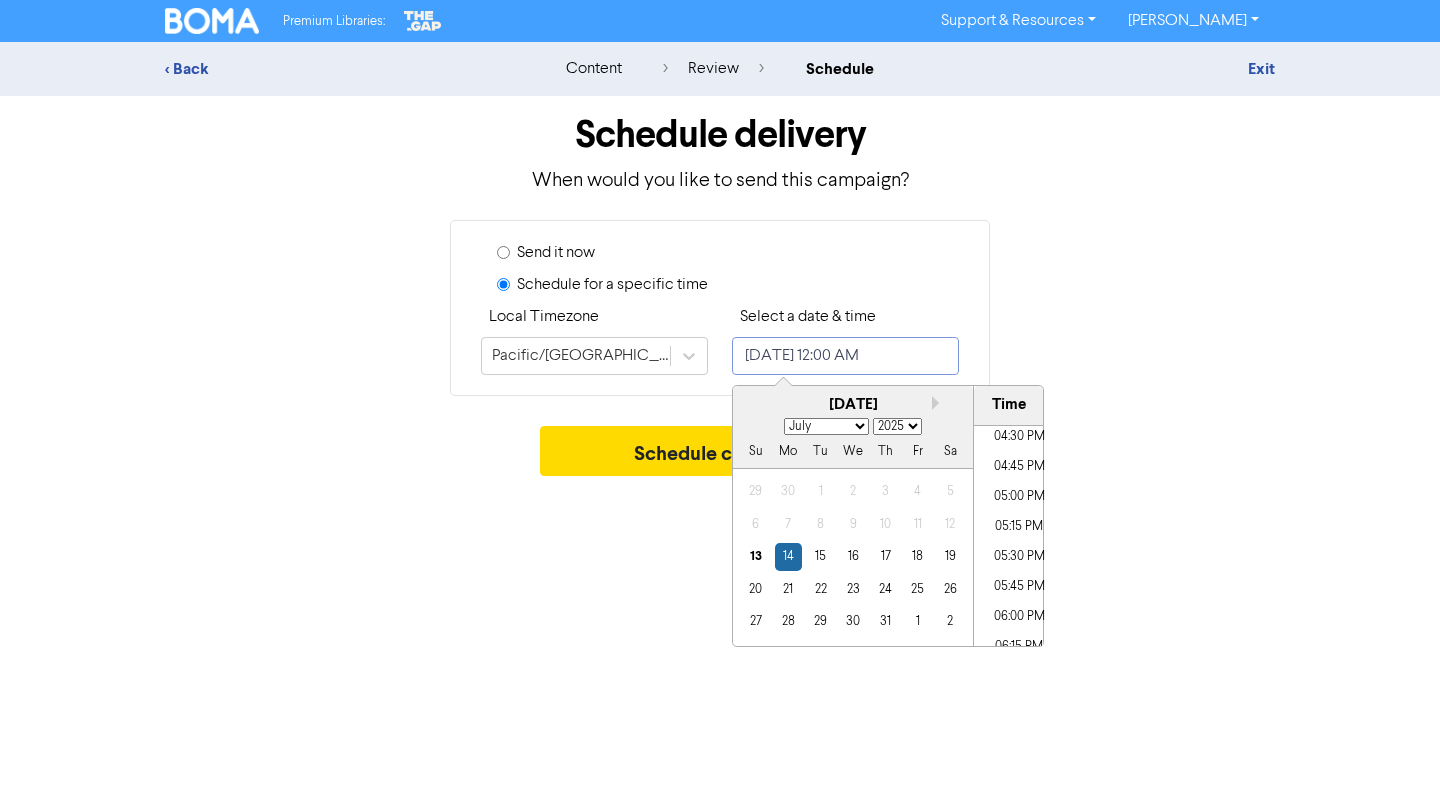 scroll, scrollTop: 1985, scrollLeft: 0, axis: vertical 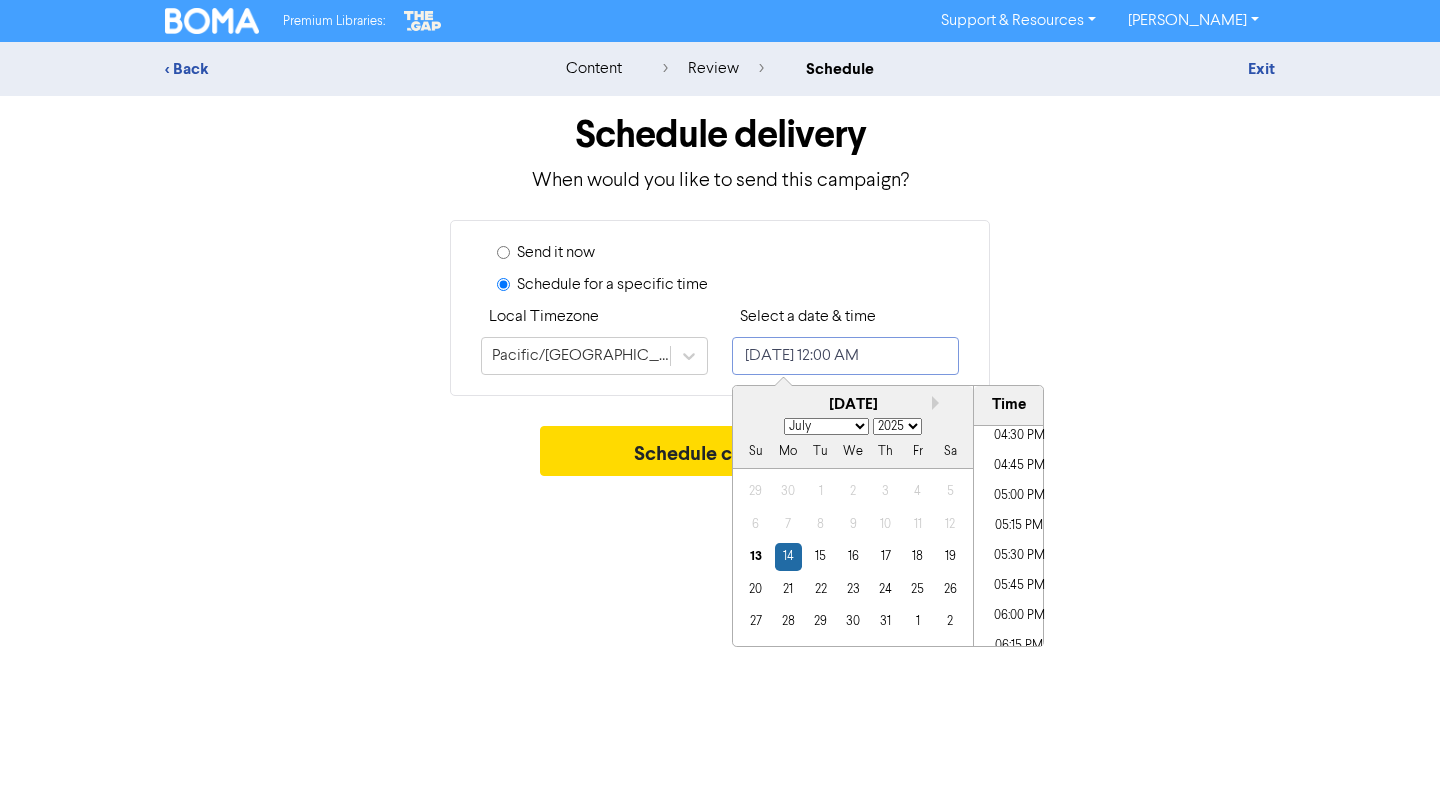 click on "05:00 PM" at bounding box center [1019, 496] 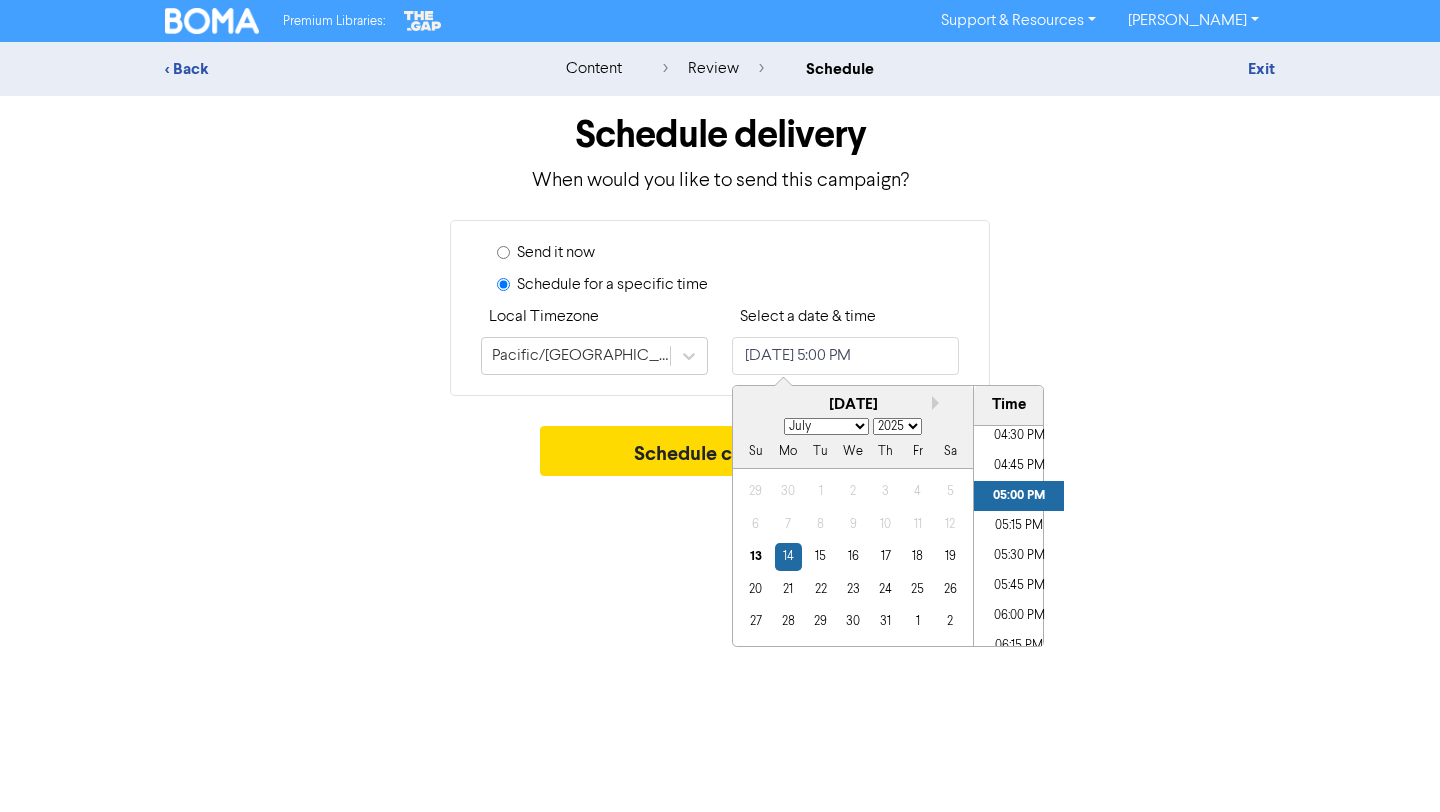 click on "Schedule campaign" at bounding box center (720, 456) 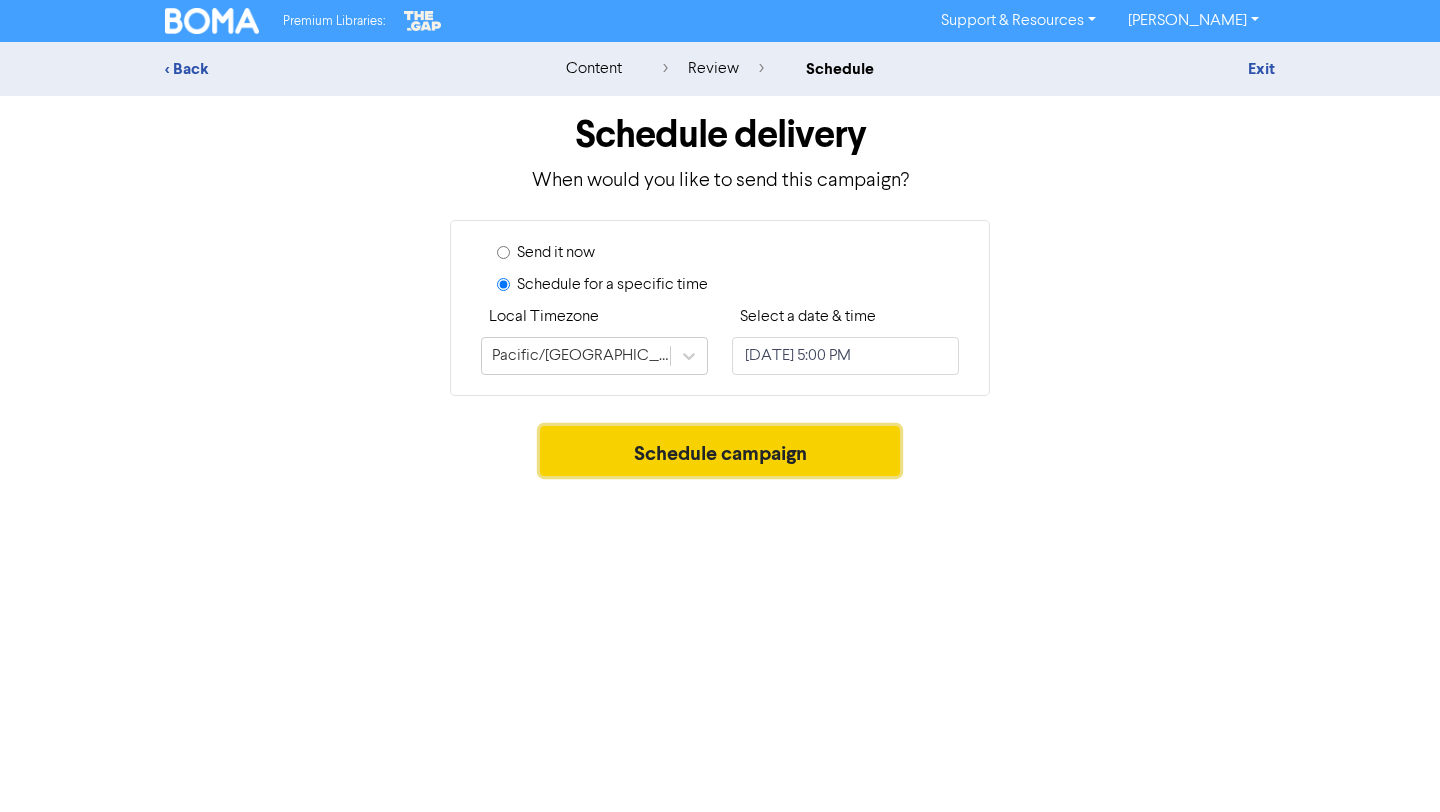 click on "Schedule campaign" at bounding box center [720, 451] 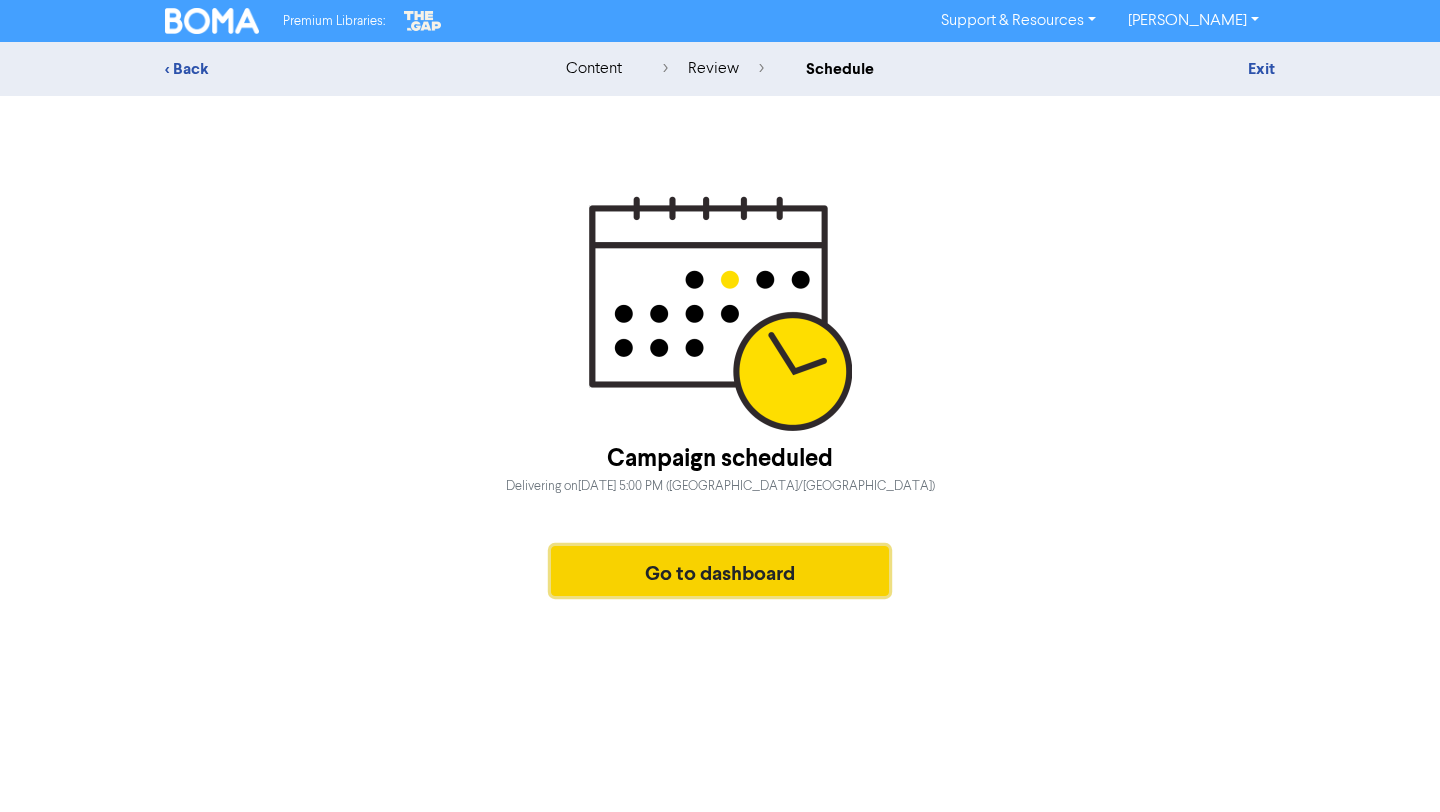 click on "Go to dashboard" at bounding box center [720, 571] 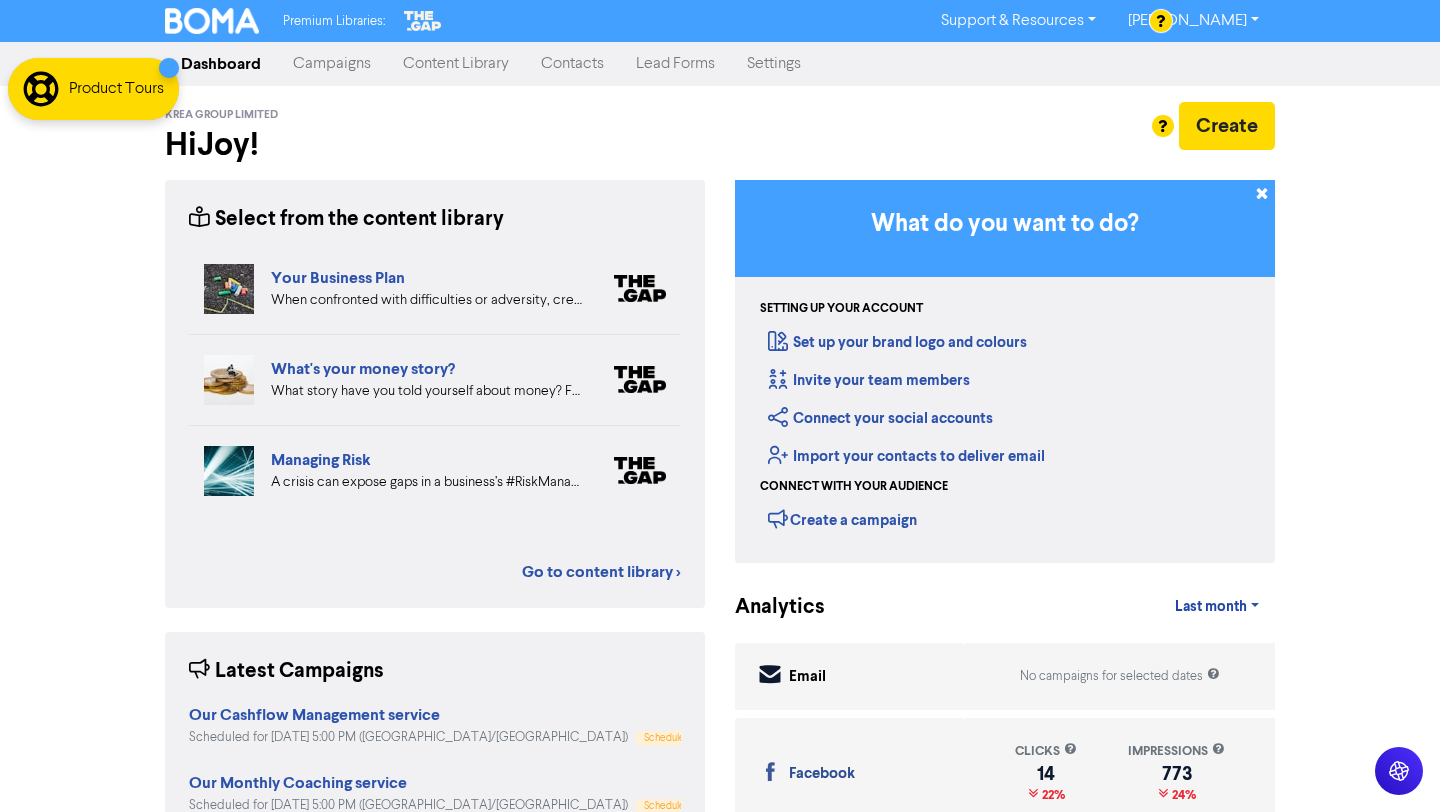 click on "Campaigns" at bounding box center (332, 64) 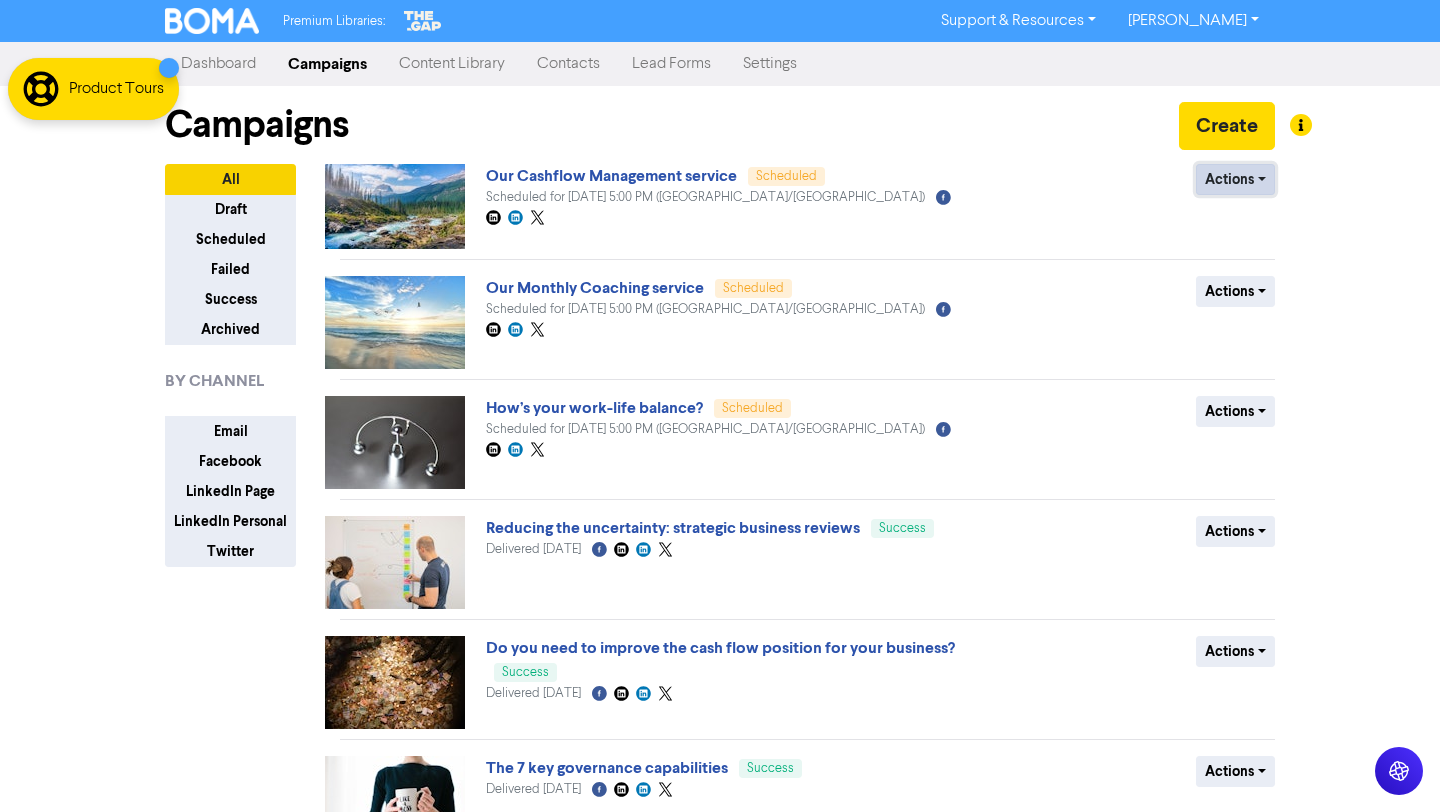 click on "Actions" at bounding box center (1235, 179) 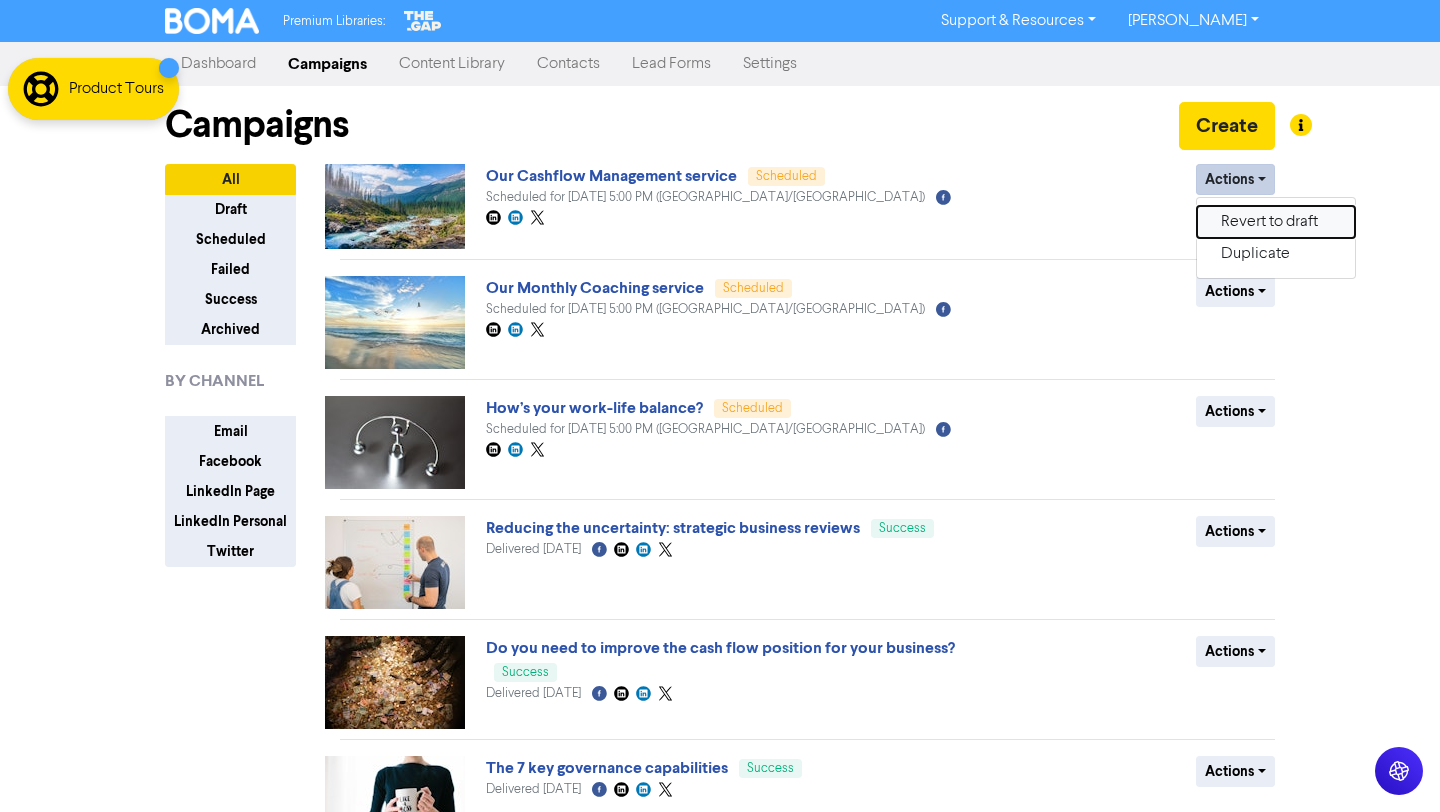 click on "Revert to draft" at bounding box center [1276, 222] 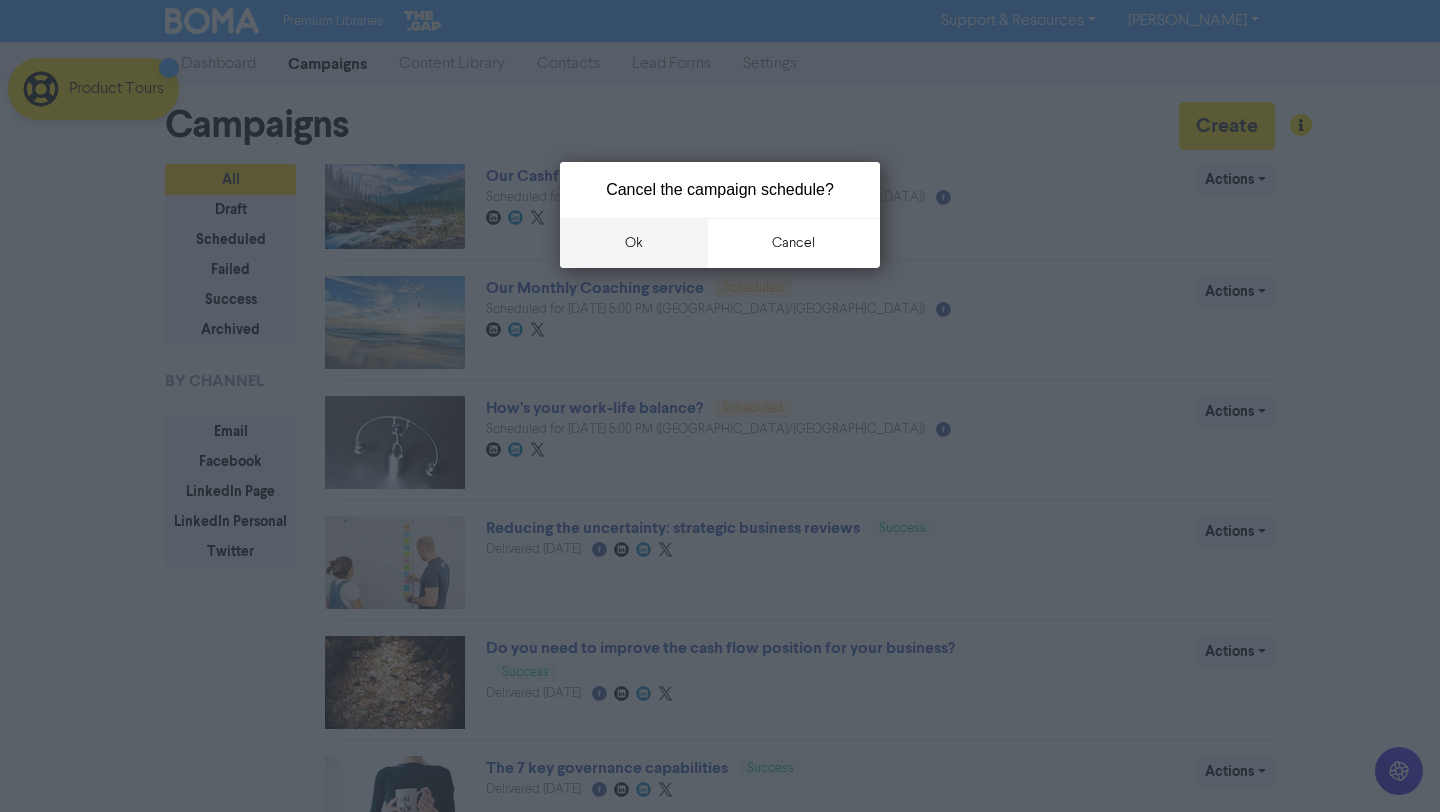 click on "ok" at bounding box center (634, 243) 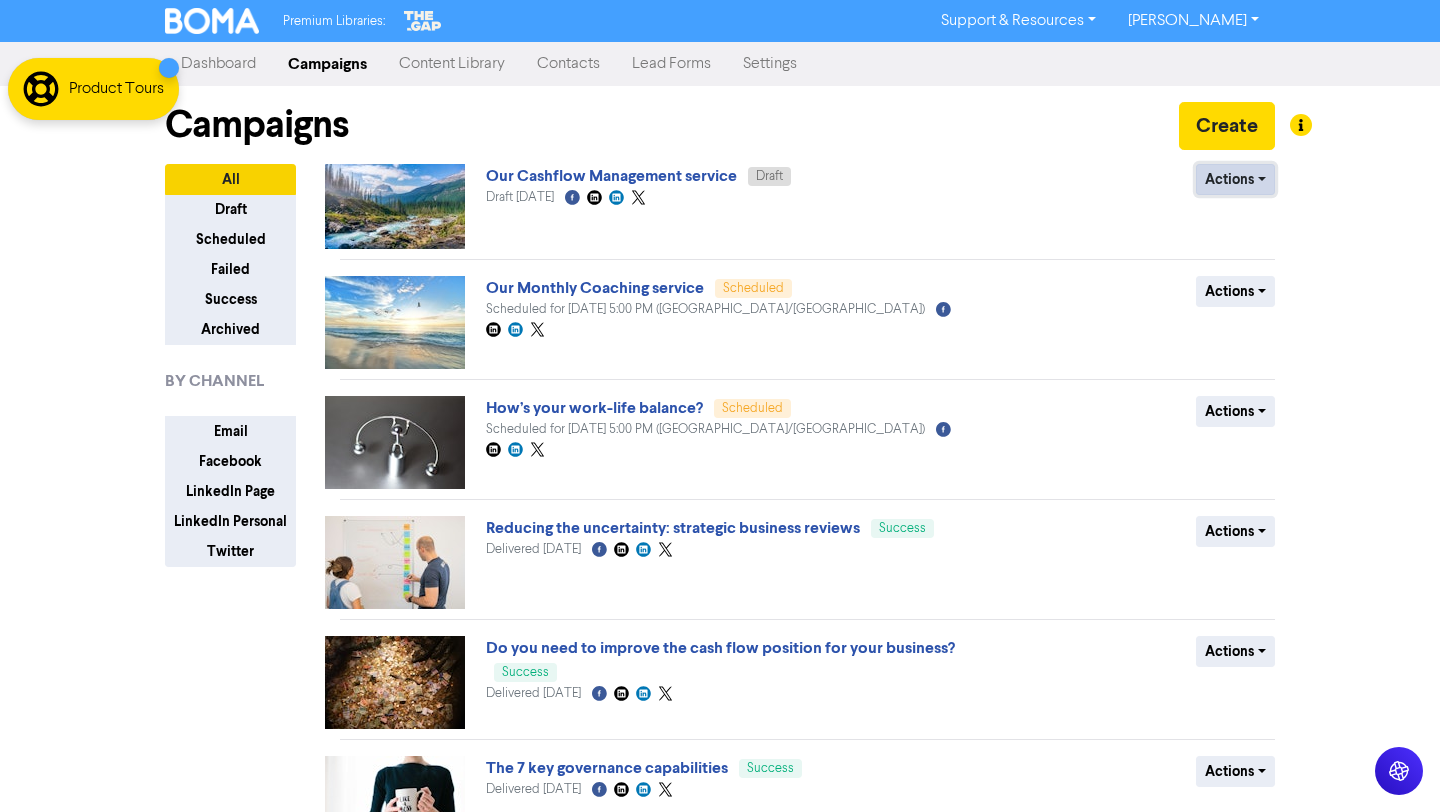 click on "Actions" at bounding box center [1235, 179] 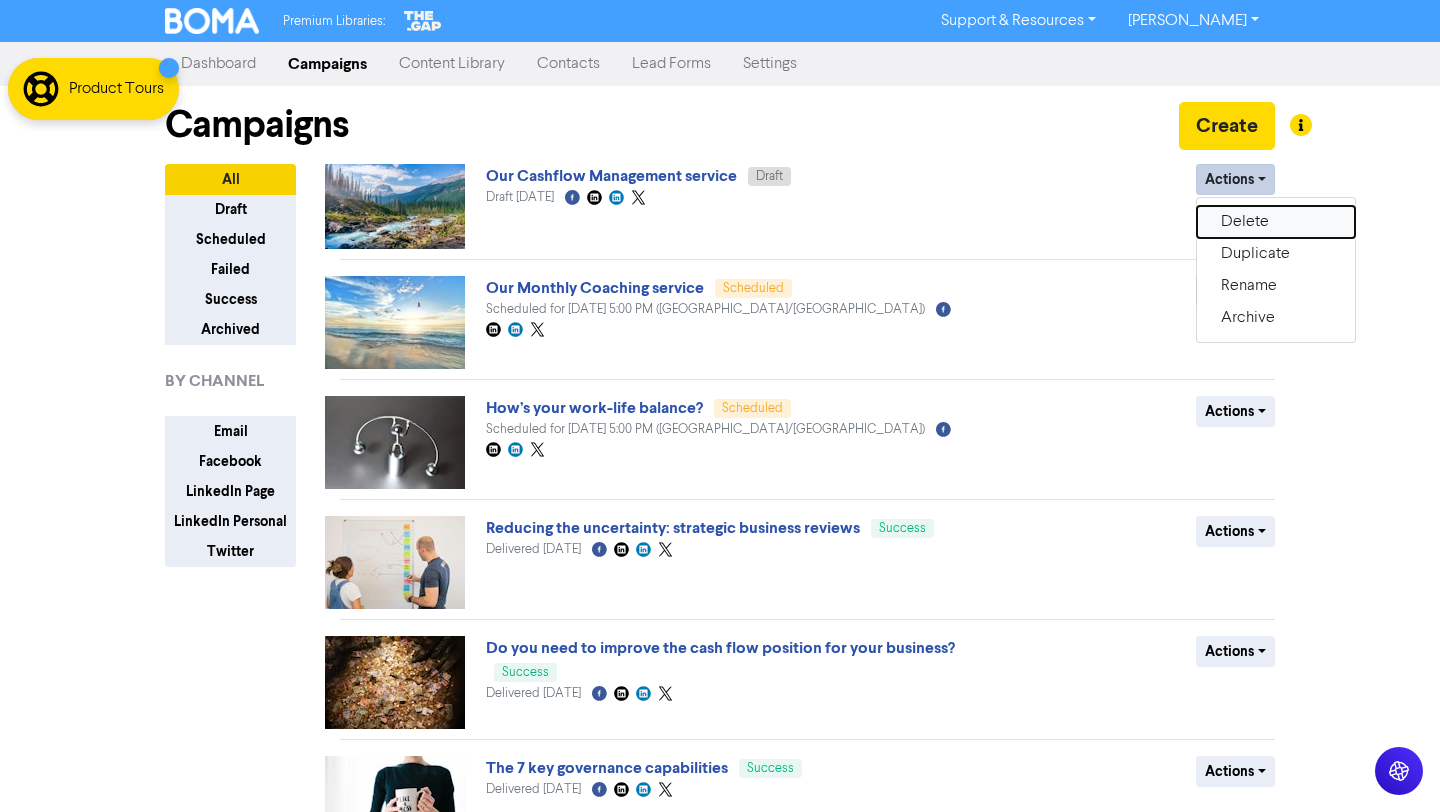 click on "Delete" at bounding box center [1276, 222] 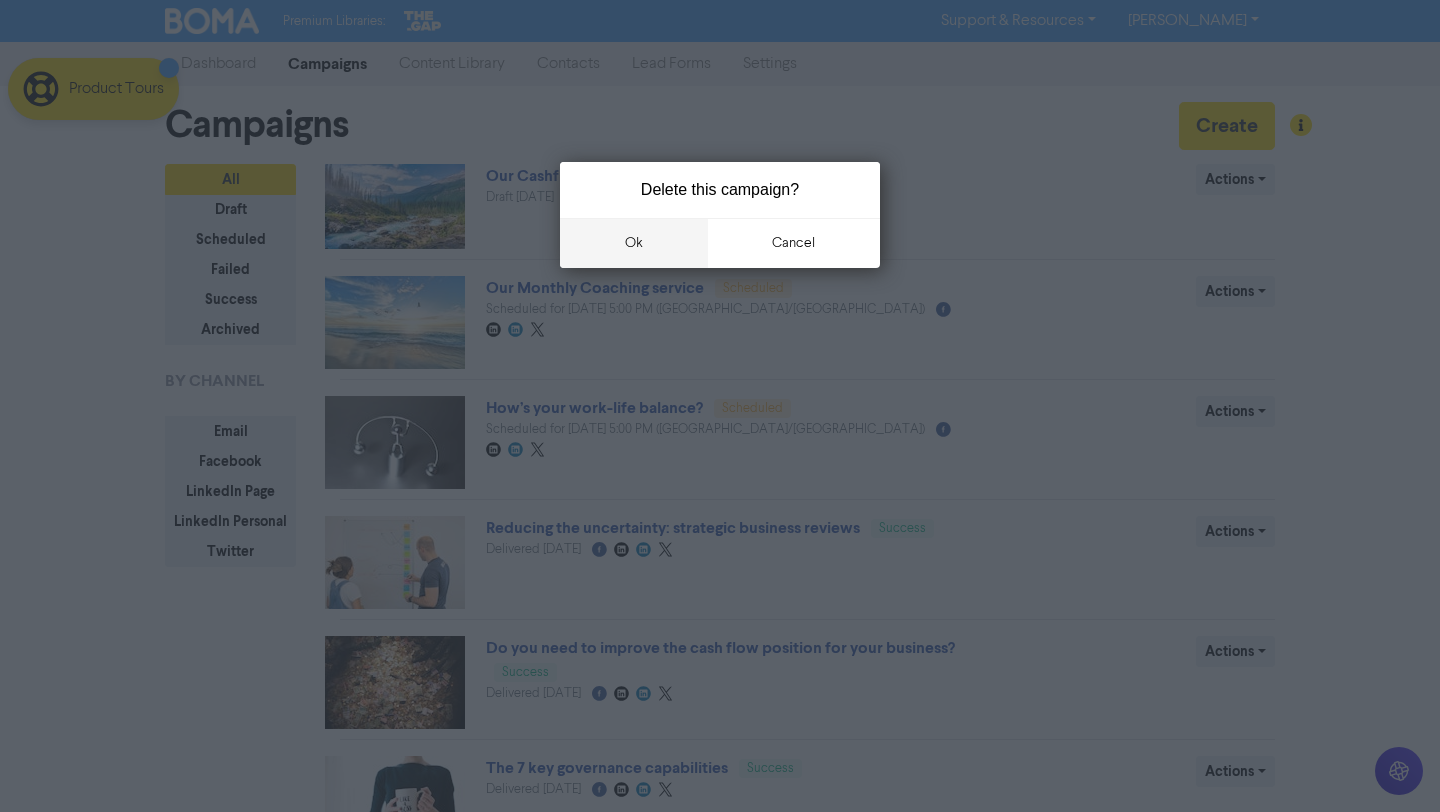 click on "ok" at bounding box center [634, 243] 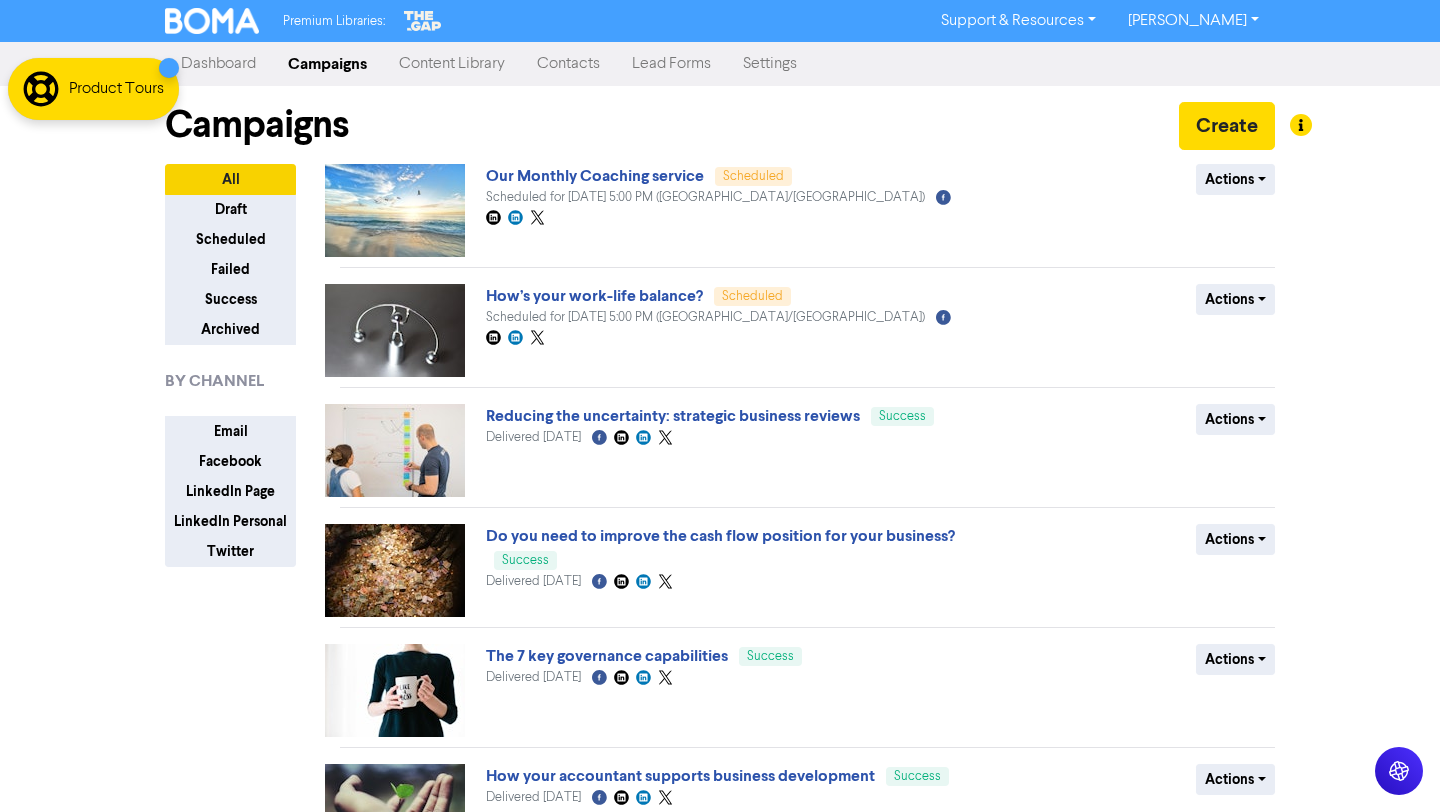 click on "Content Library" at bounding box center [452, 64] 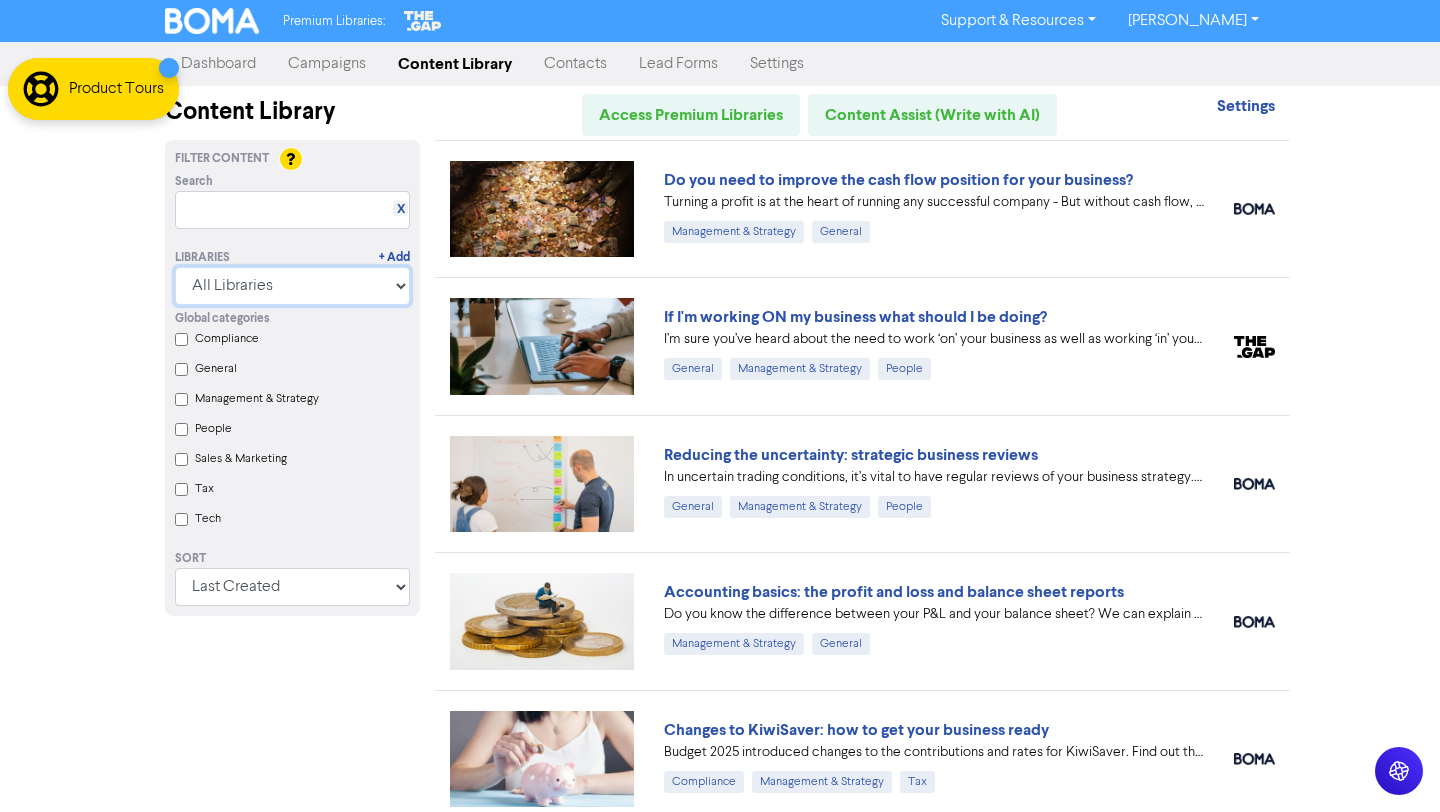 click on "All Libraries BOMA Other Partners The Gap Xero" at bounding box center (292, 286) 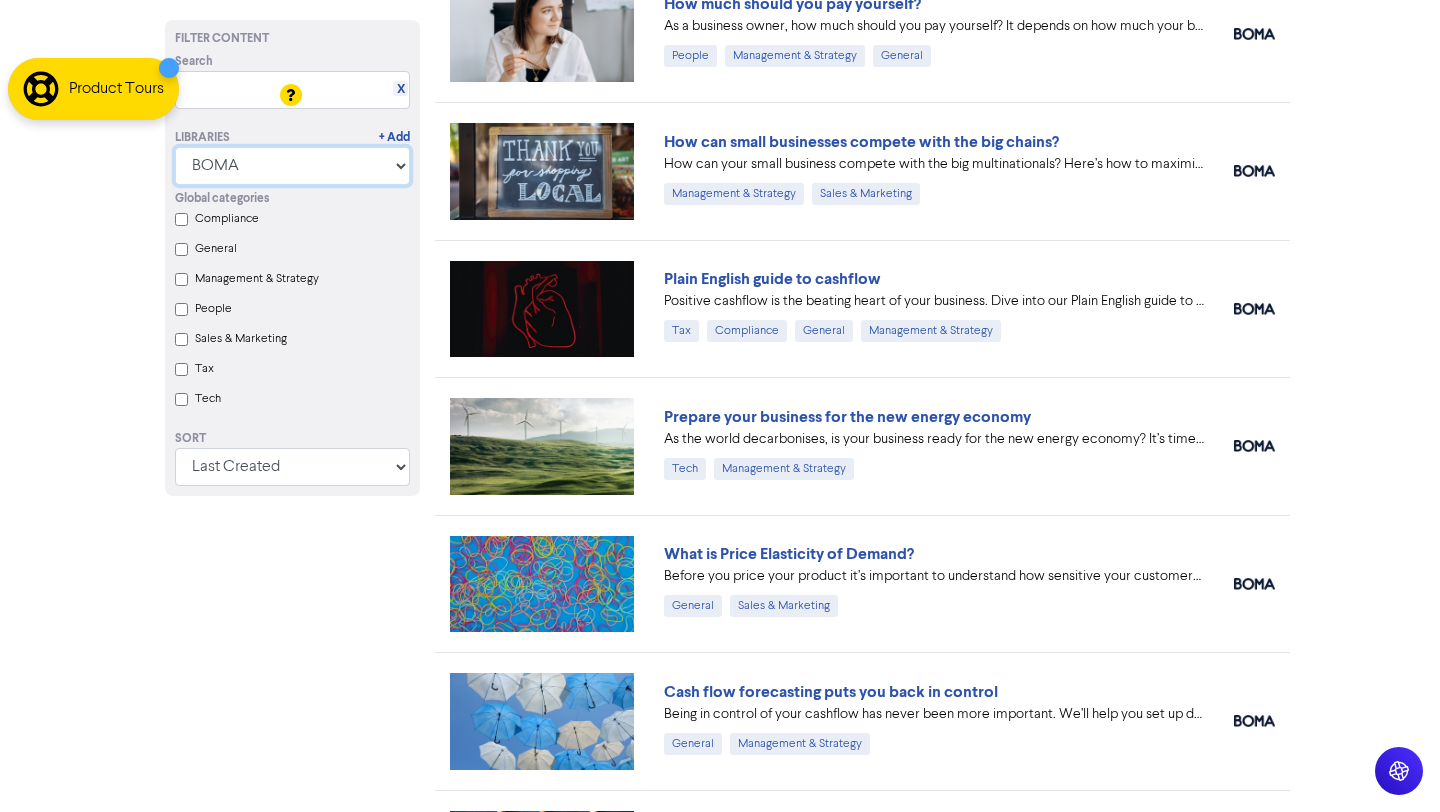 scroll, scrollTop: 12581, scrollLeft: 0, axis: vertical 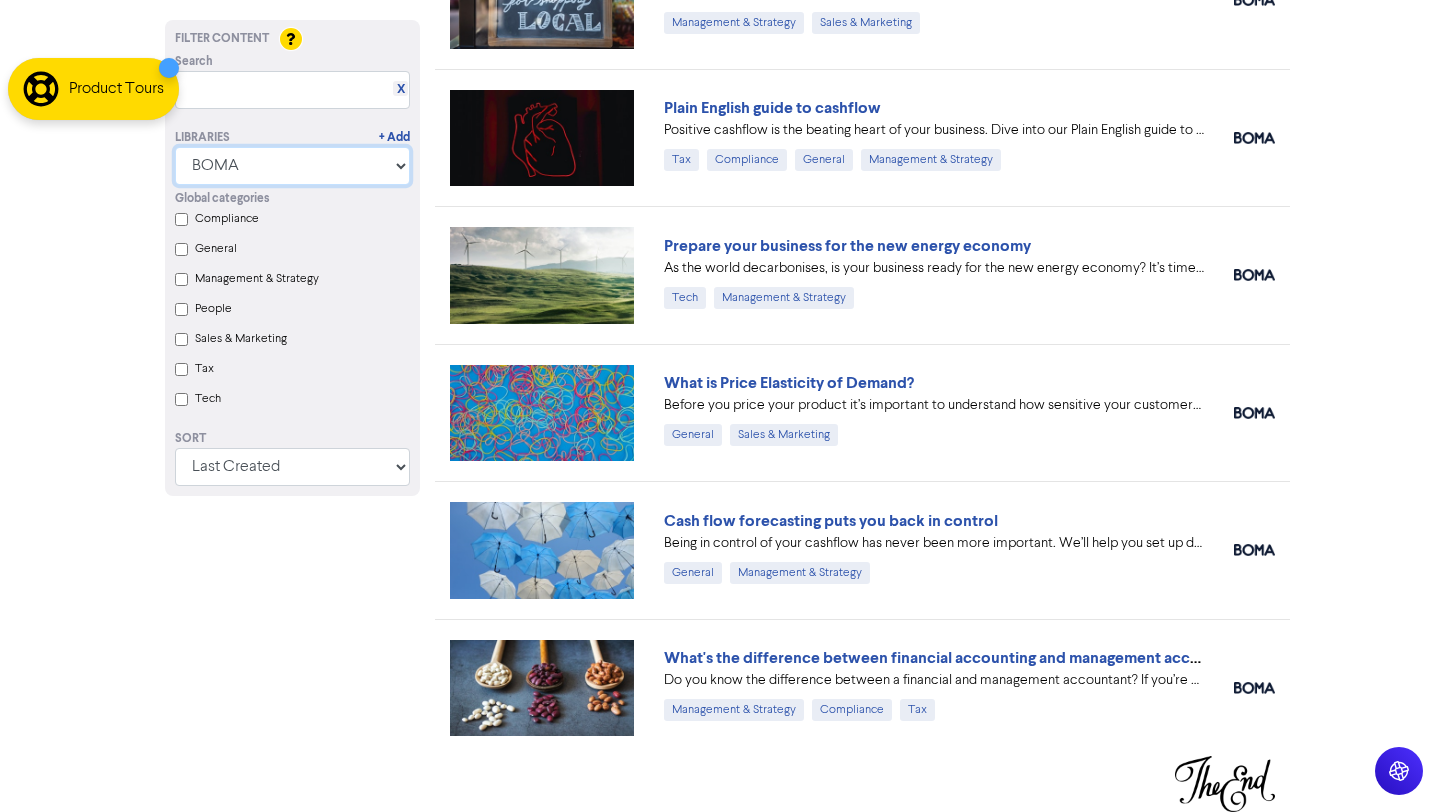 click on "All Libraries BOMA Other Partners The Gap Xero" at bounding box center [292, 166] 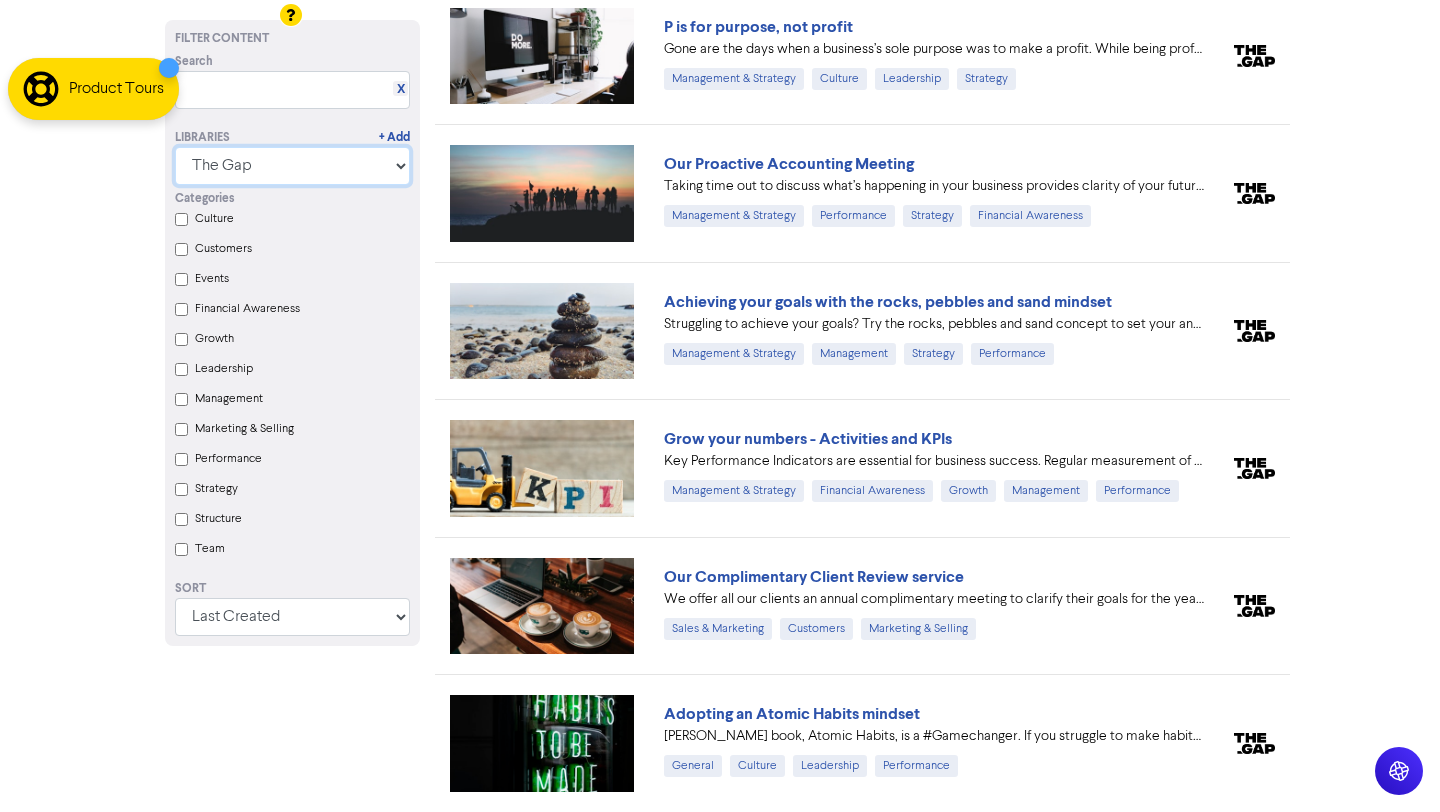 scroll, scrollTop: 13838, scrollLeft: 0, axis: vertical 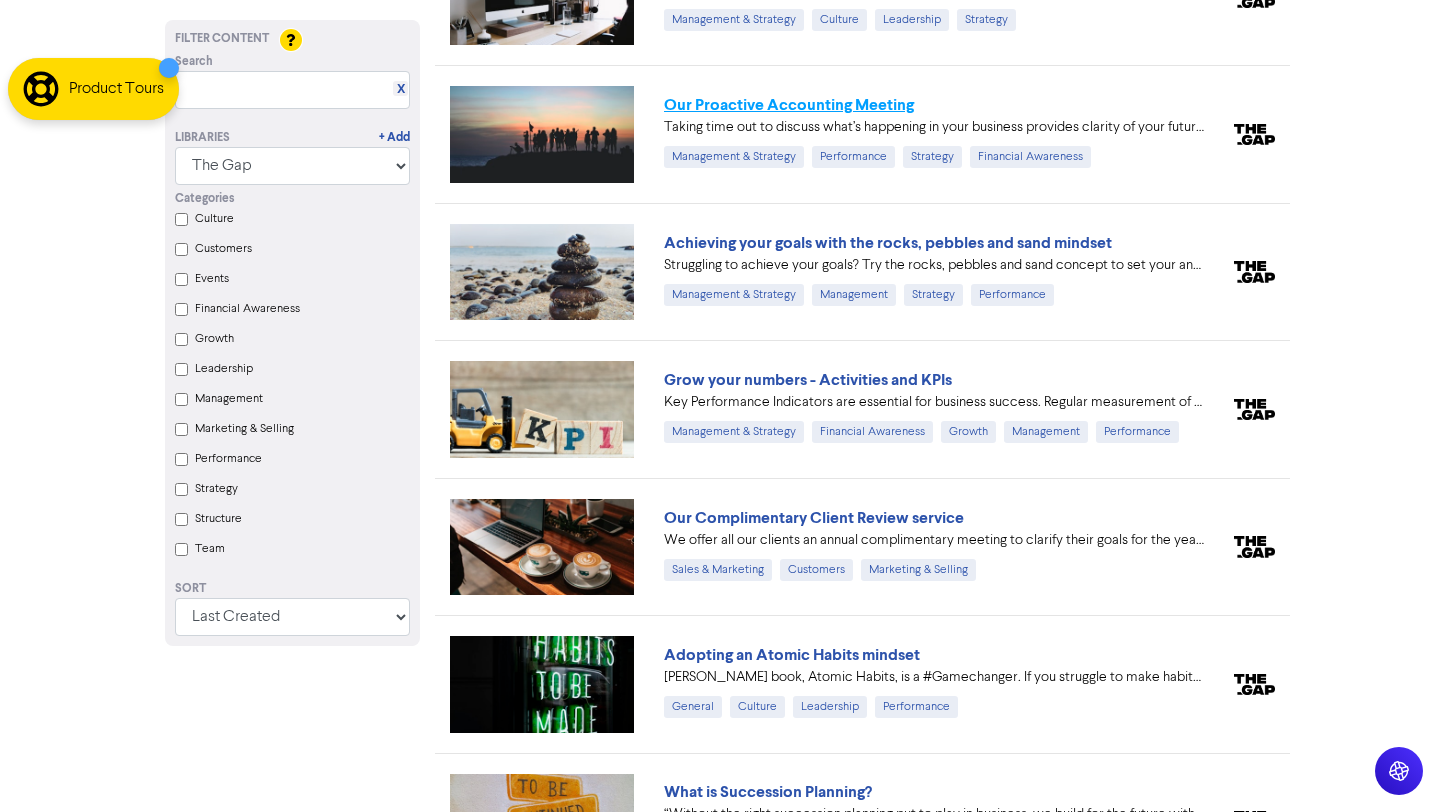 click on "Our Proactive Accounting Meeting" at bounding box center [789, 105] 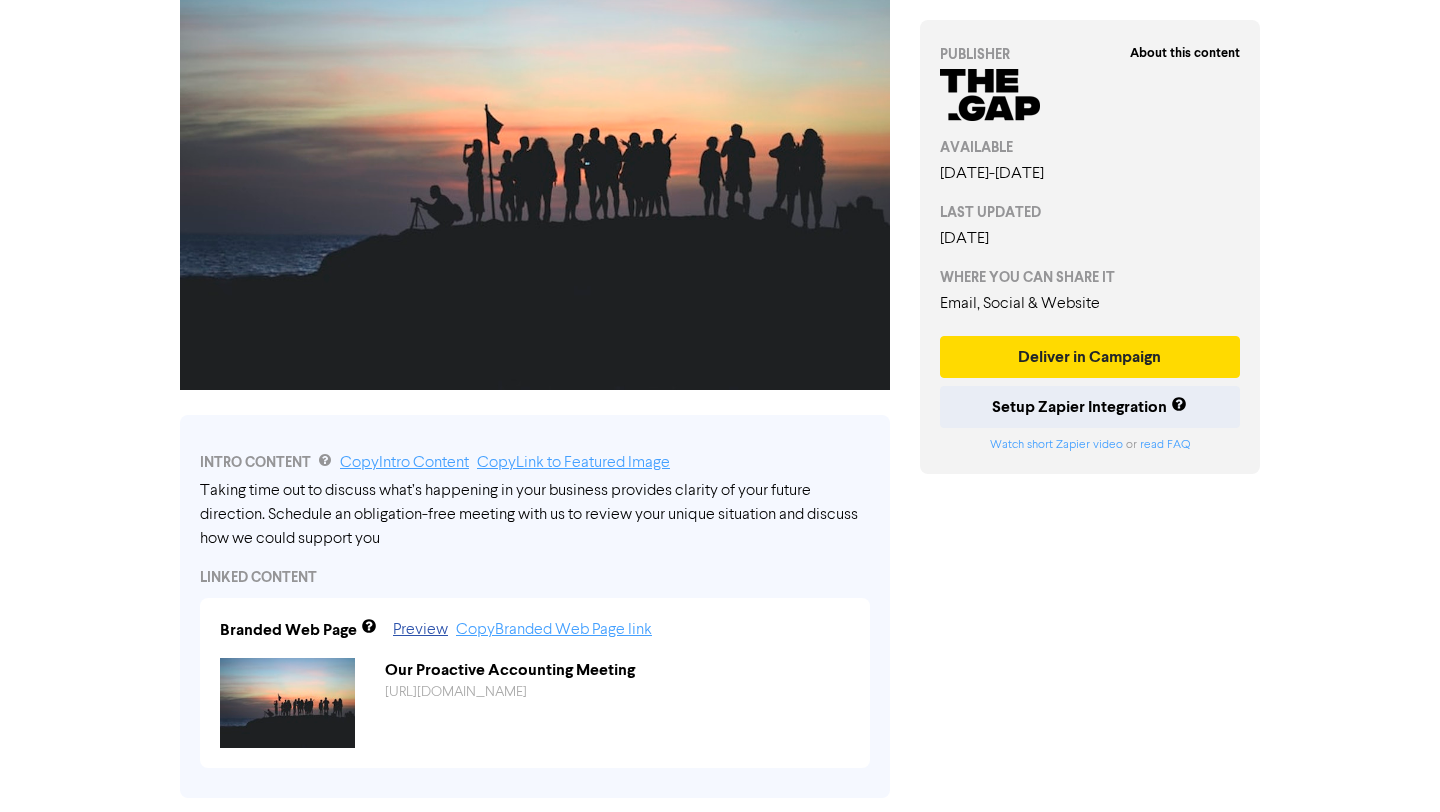 scroll, scrollTop: 854, scrollLeft: 0, axis: vertical 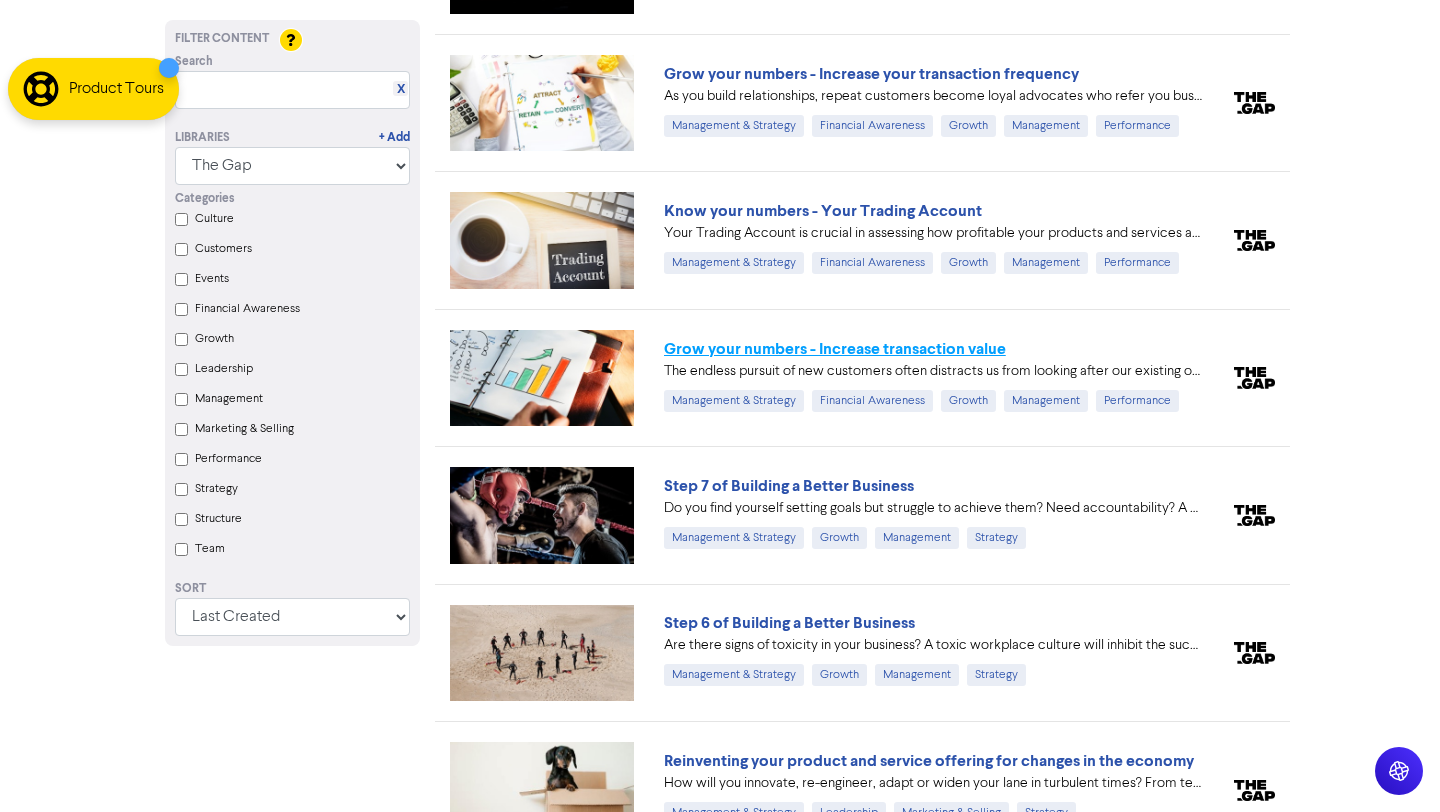 click on "Grow your numbers - Increase transaction value" at bounding box center [835, 349] 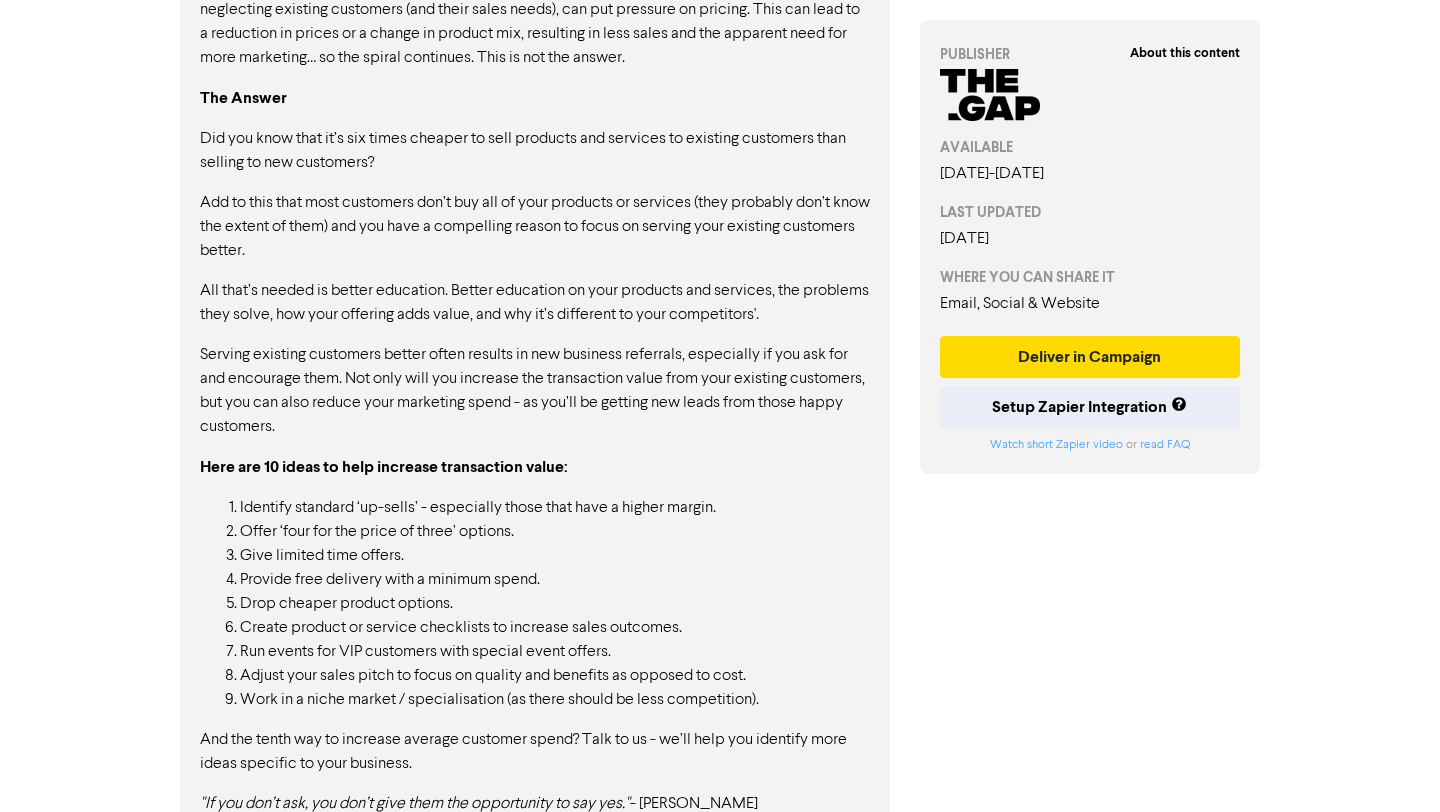 scroll, scrollTop: 1427, scrollLeft: 0, axis: vertical 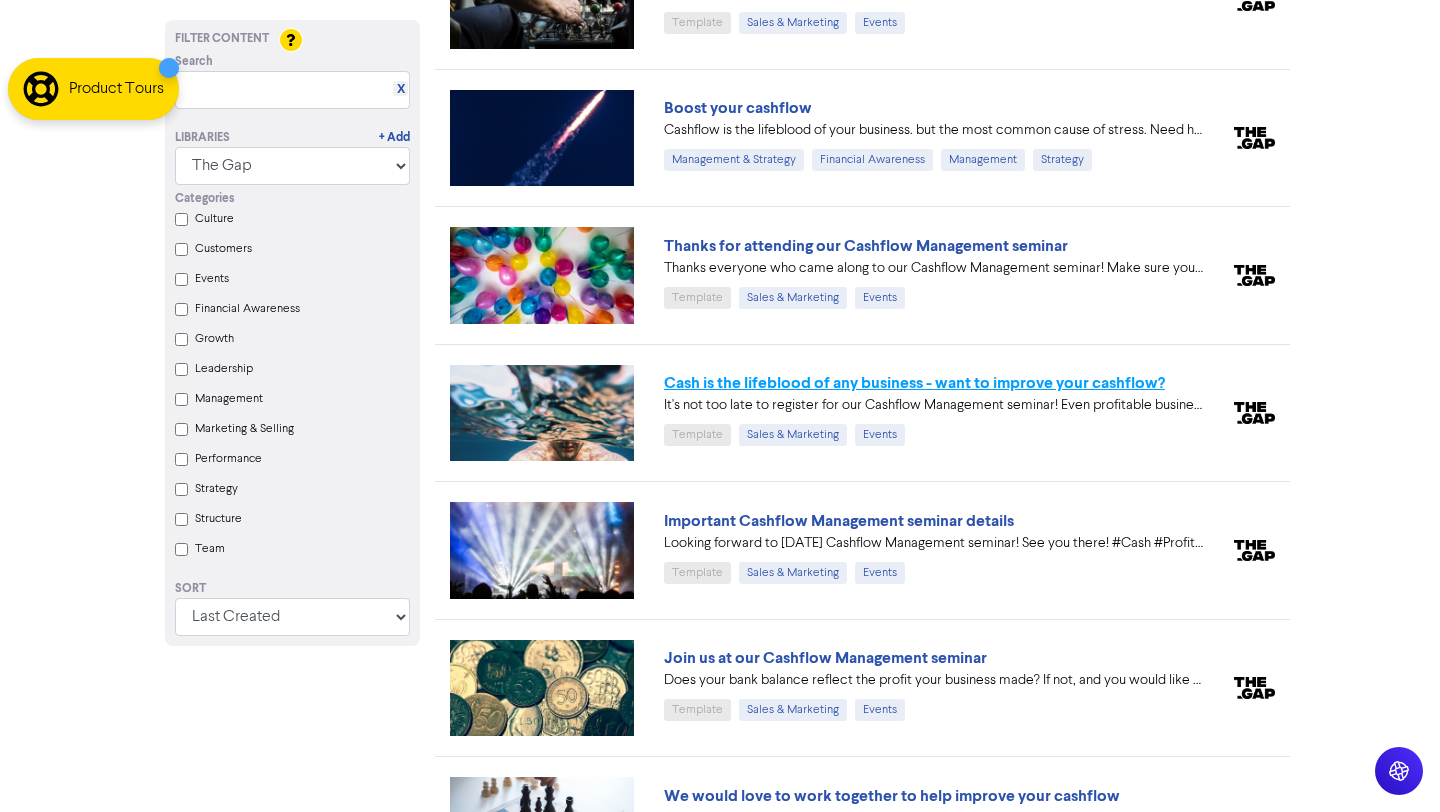 click on "Cash is the lifeblood of any business - want to improve your cashflow?" at bounding box center [914, 383] 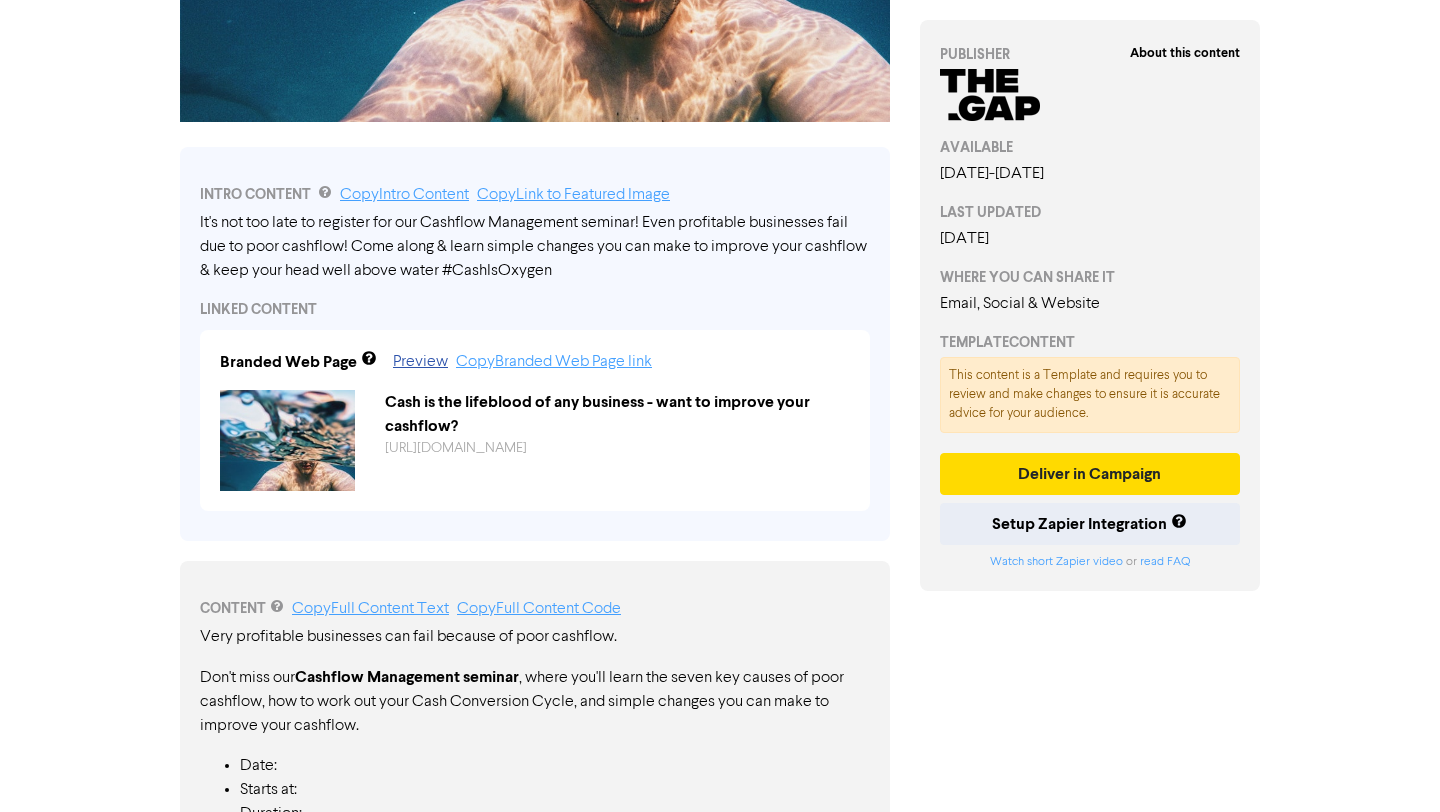 scroll, scrollTop: 866, scrollLeft: 0, axis: vertical 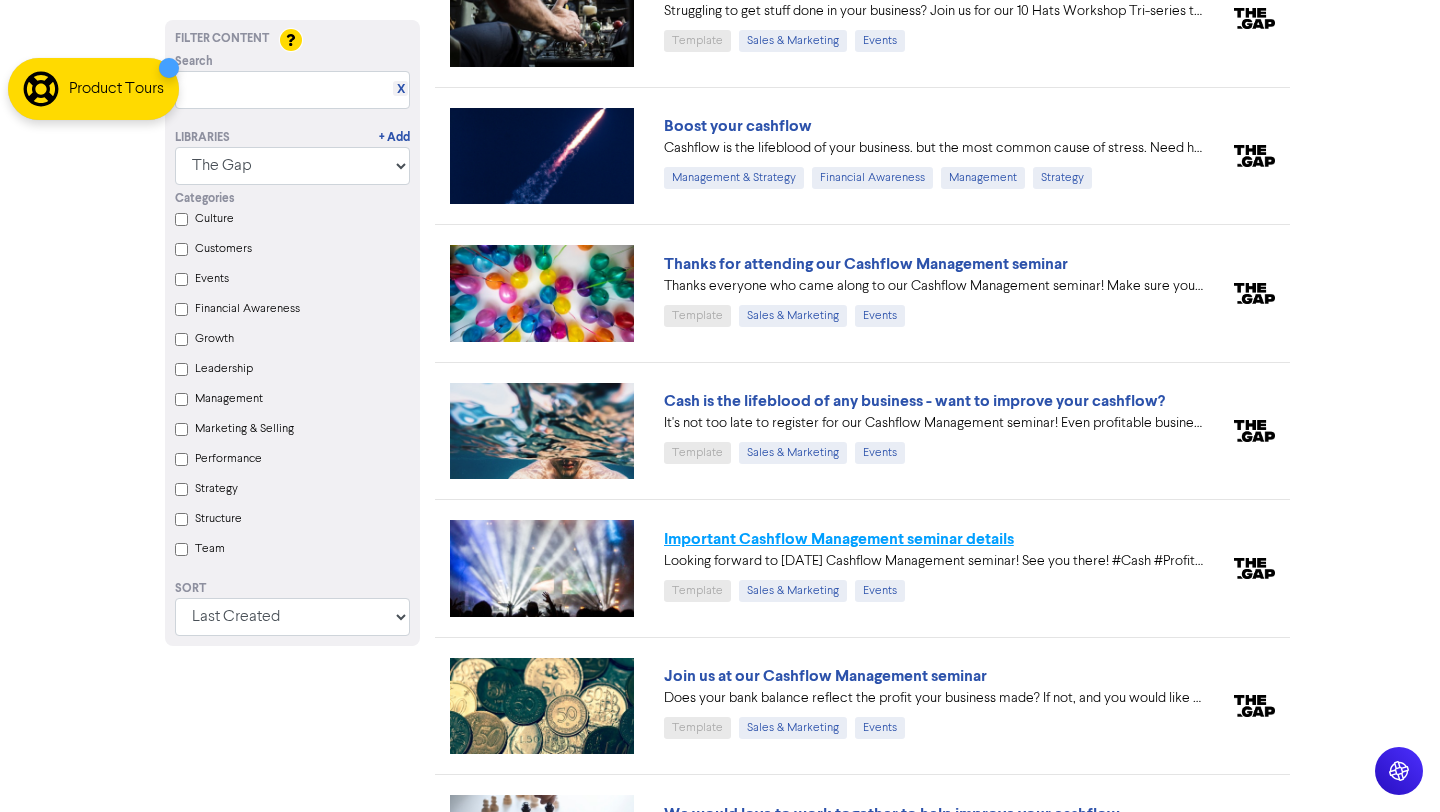 click on "Important Cashflow Management seminar details" at bounding box center [839, 539] 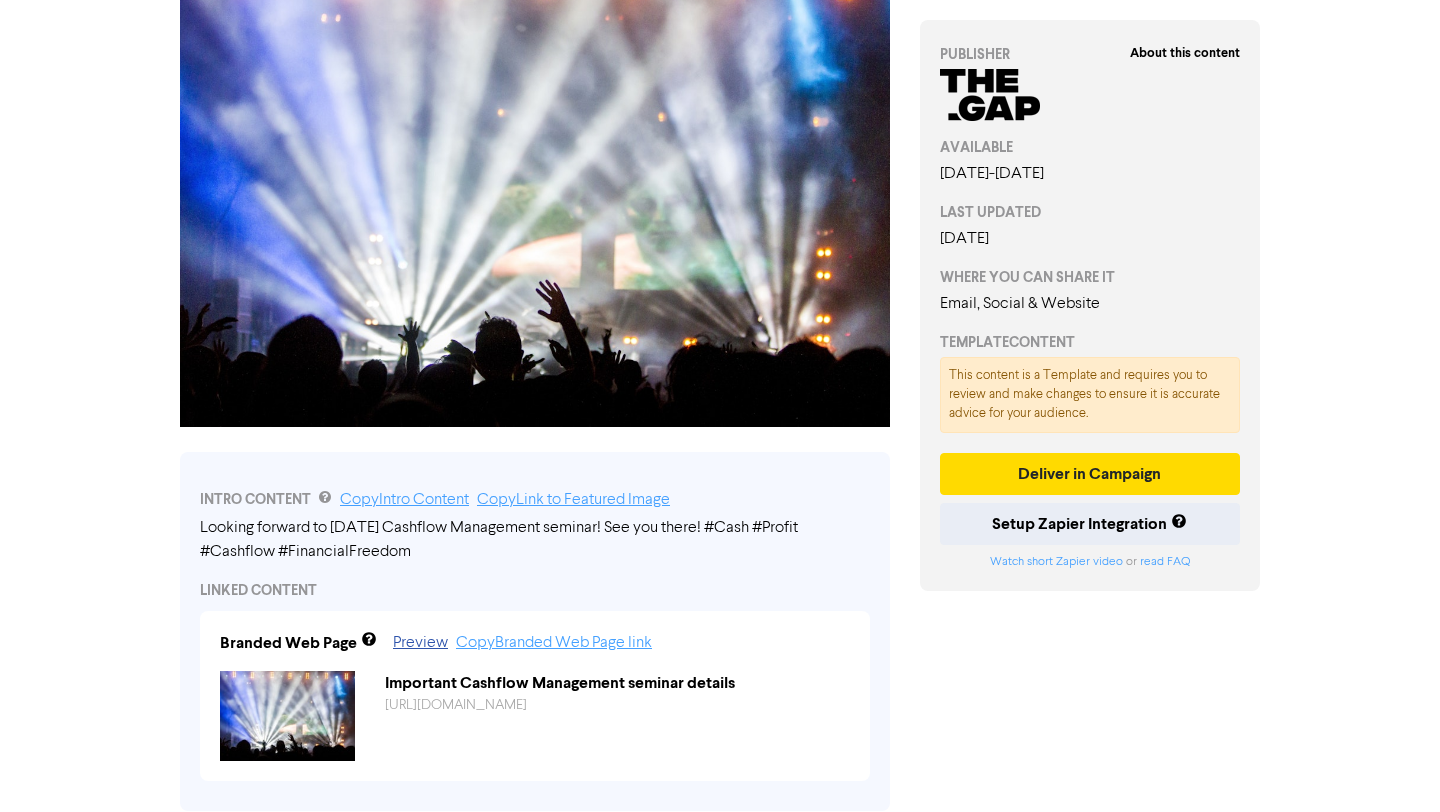 scroll, scrollTop: 711, scrollLeft: 0, axis: vertical 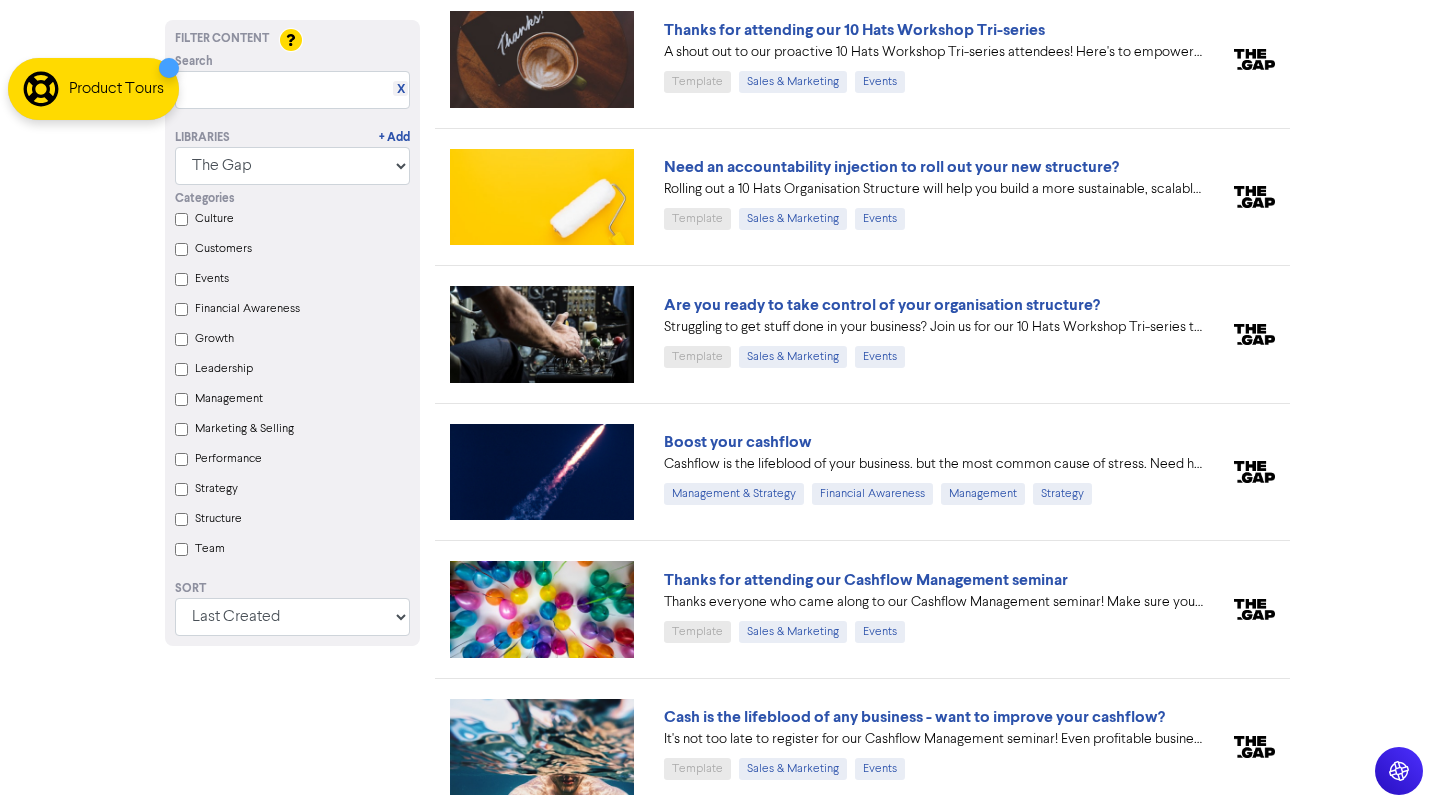 click on "Boost your cashflow" at bounding box center (738, 442) 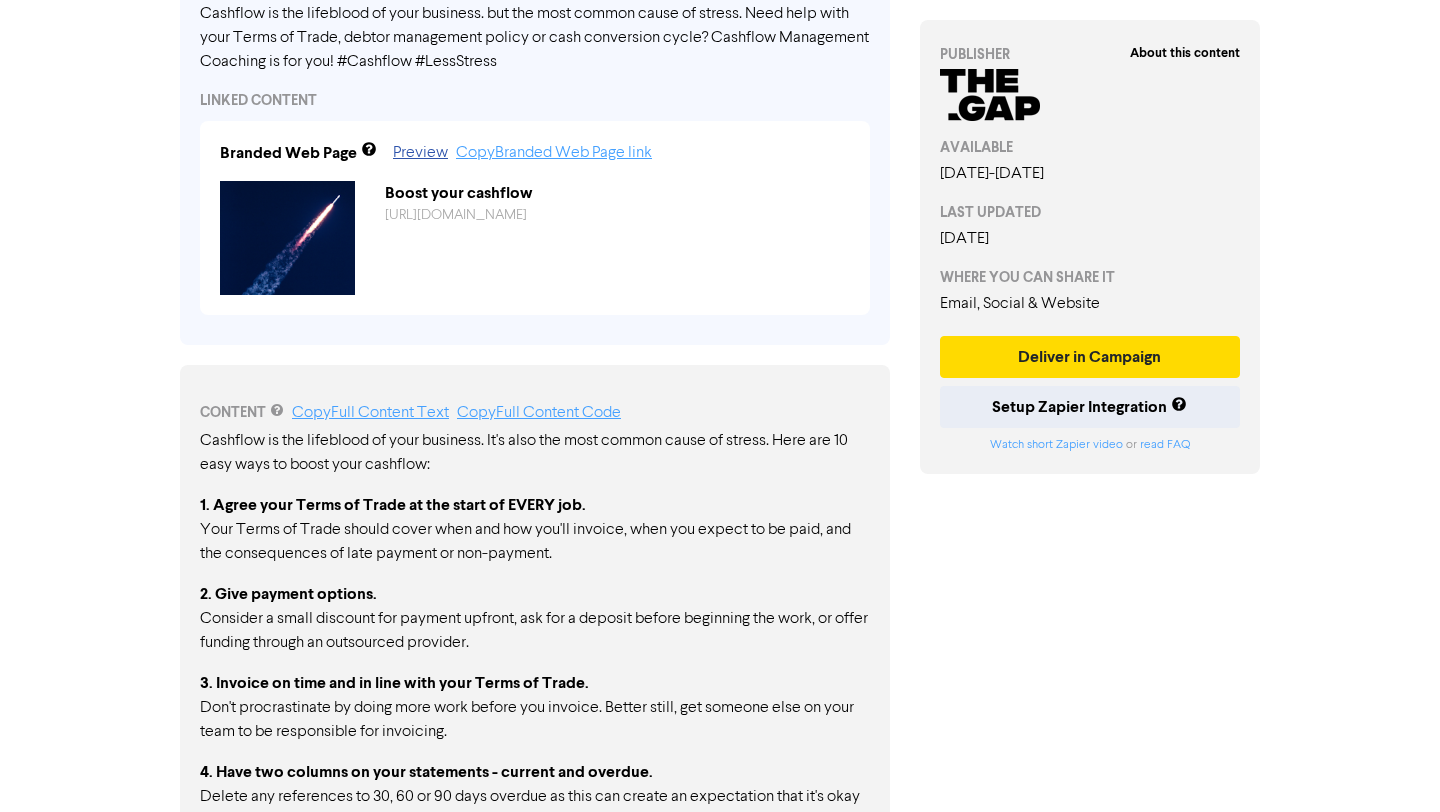 scroll, scrollTop: 1553, scrollLeft: 0, axis: vertical 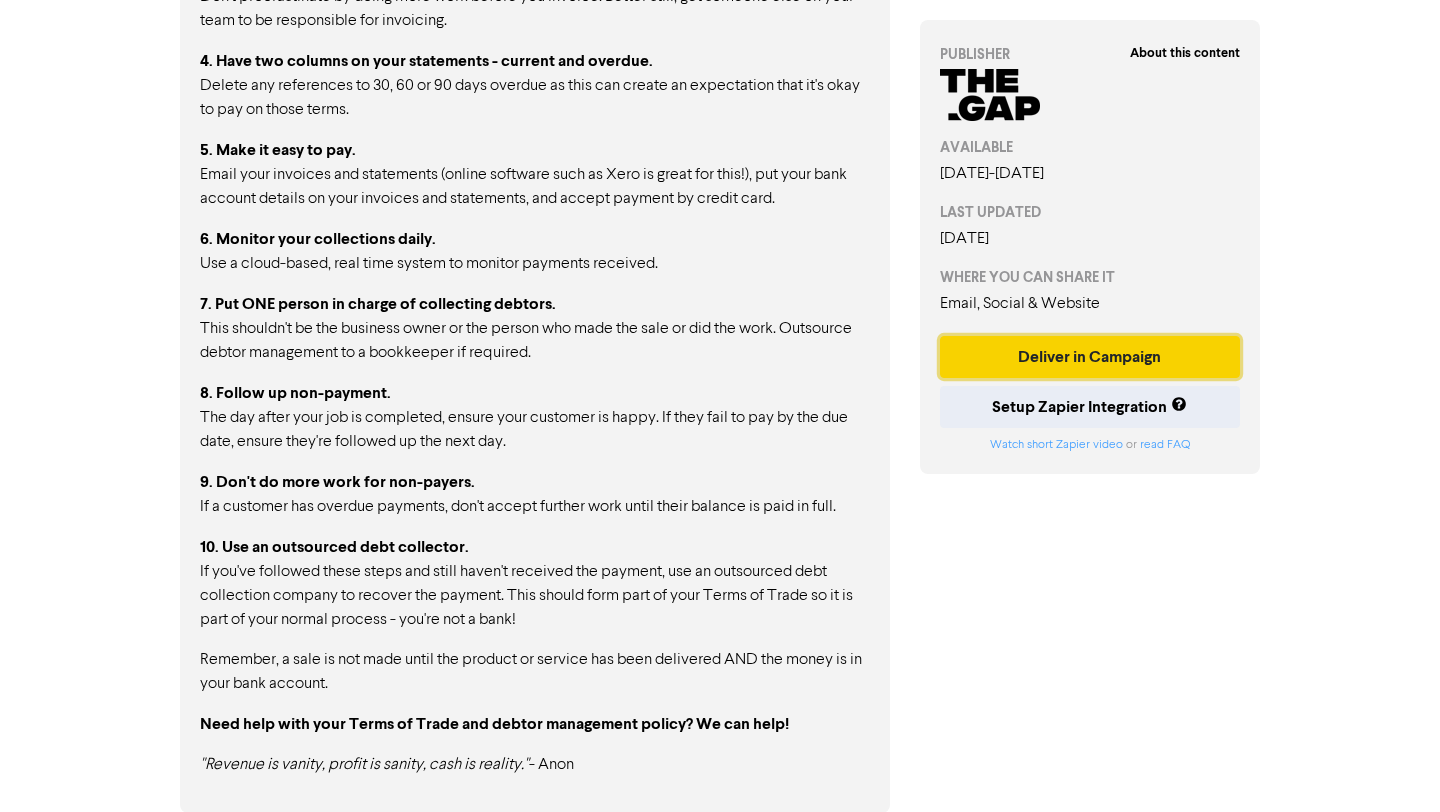 click on "Deliver in Campaign" at bounding box center [1090, 357] 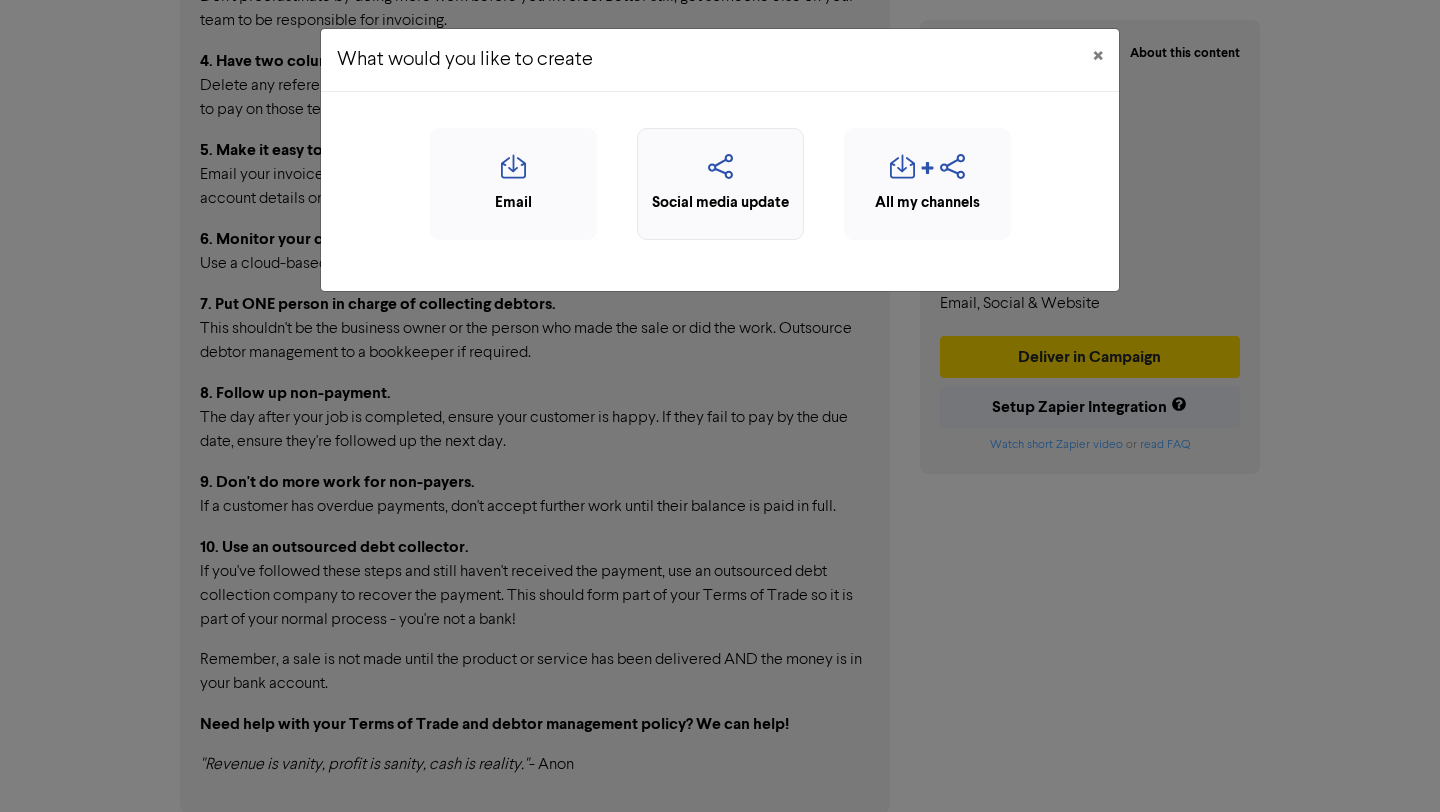 click at bounding box center [720, 173] 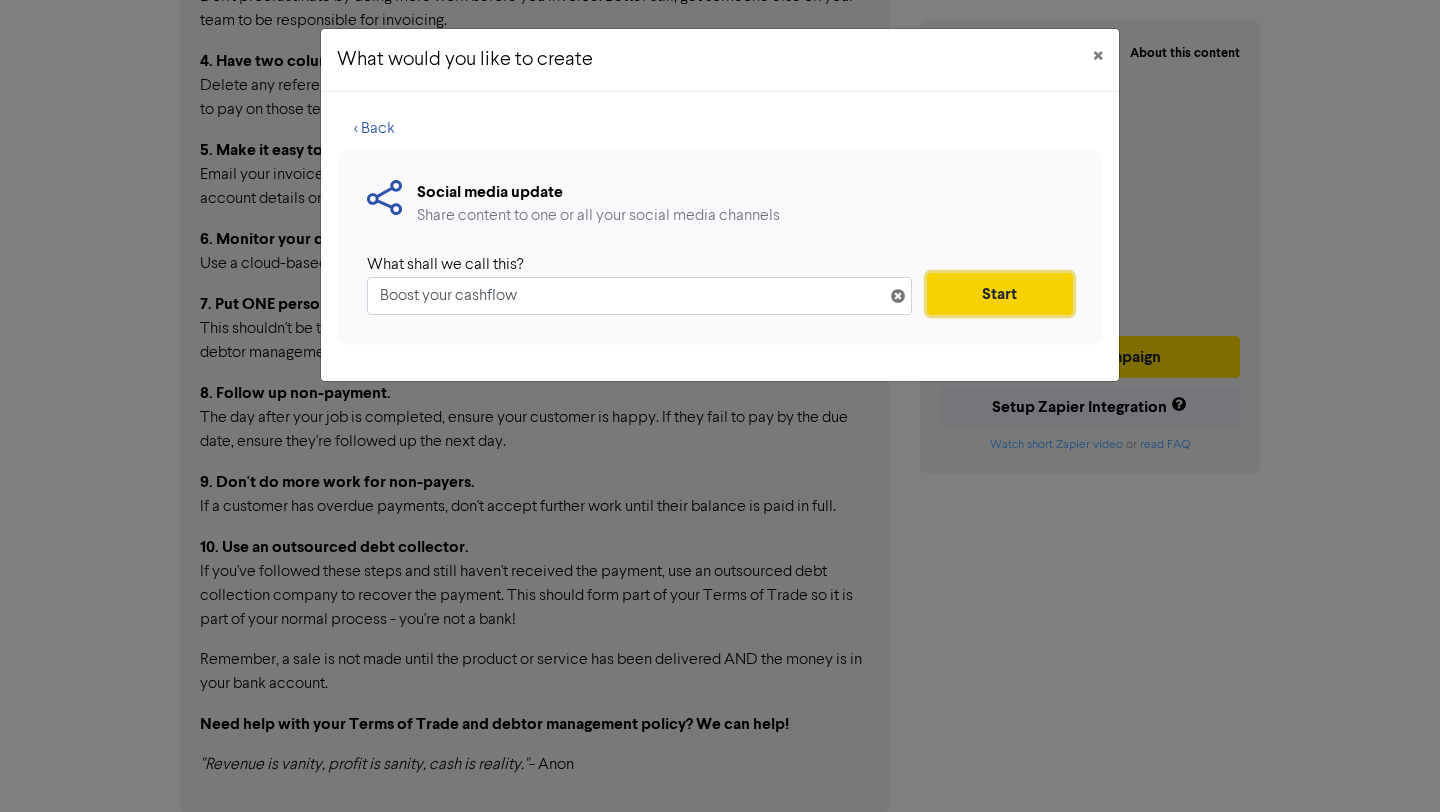 click on "Start" at bounding box center (1000, 294) 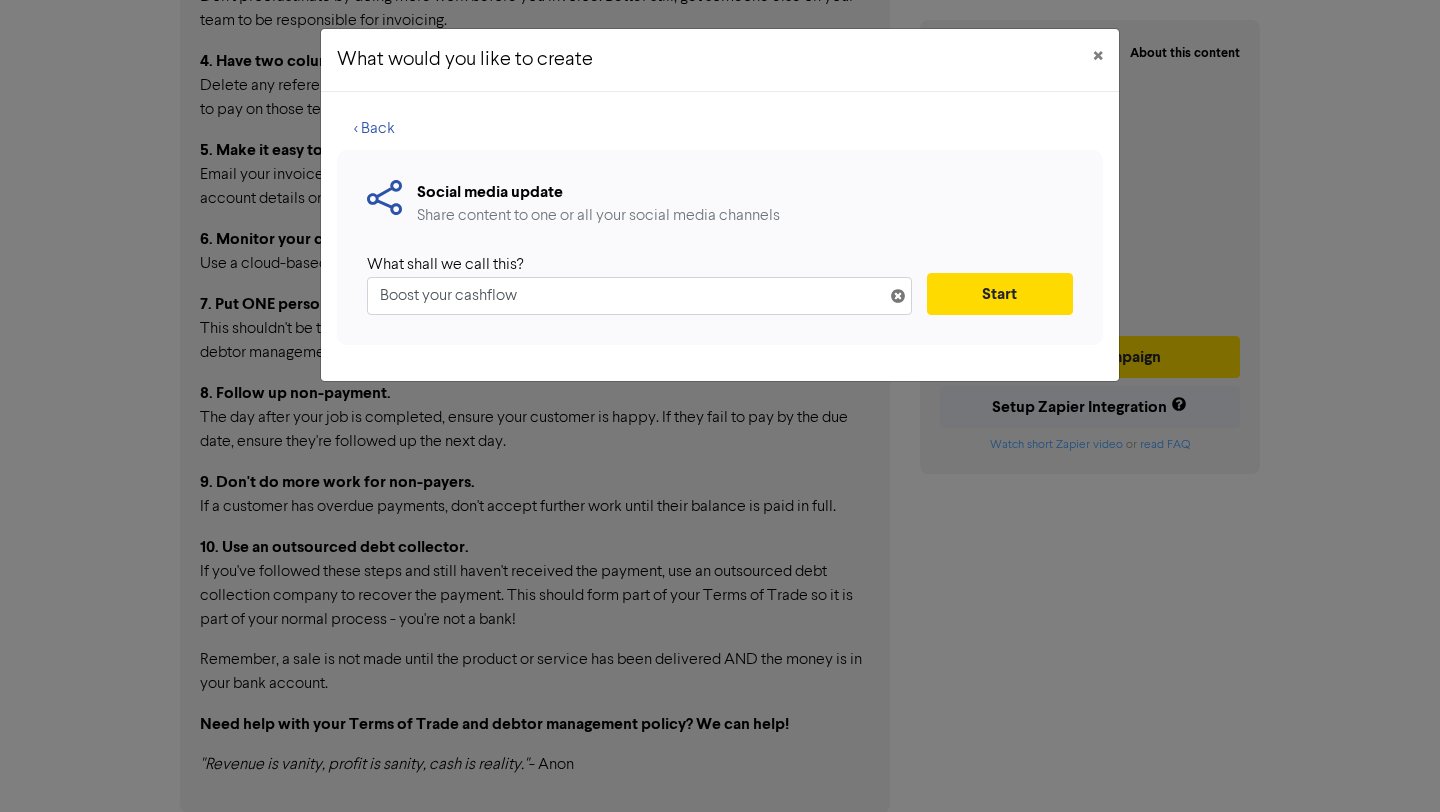scroll, scrollTop: 0, scrollLeft: 0, axis: both 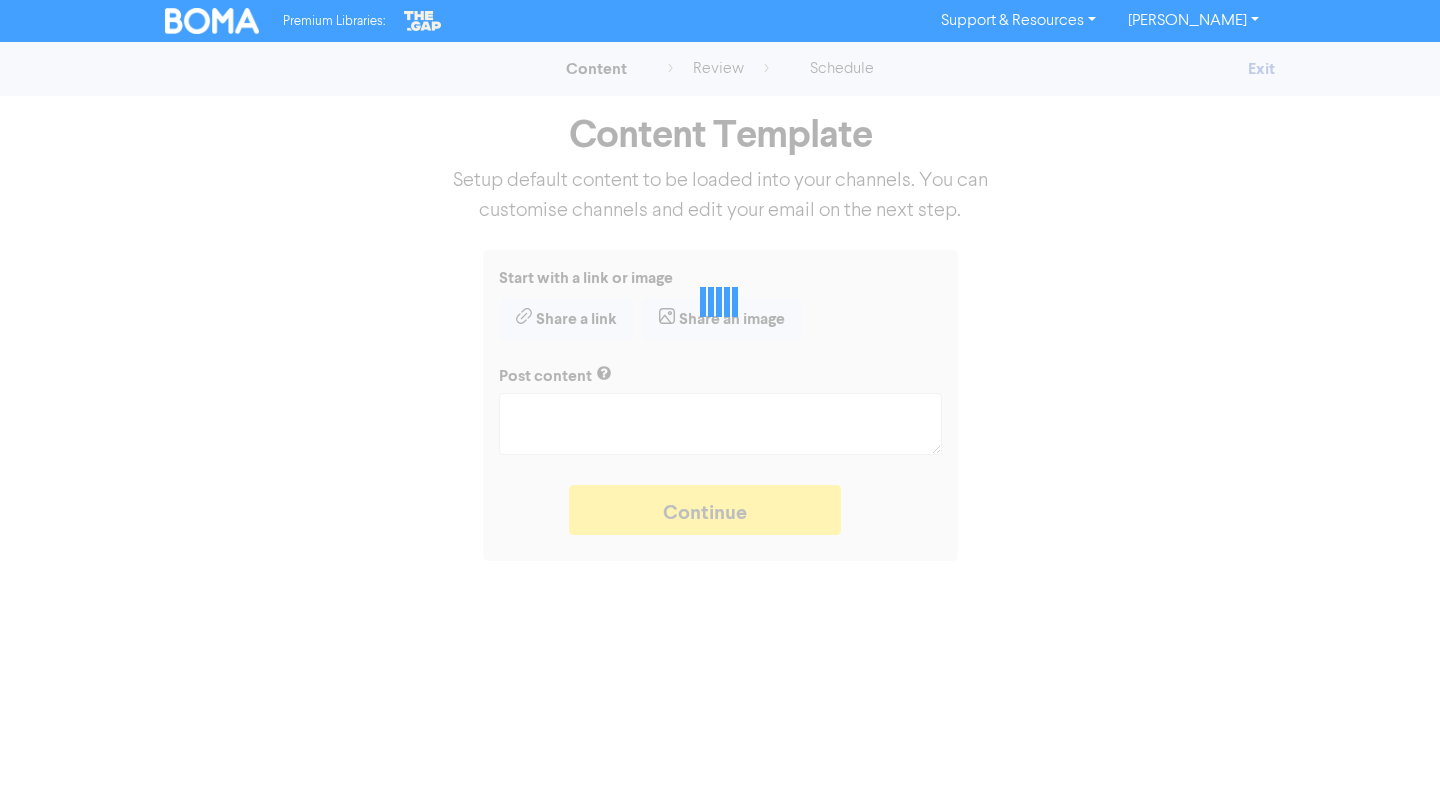 type on "x" 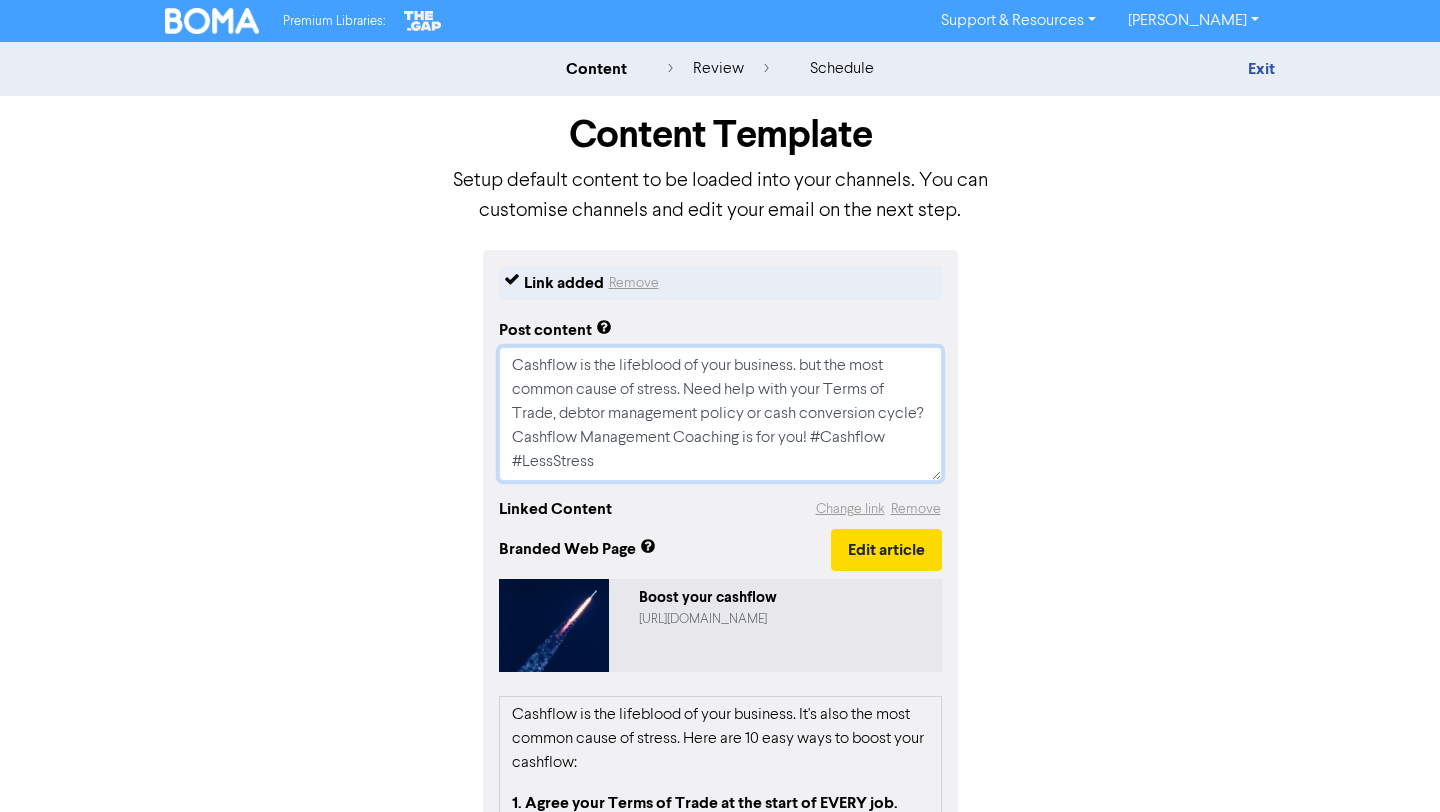 click on "Cashflow is the lifeblood of your business. but the most common cause of stress. Need help with your Terms of Trade, debtor management policy or cash conversion cycle? Cashflow Management Coaching is for you! #Cashflow #LessStress" at bounding box center (720, 414) 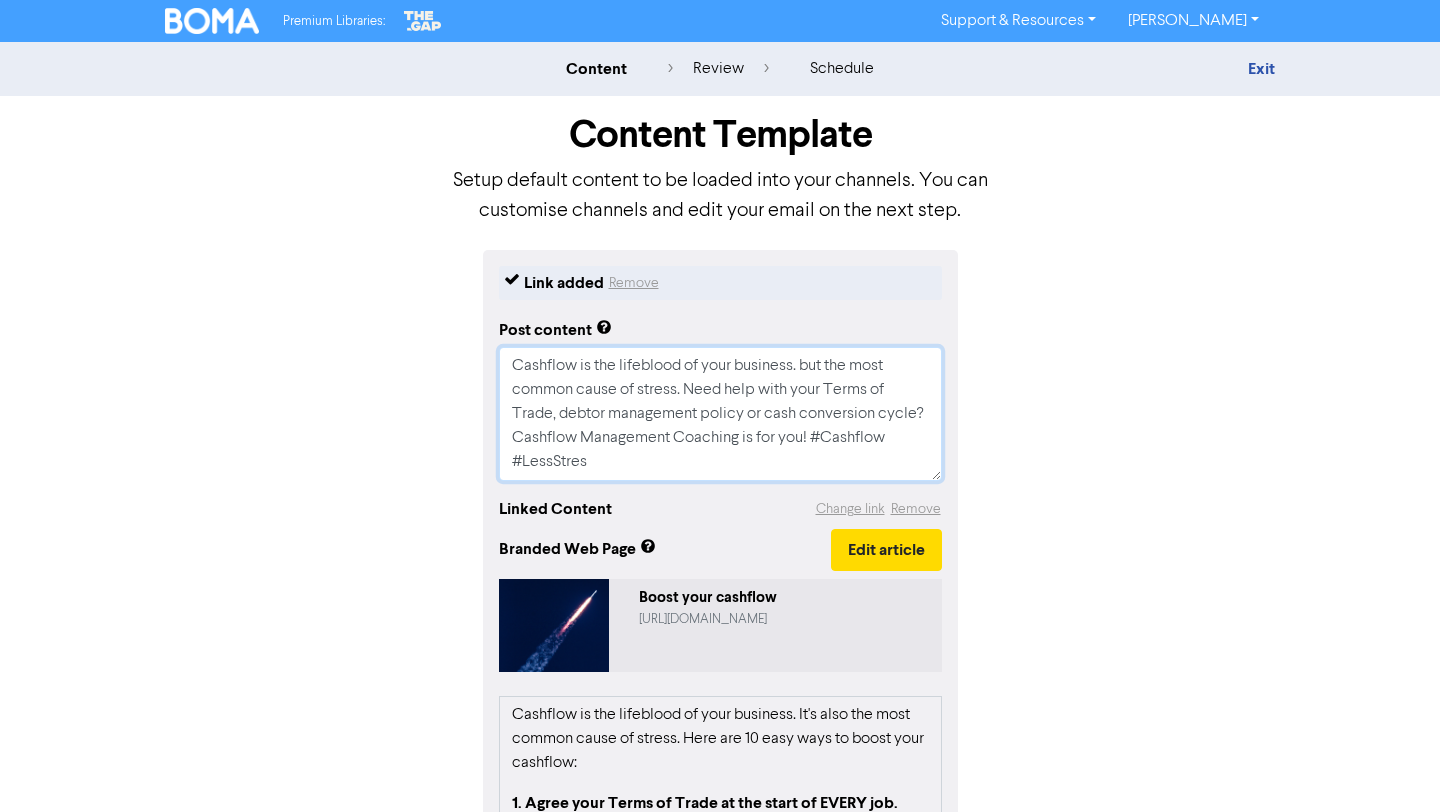 type on "x" 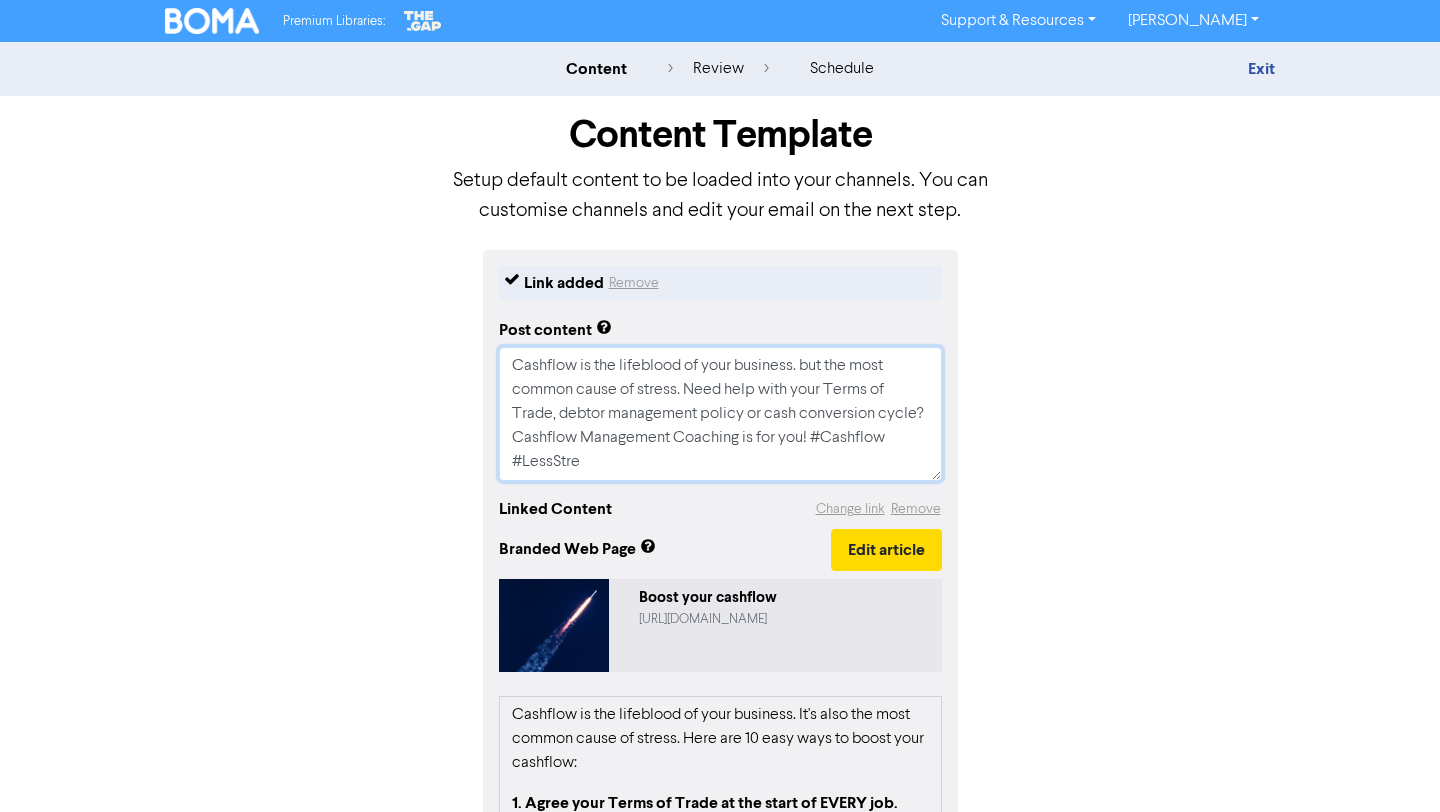 type on "x" 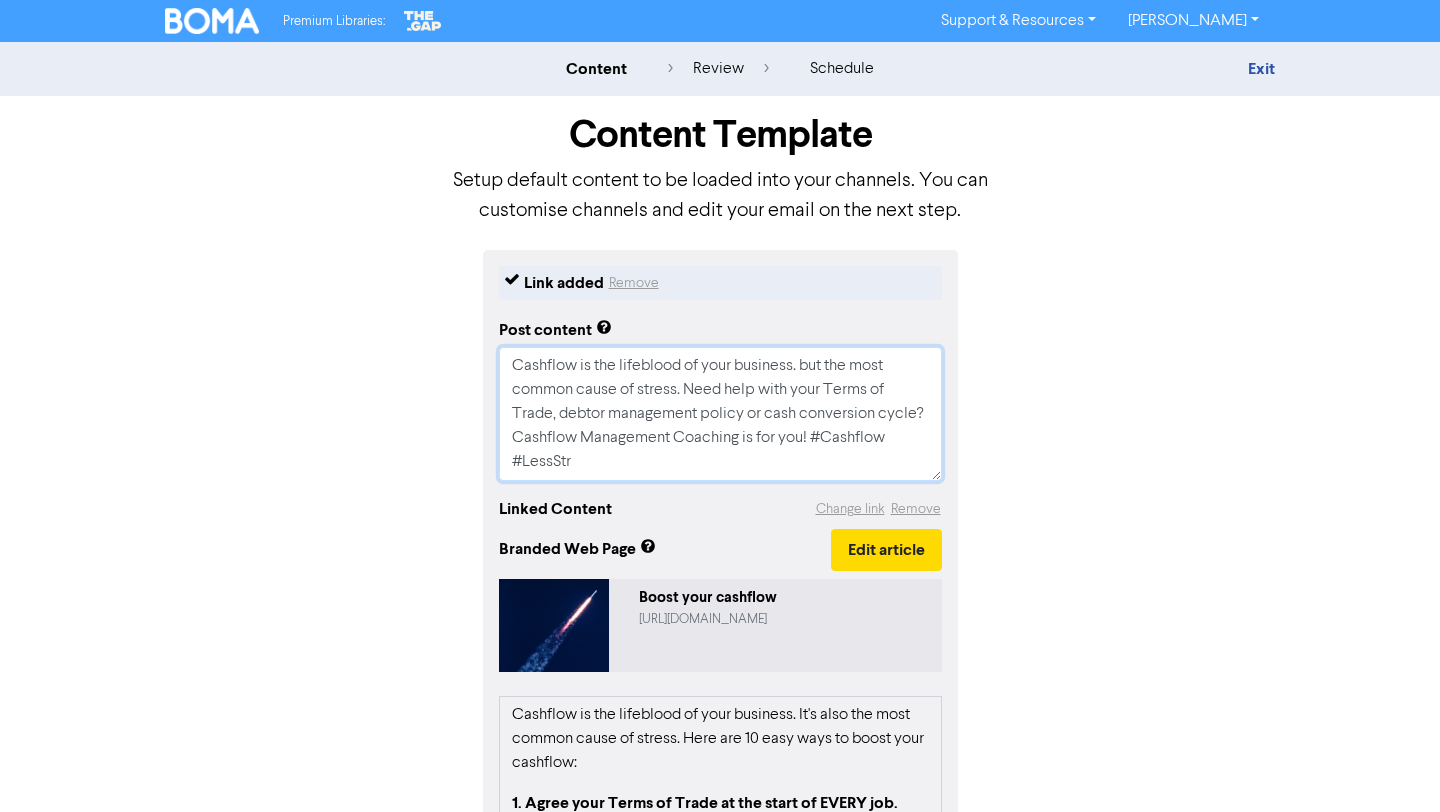 type on "x" 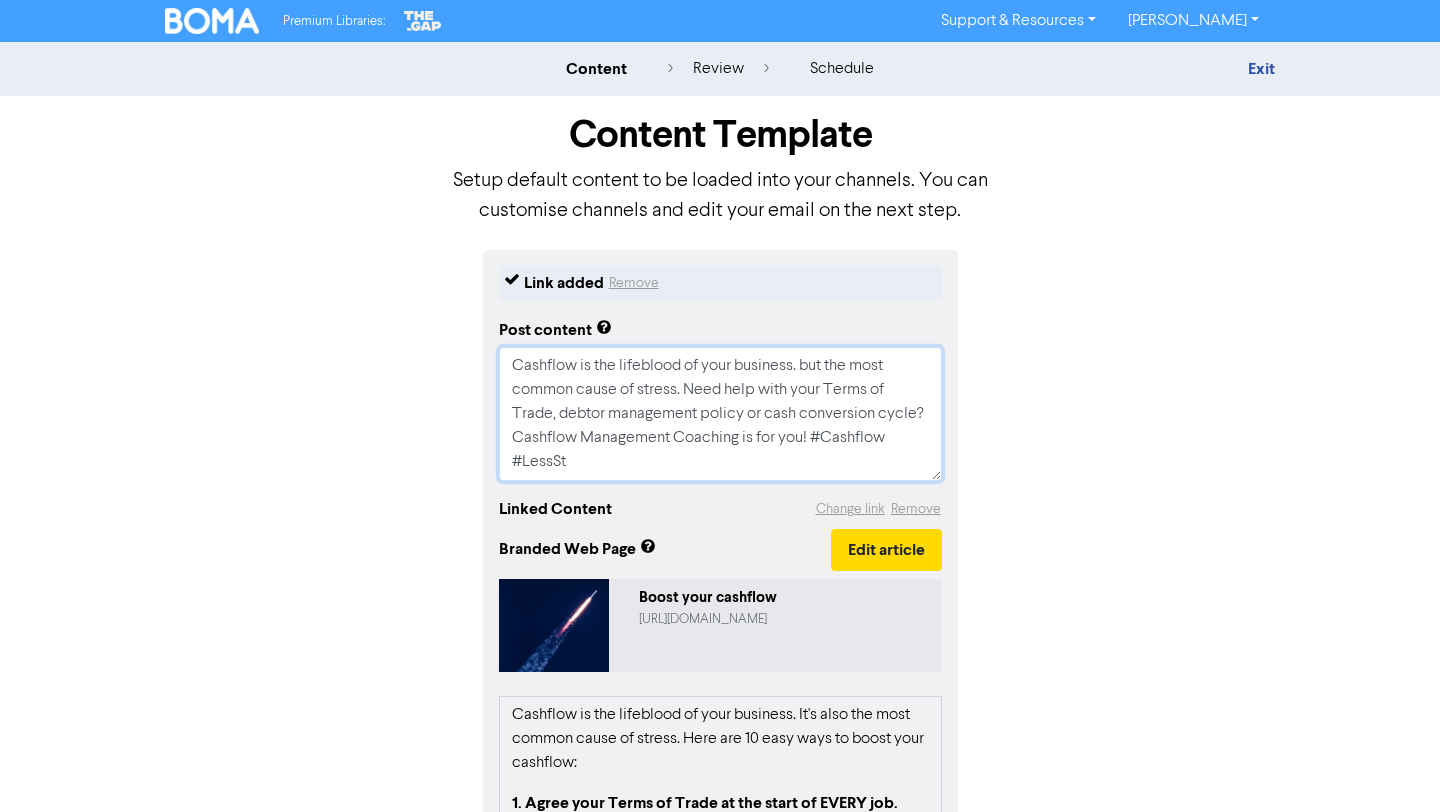 type on "x" 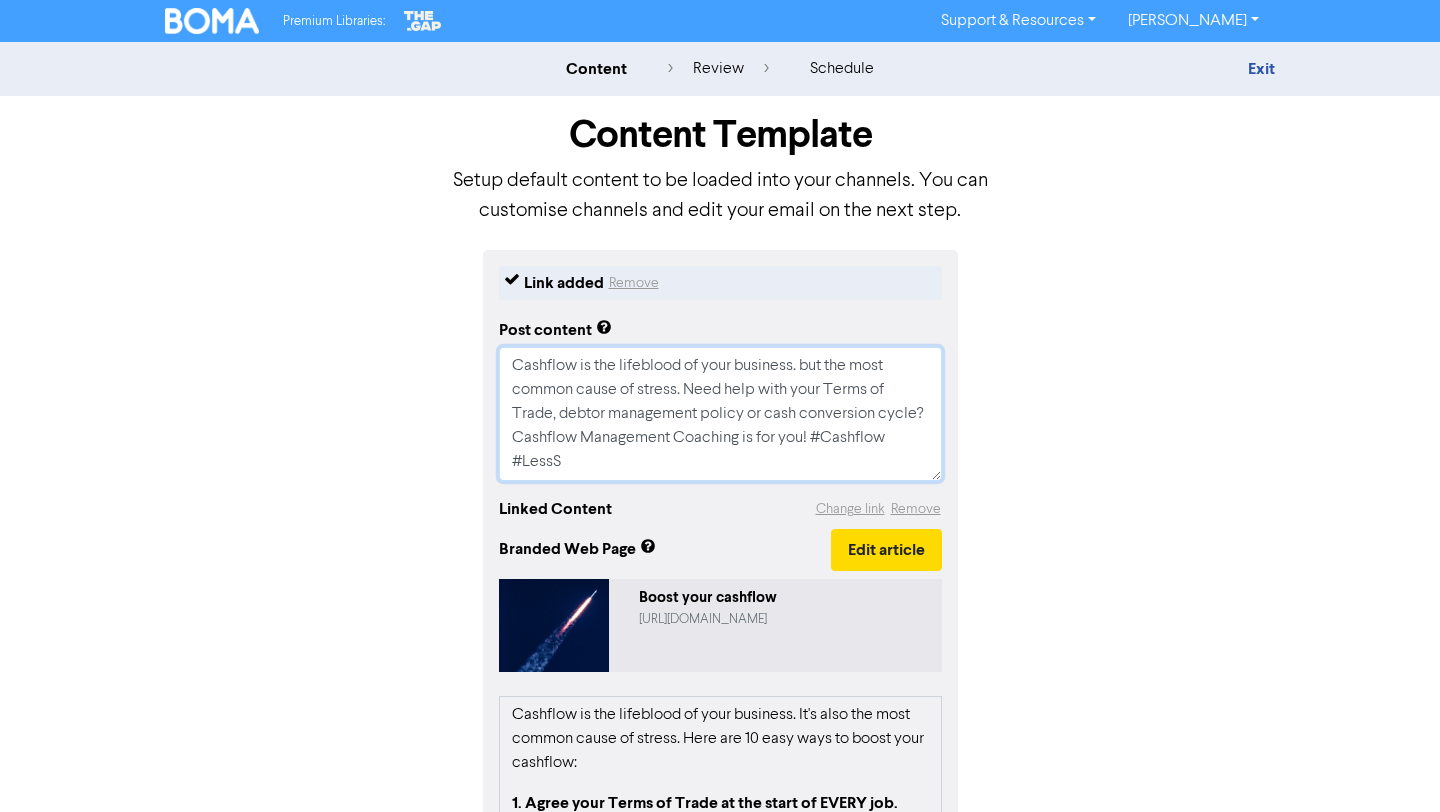 type on "x" 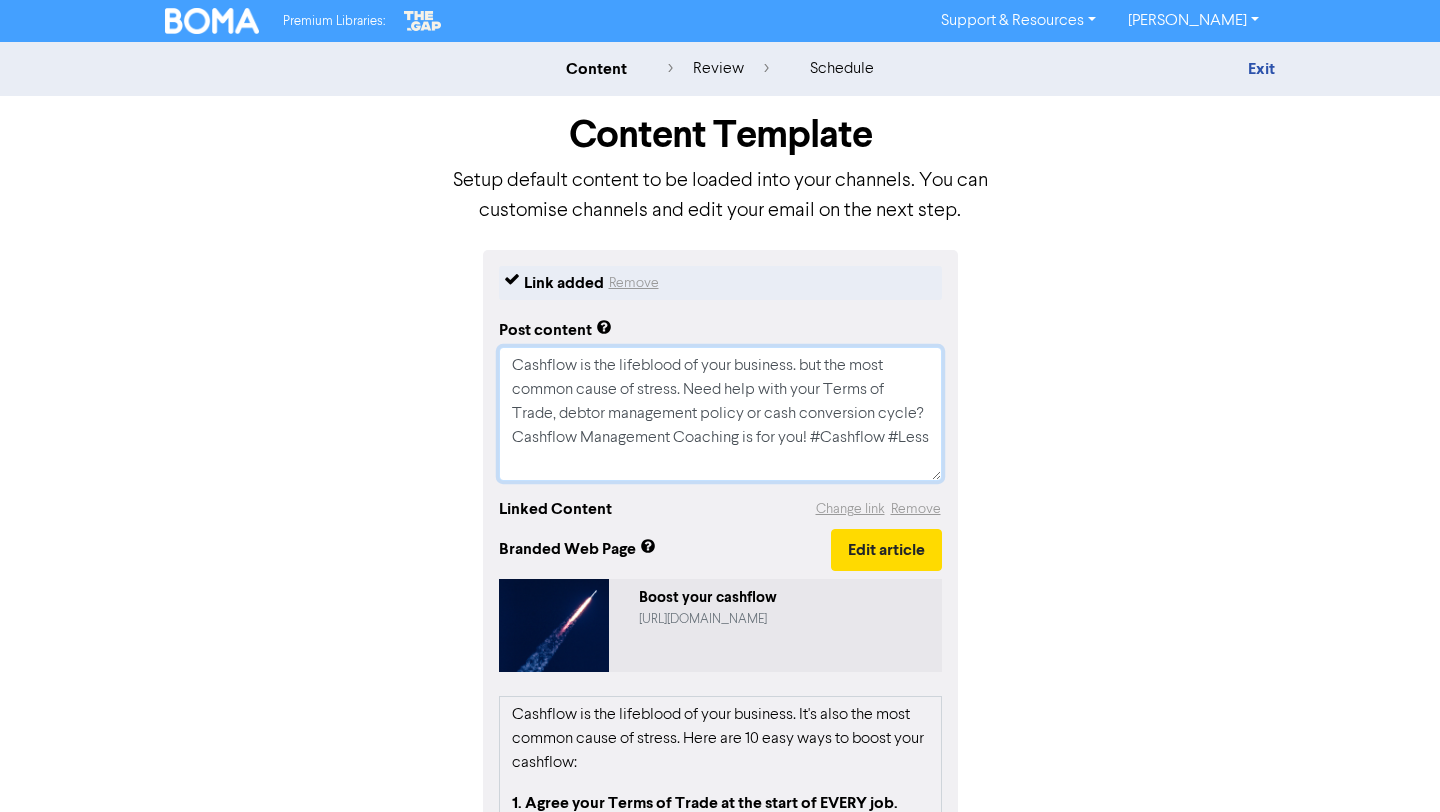type on "x" 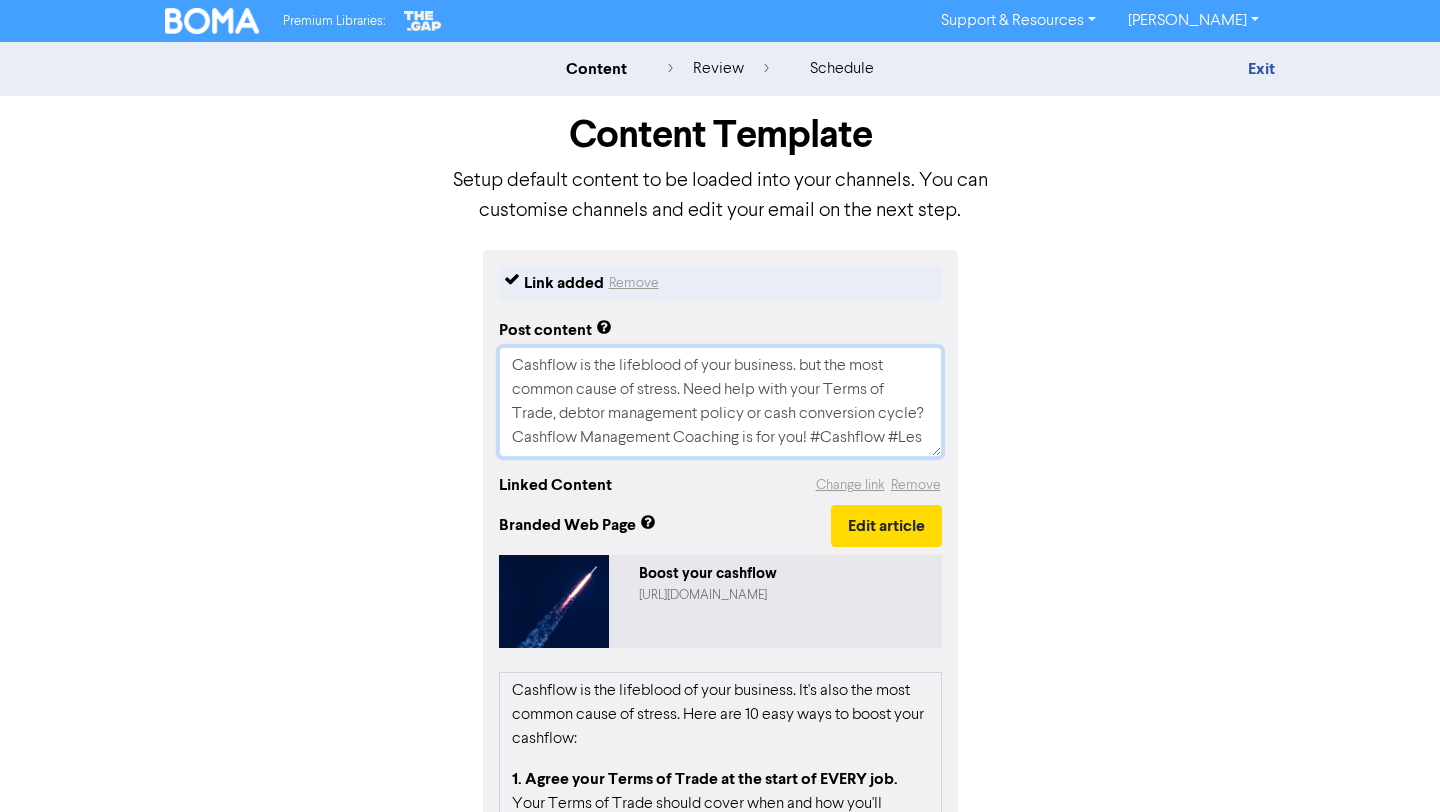 type on "x" 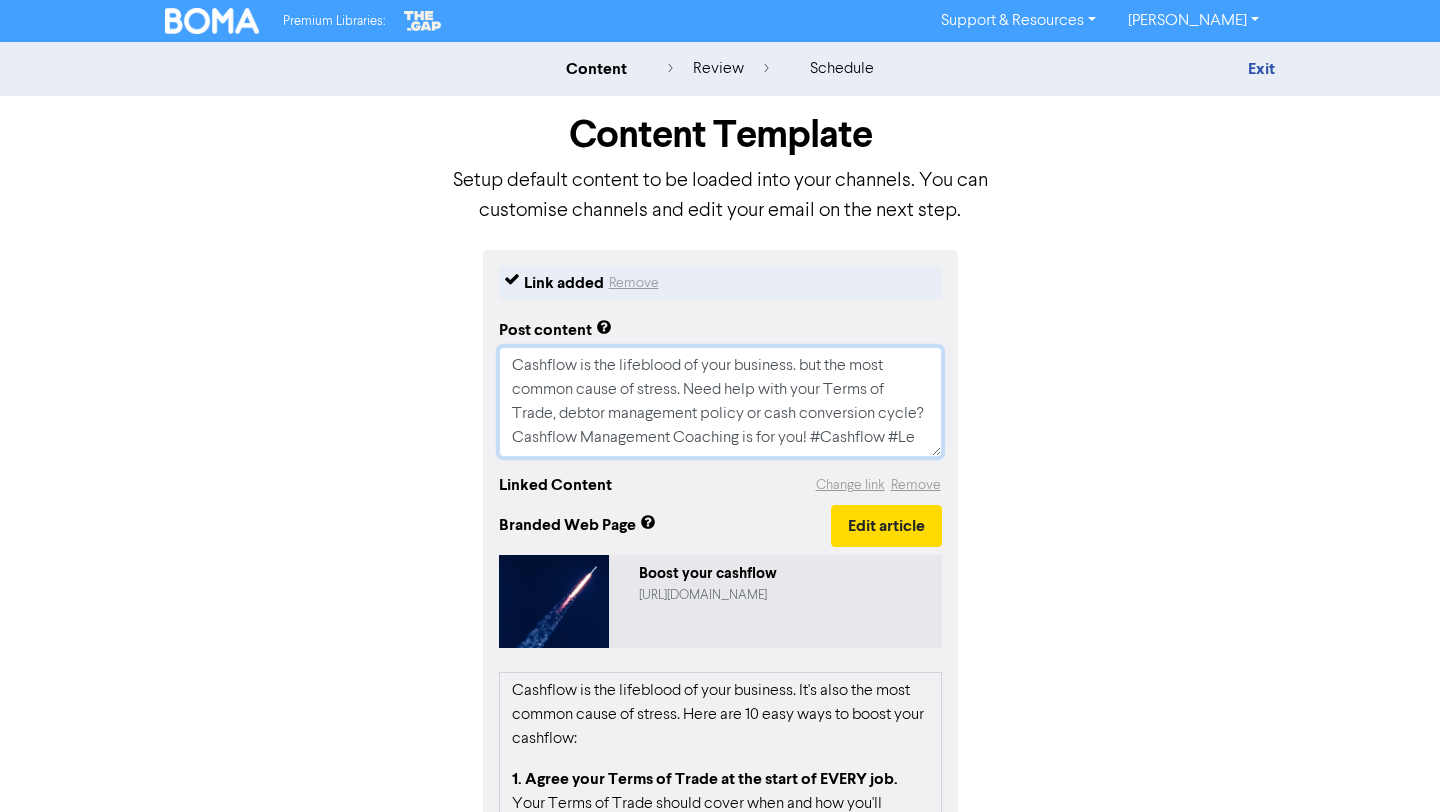 type on "x" 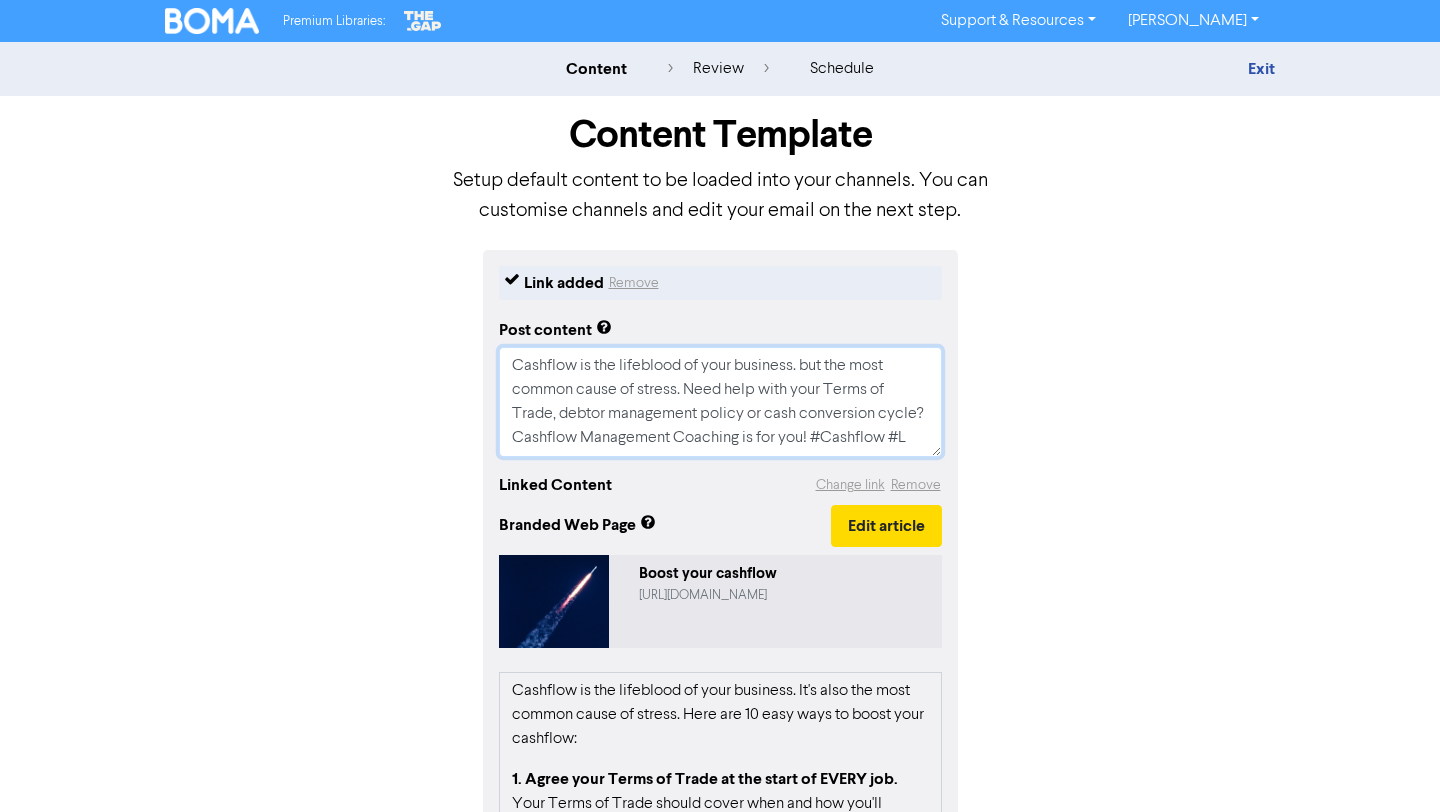 type on "x" 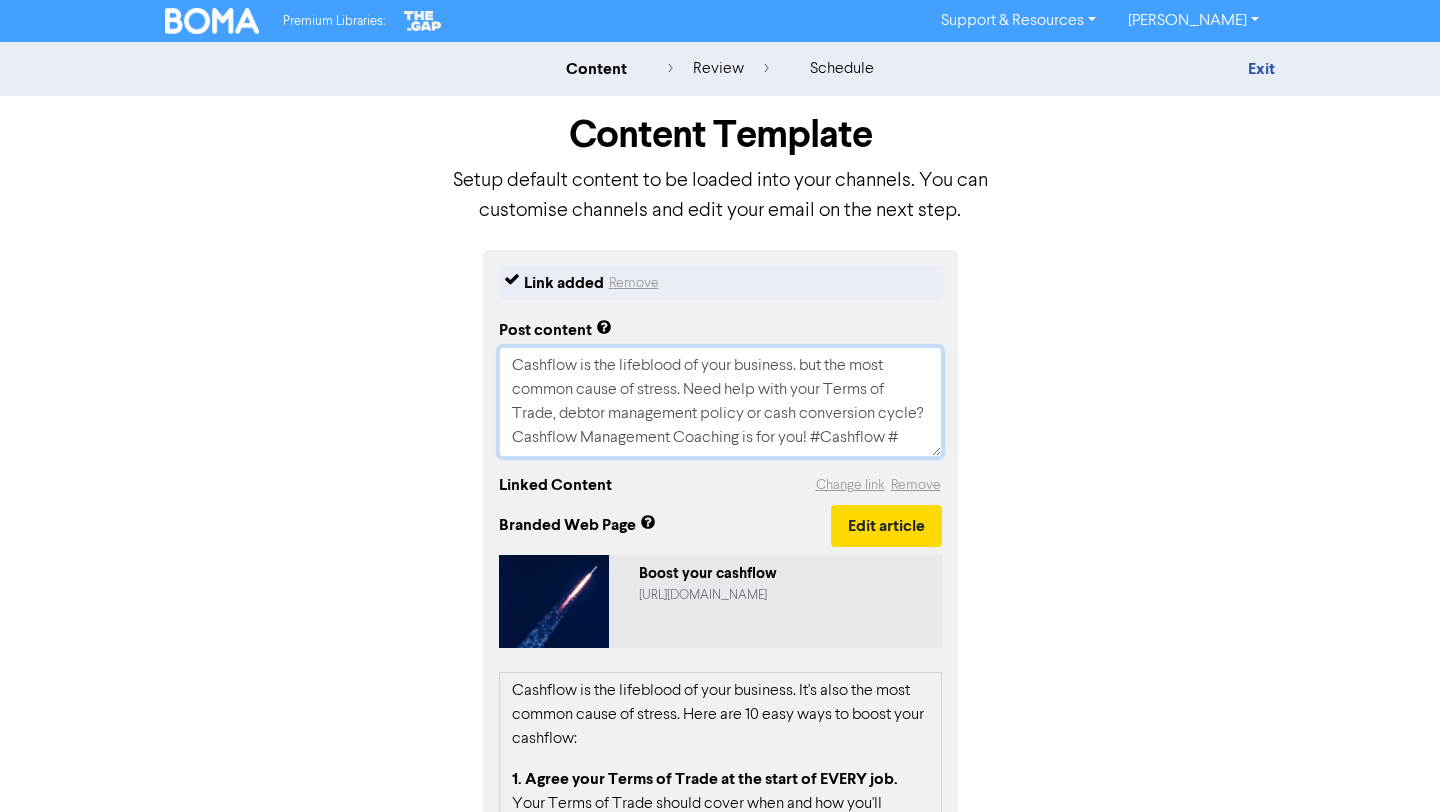 type on "x" 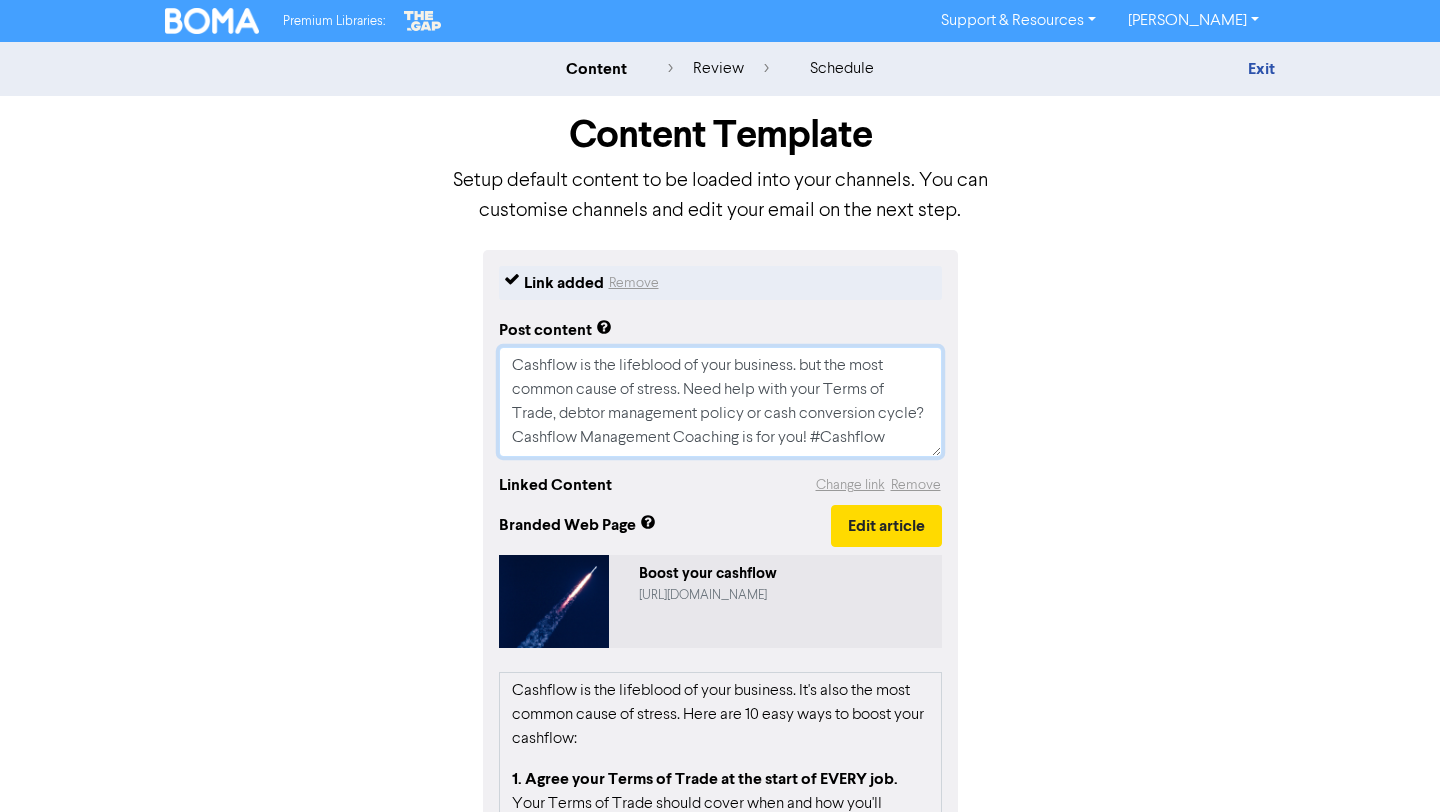 click on "Cashflow is the lifeblood of your business. but the most common cause of stress. Need help with your Terms of Trade, debtor management policy or cash conversion cycle? Cashflow Management Coaching is for you! #Cashflow" at bounding box center [720, 402] 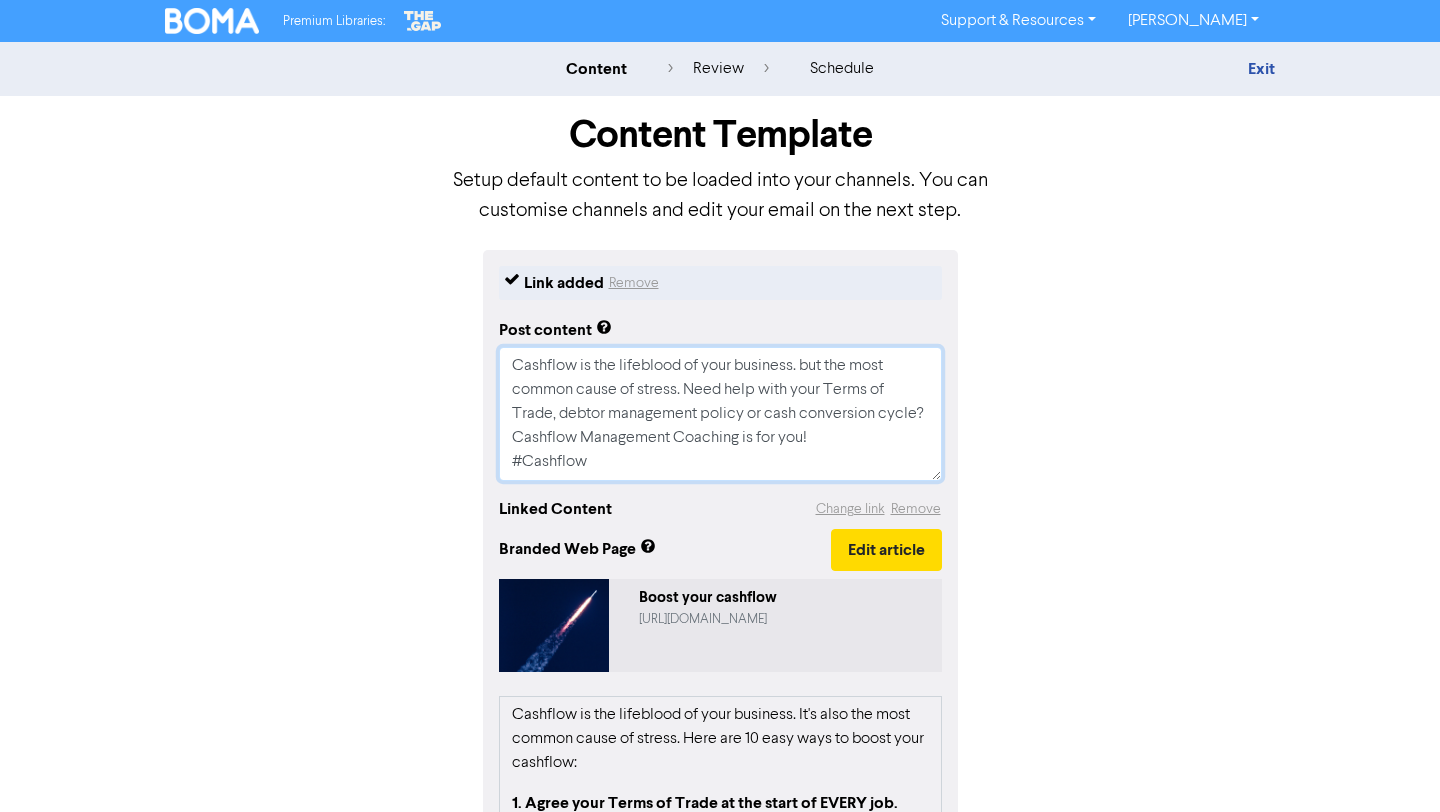 type on "x" 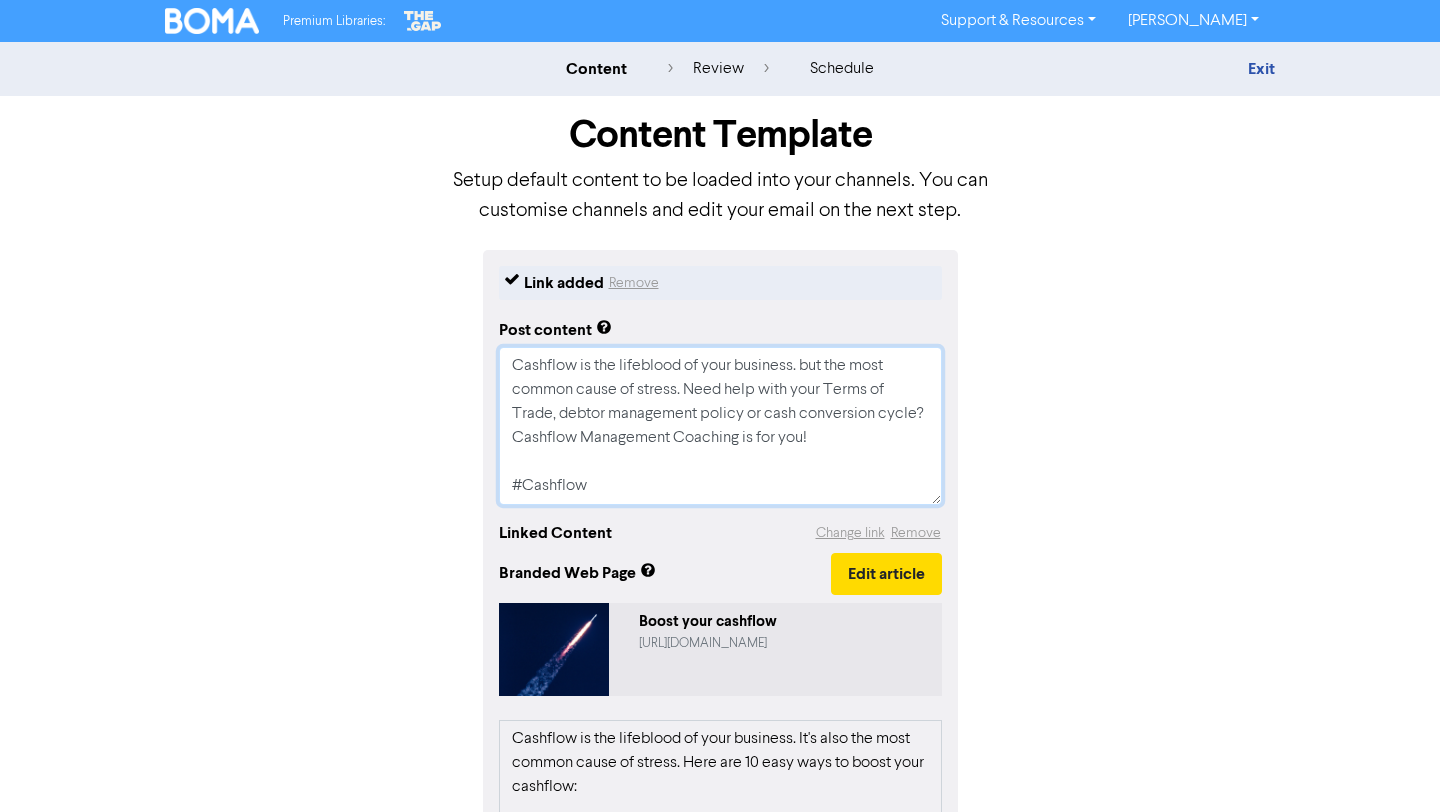 type on "x" 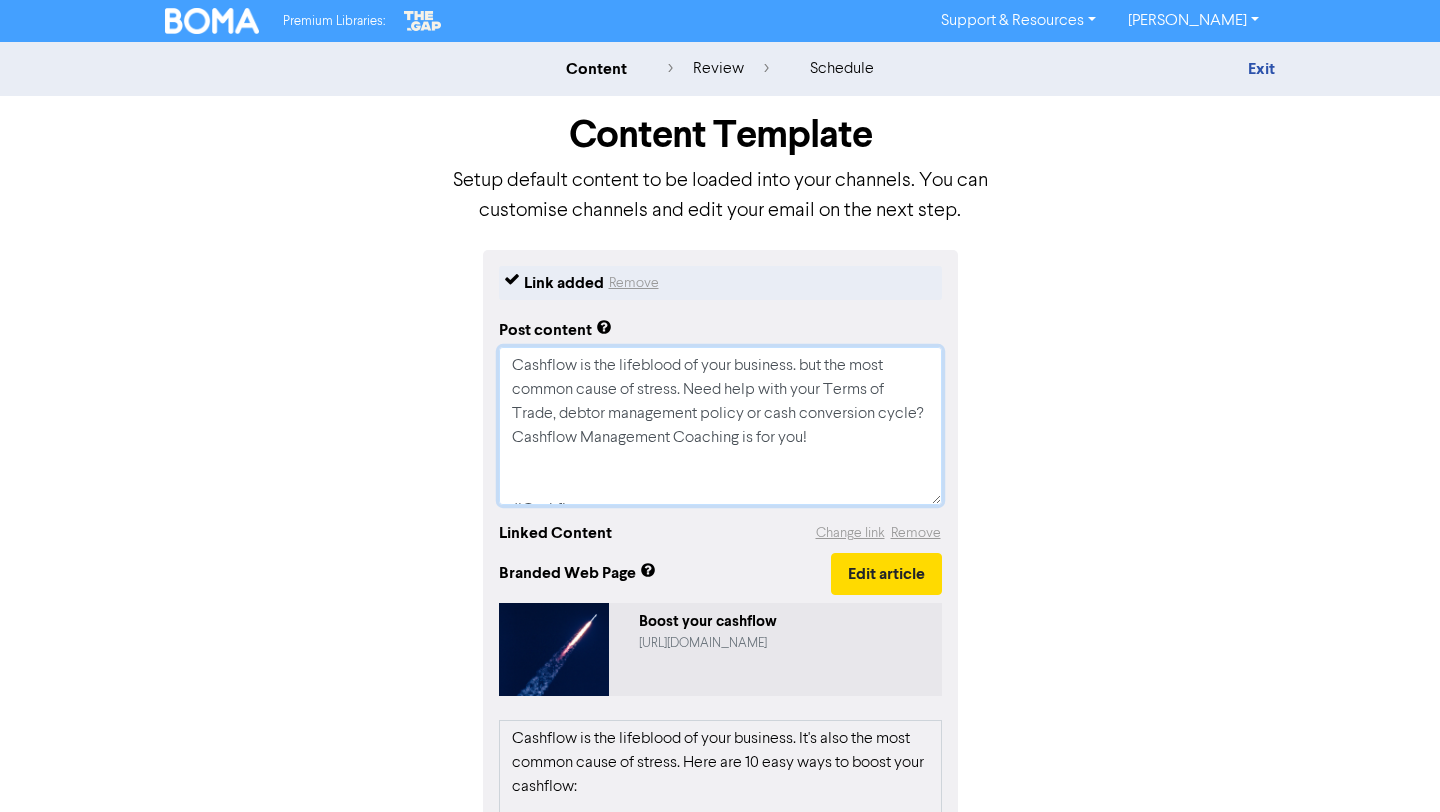 scroll, scrollTop: 14, scrollLeft: 0, axis: vertical 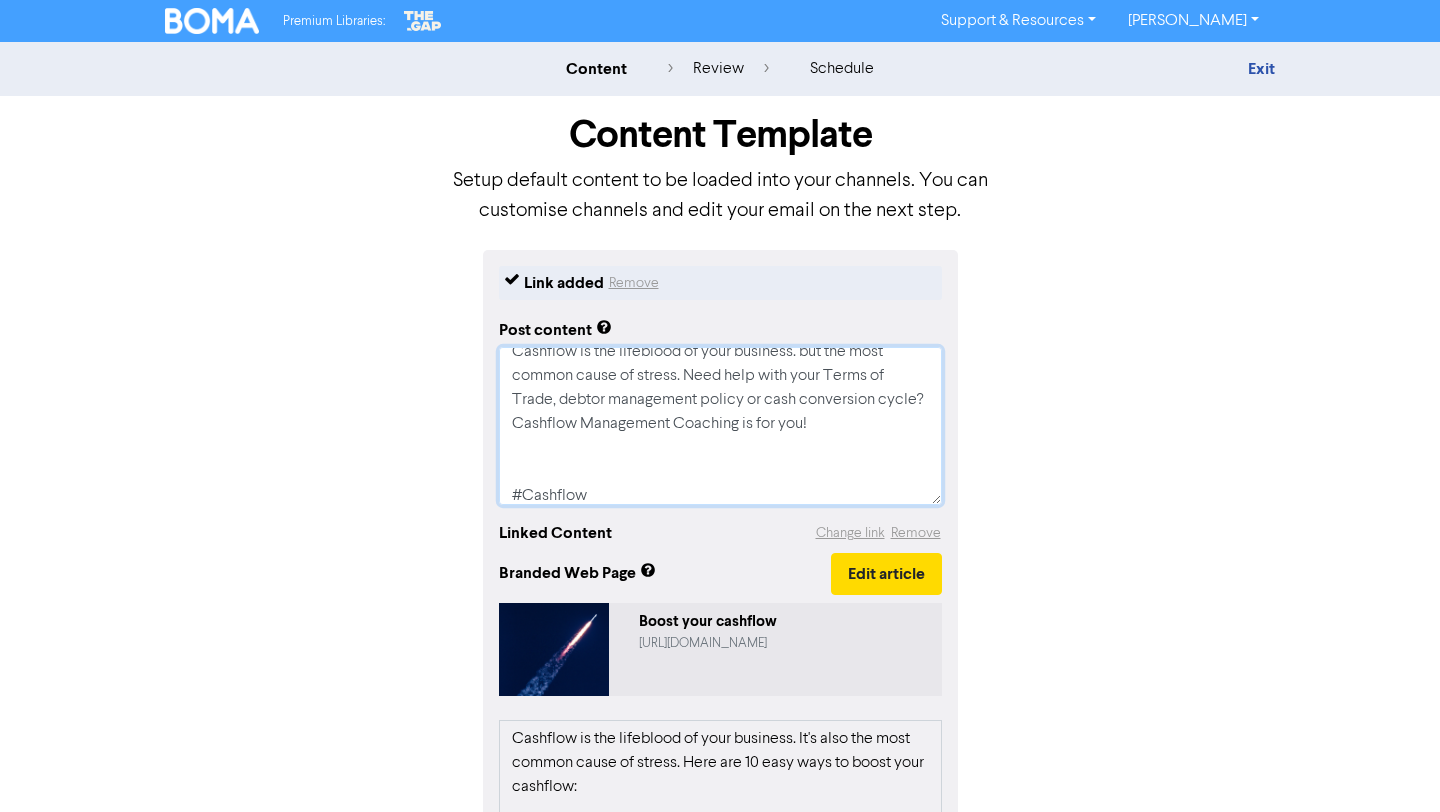 type on "x" 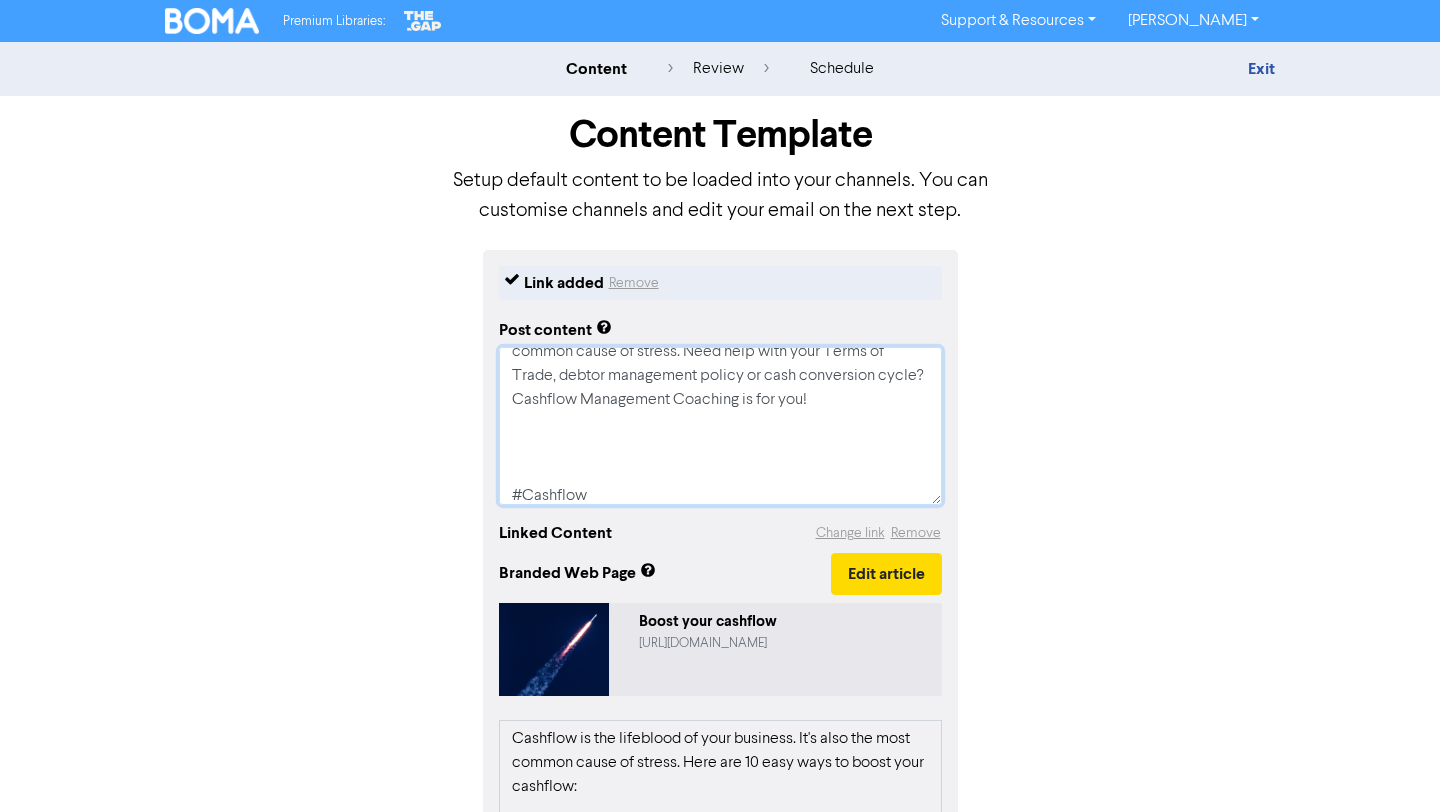 type on "x" 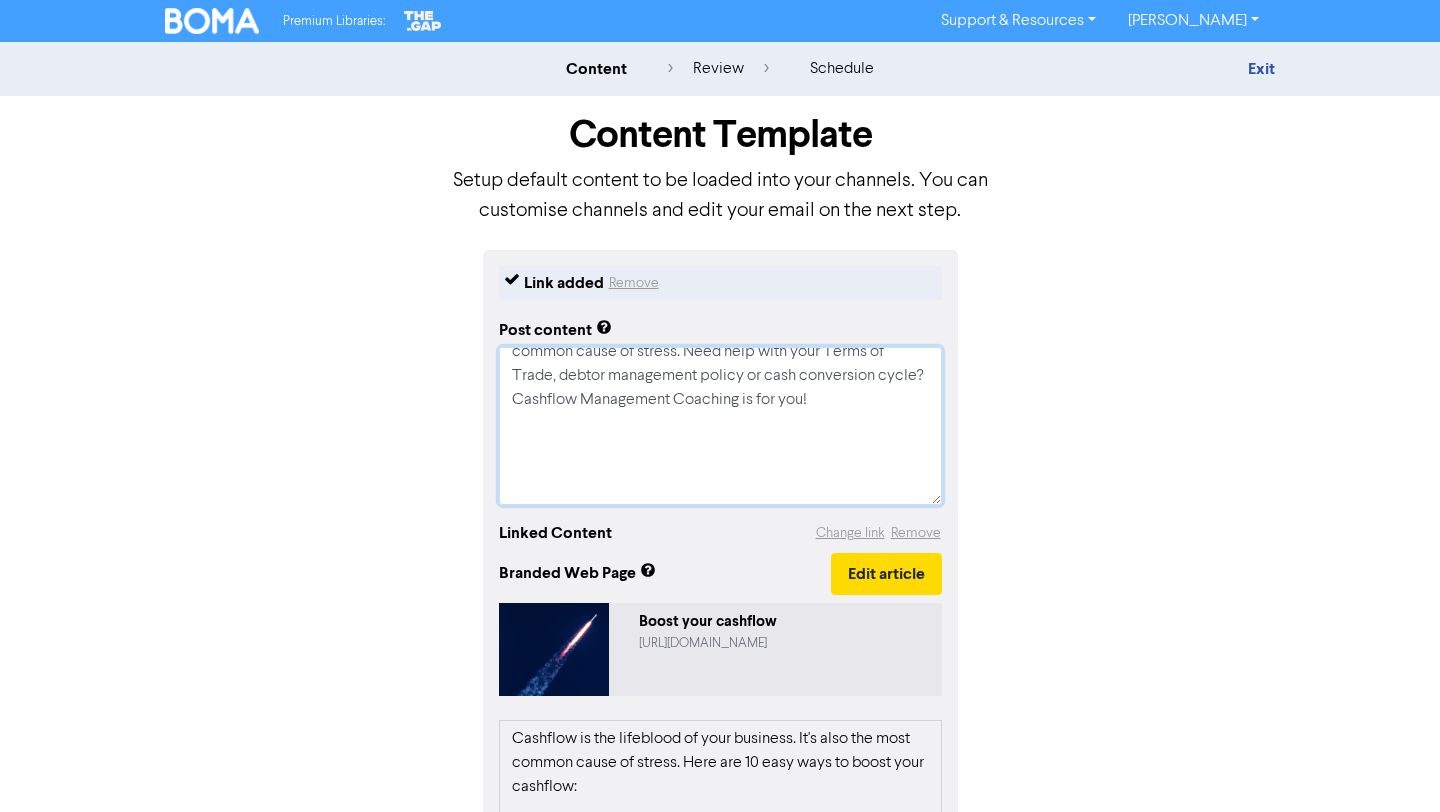 scroll, scrollTop: 62, scrollLeft: 0, axis: vertical 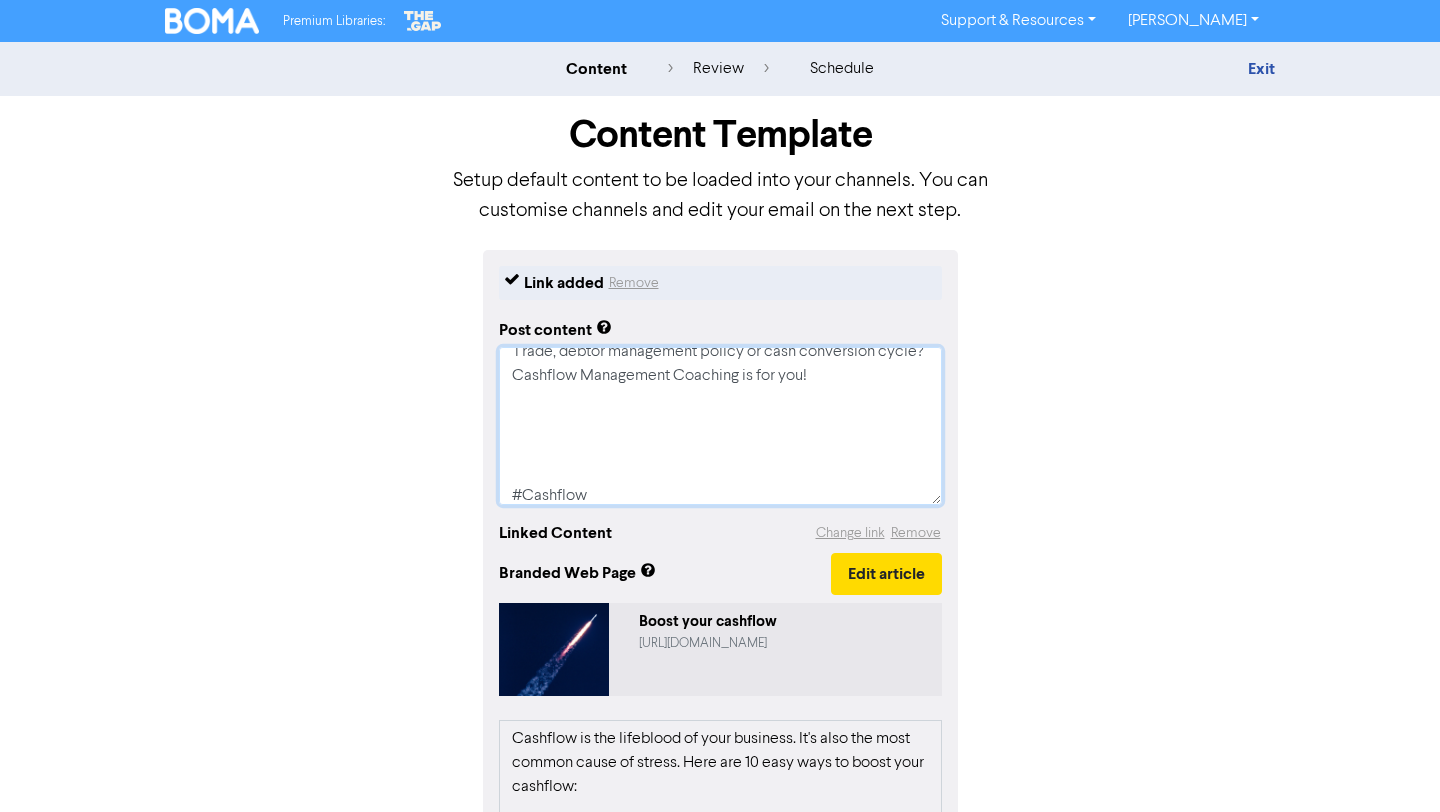 click on "Cashflow is the lifeblood of your business. but the most common cause of stress. Need help with your Terms of Trade, debtor management policy or cash conversion cycle? Cashflow Management Coaching is for you!
#Cashflow" at bounding box center [720, 426] 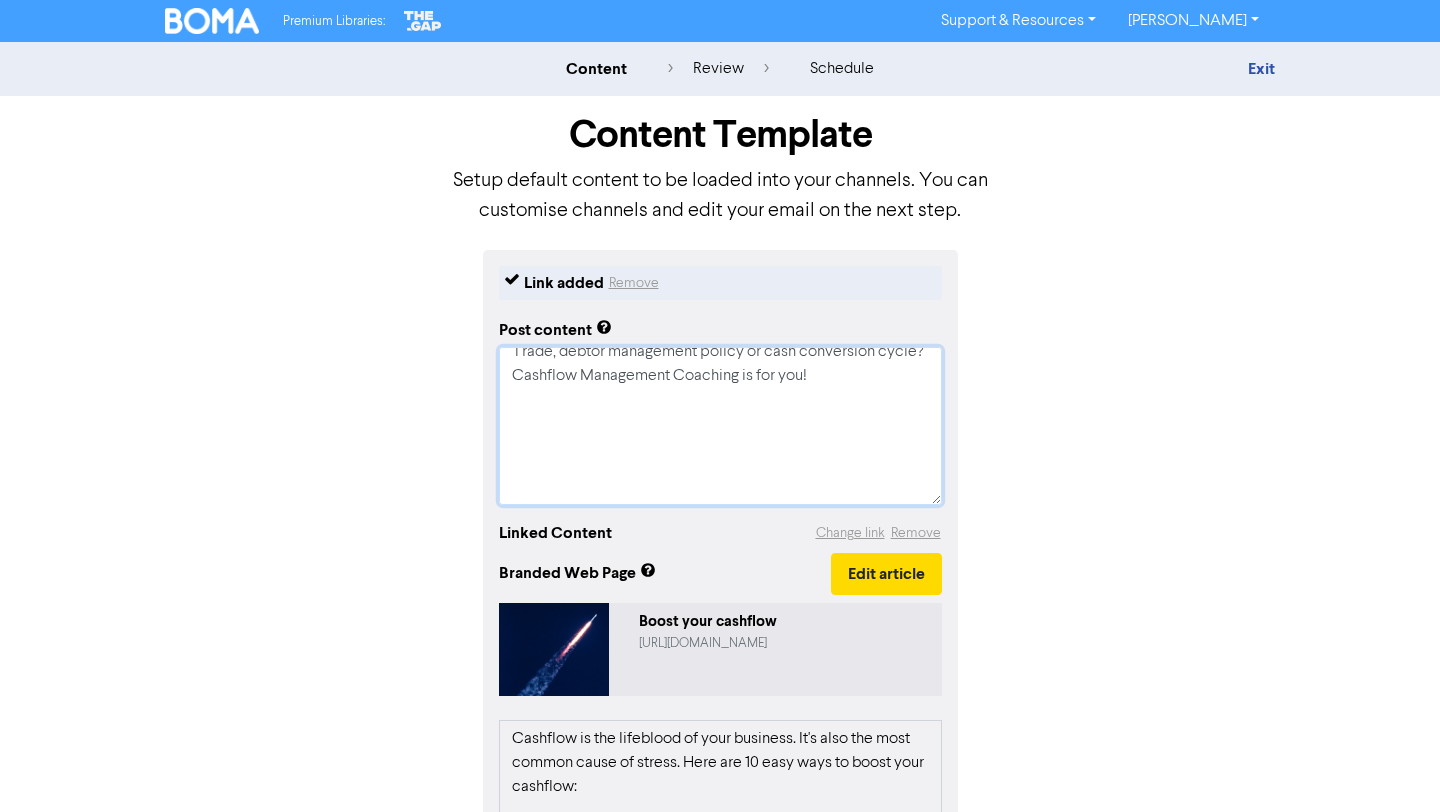 paste on "Looking ahead with confidence and putting in place cashflow maximization strategies is key to increasing business value. If you would like a Cashflow Forecast, contact us now.
☎️ Book a discovery call with [PERSON_NAME] to determine if we're the right fit for you and your business!
[URL][DOMAIN_NAME]
#notforprofit #smallbusiness #newzealandbusiness
#cashflow #strategy" 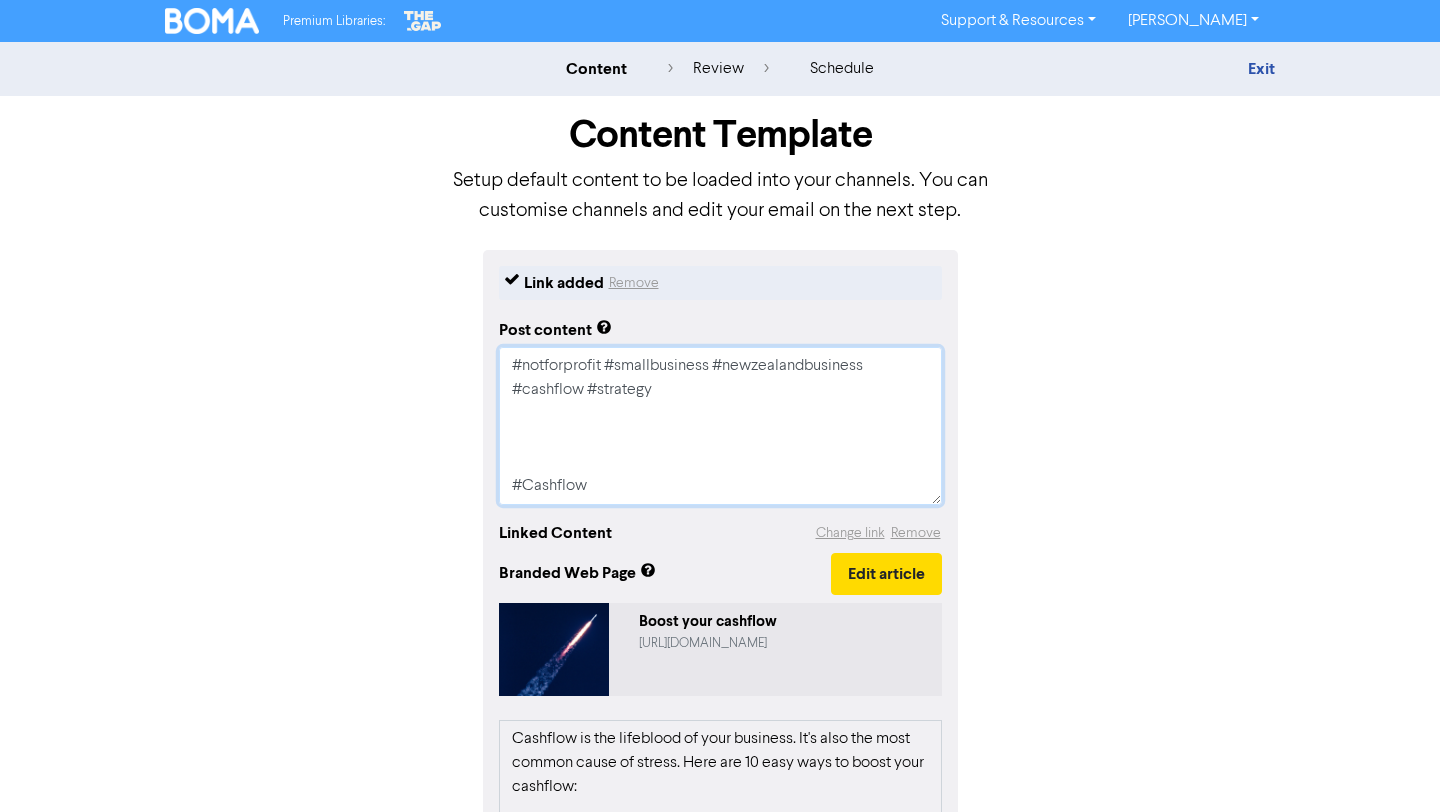 scroll, scrollTop: 336, scrollLeft: 0, axis: vertical 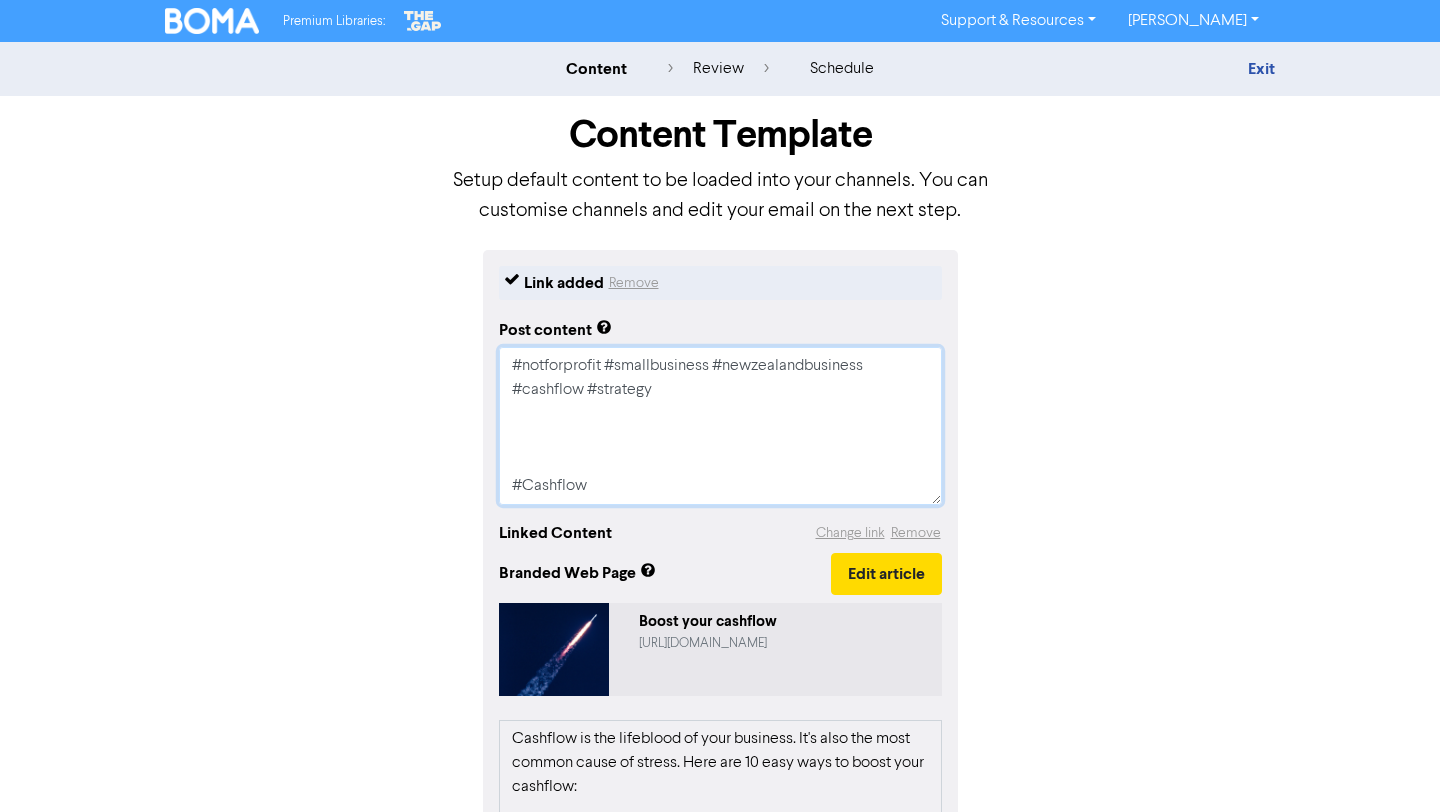 drag, startPoint x: 594, startPoint y: 497, endPoint x: 489, endPoint y: 482, distance: 106.06602 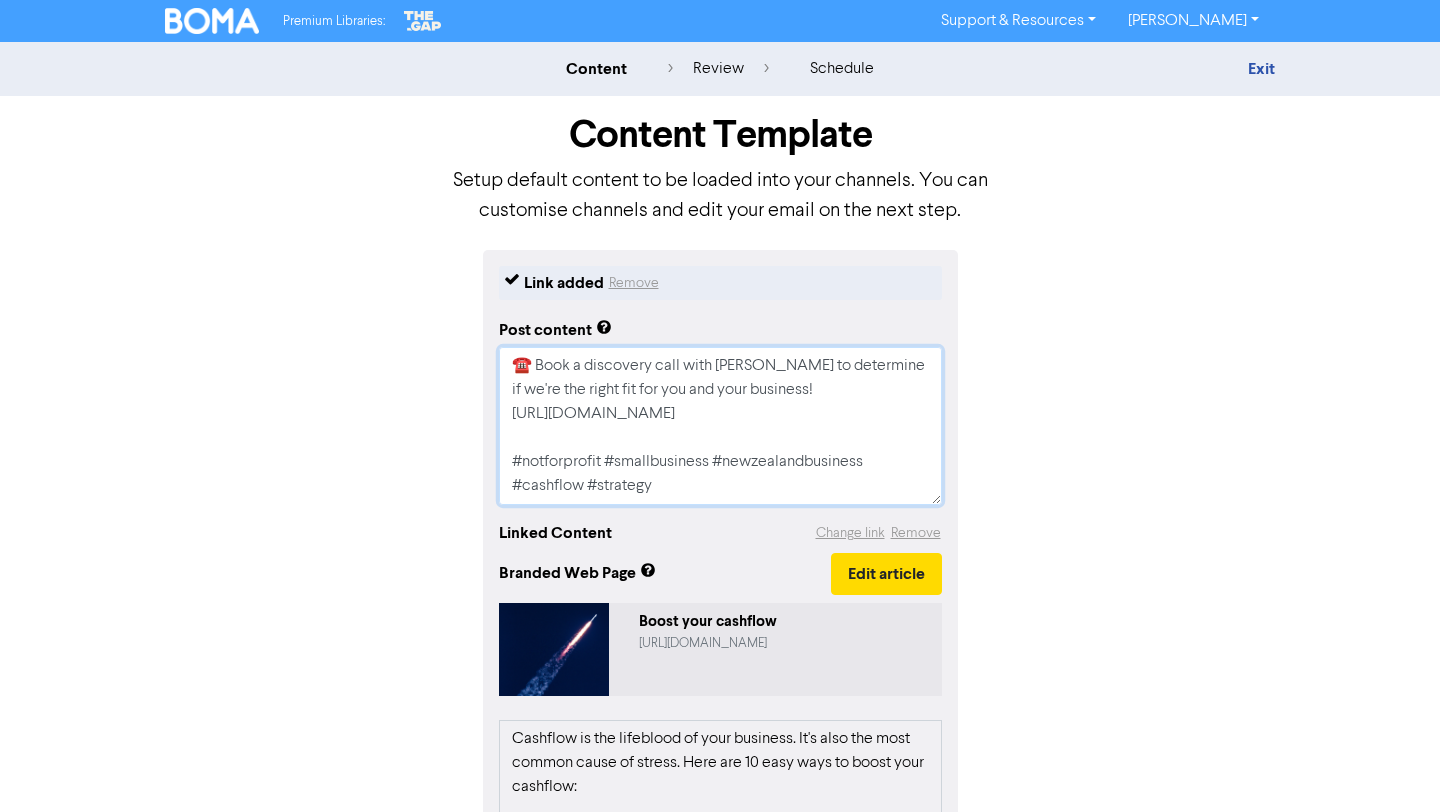 type on "x" 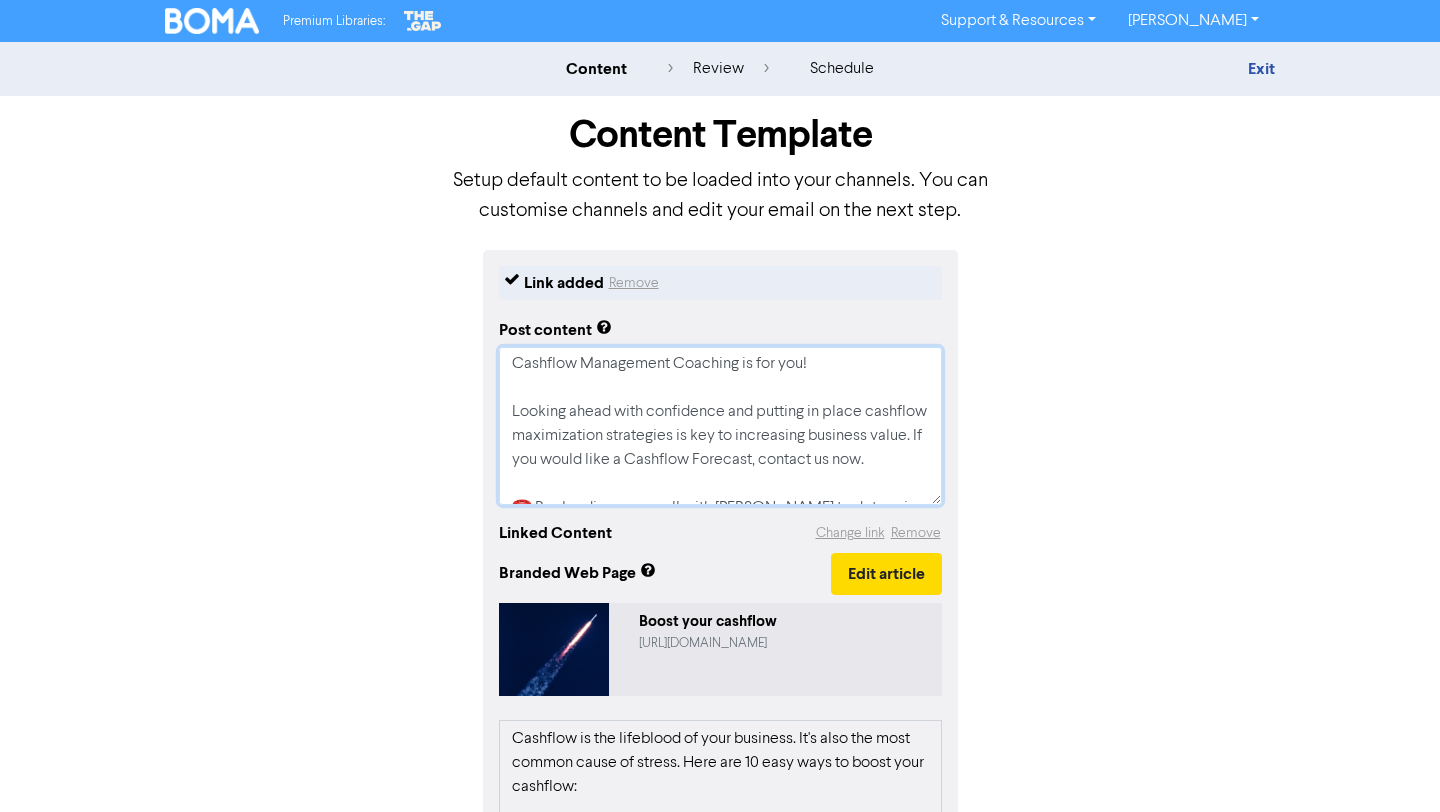 scroll, scrollTop: 113, scrollLeft: 0, axis: vertical 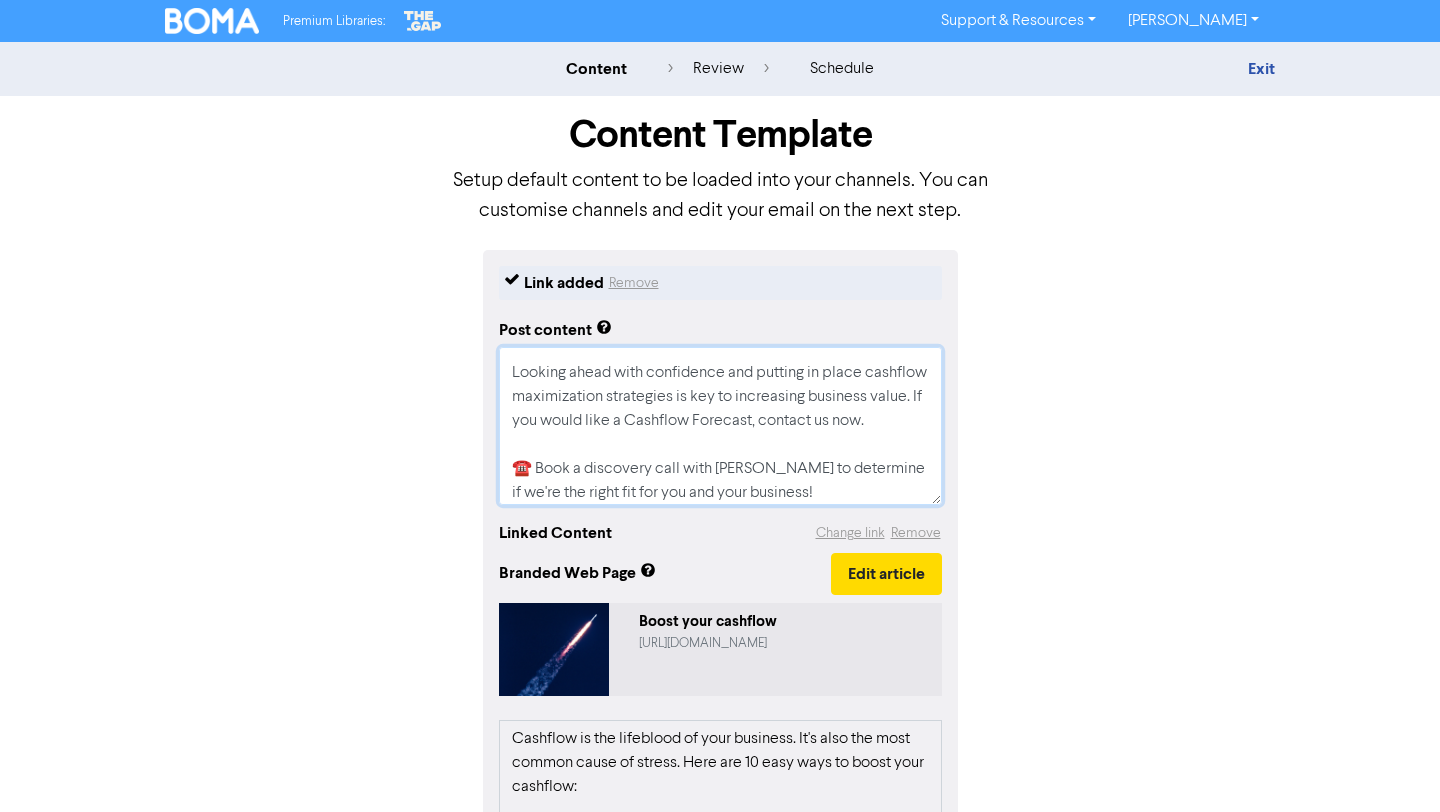drag, startPoint x: 510, startPoint y: 364, endPoint x: 630, endPoint y: 445, distance: 144.77914 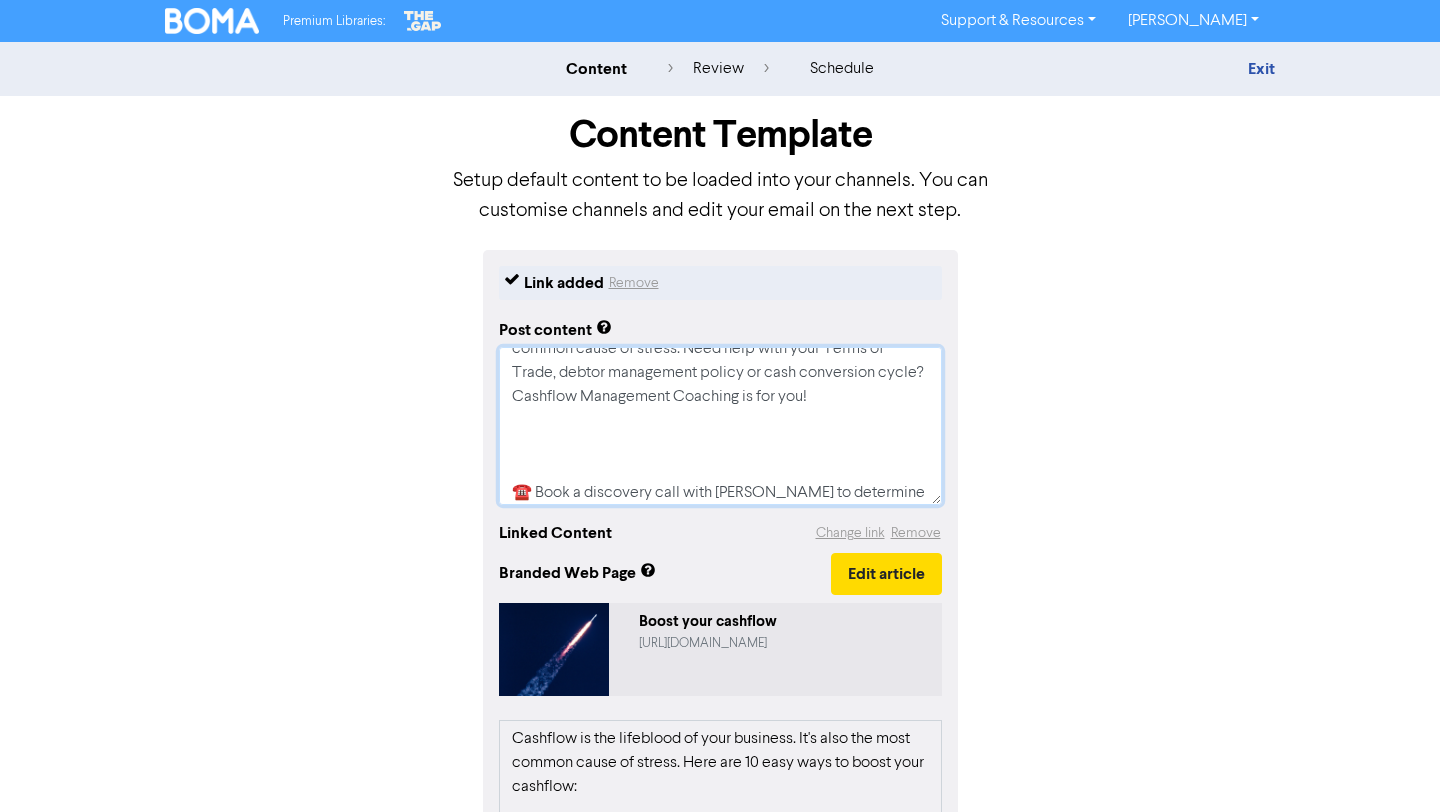 type on "x" 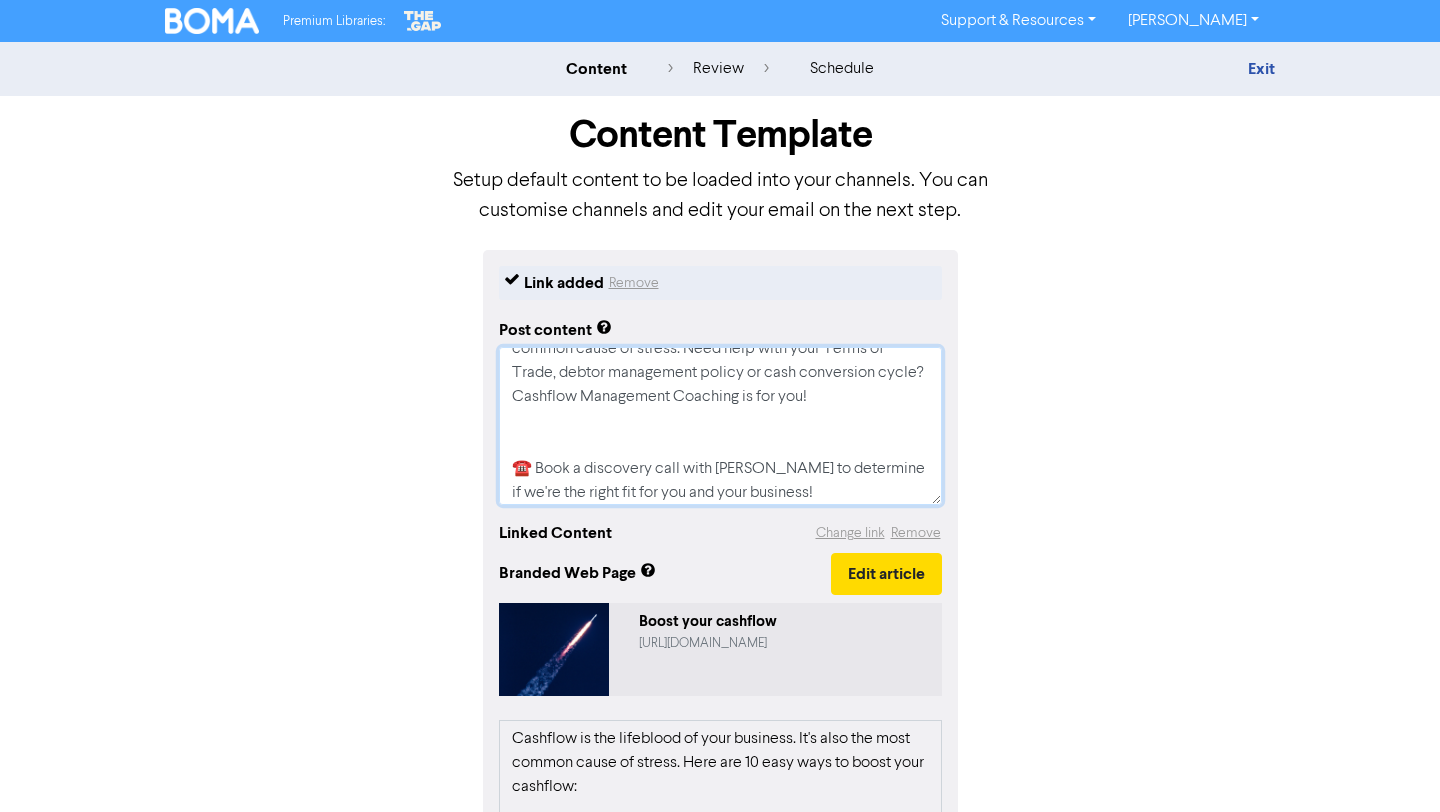 scroll, scrollTop: 17, scrollLeft: 0, axis: vertical 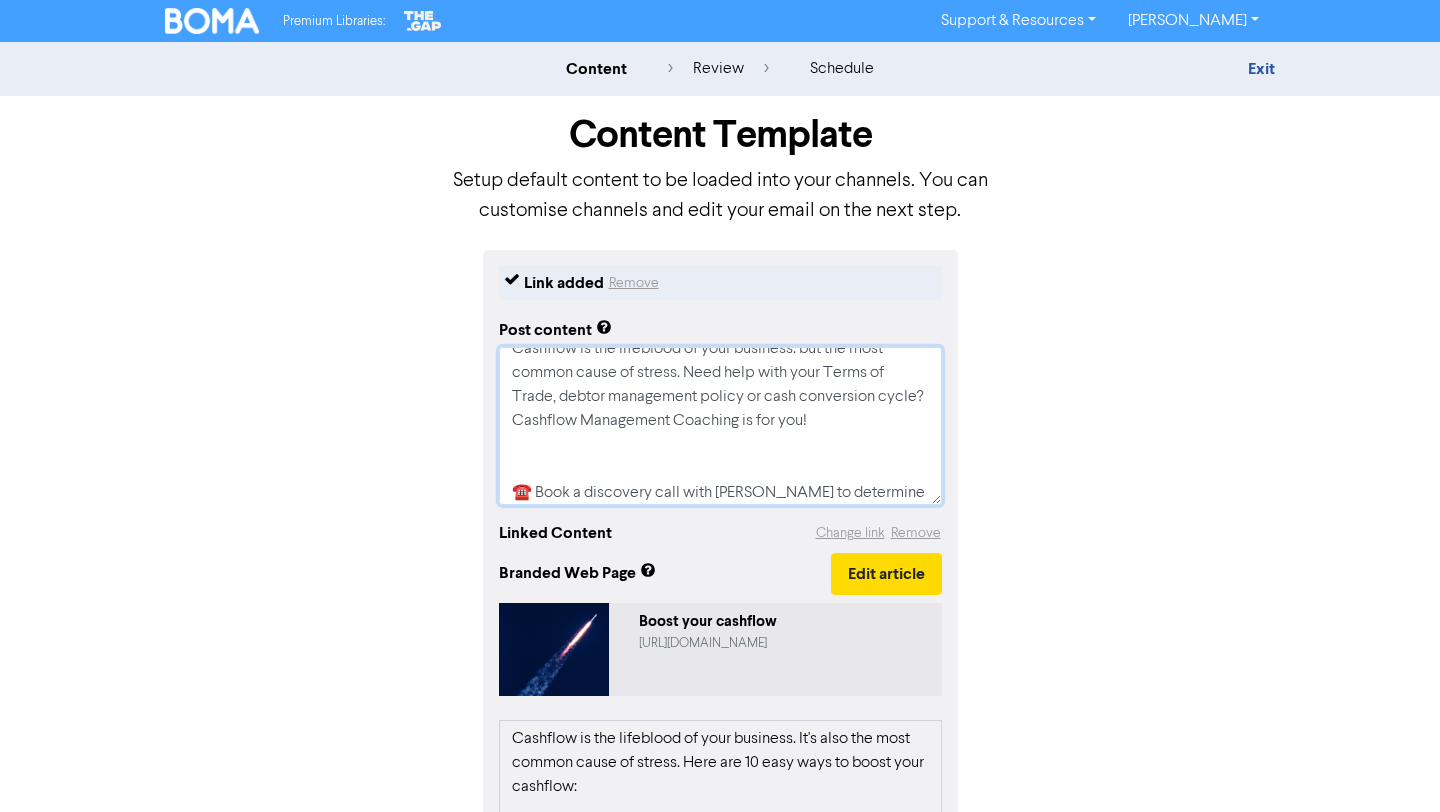 type on "x" 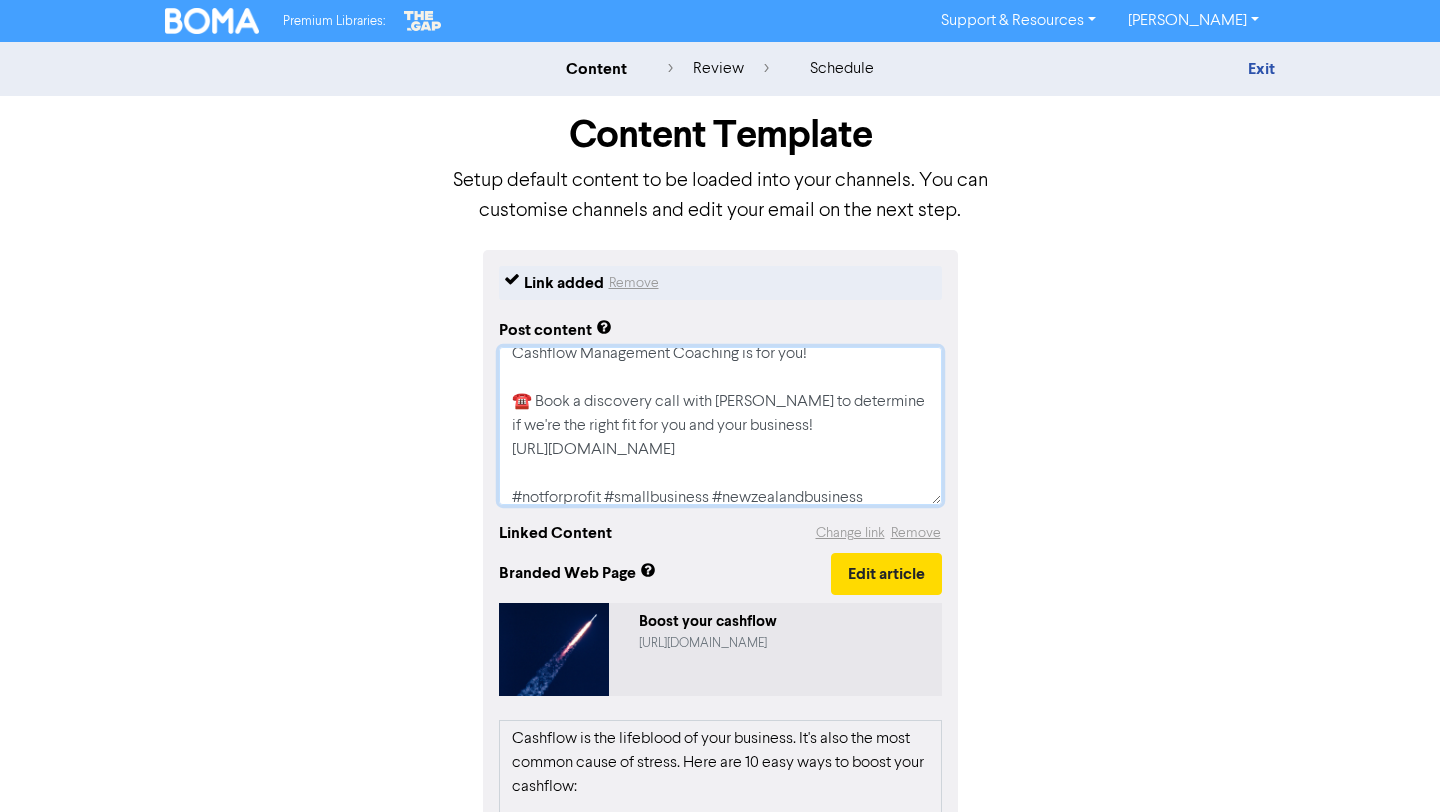 scroll, scrollTop: 0, scrollLeft: 0, axis: both 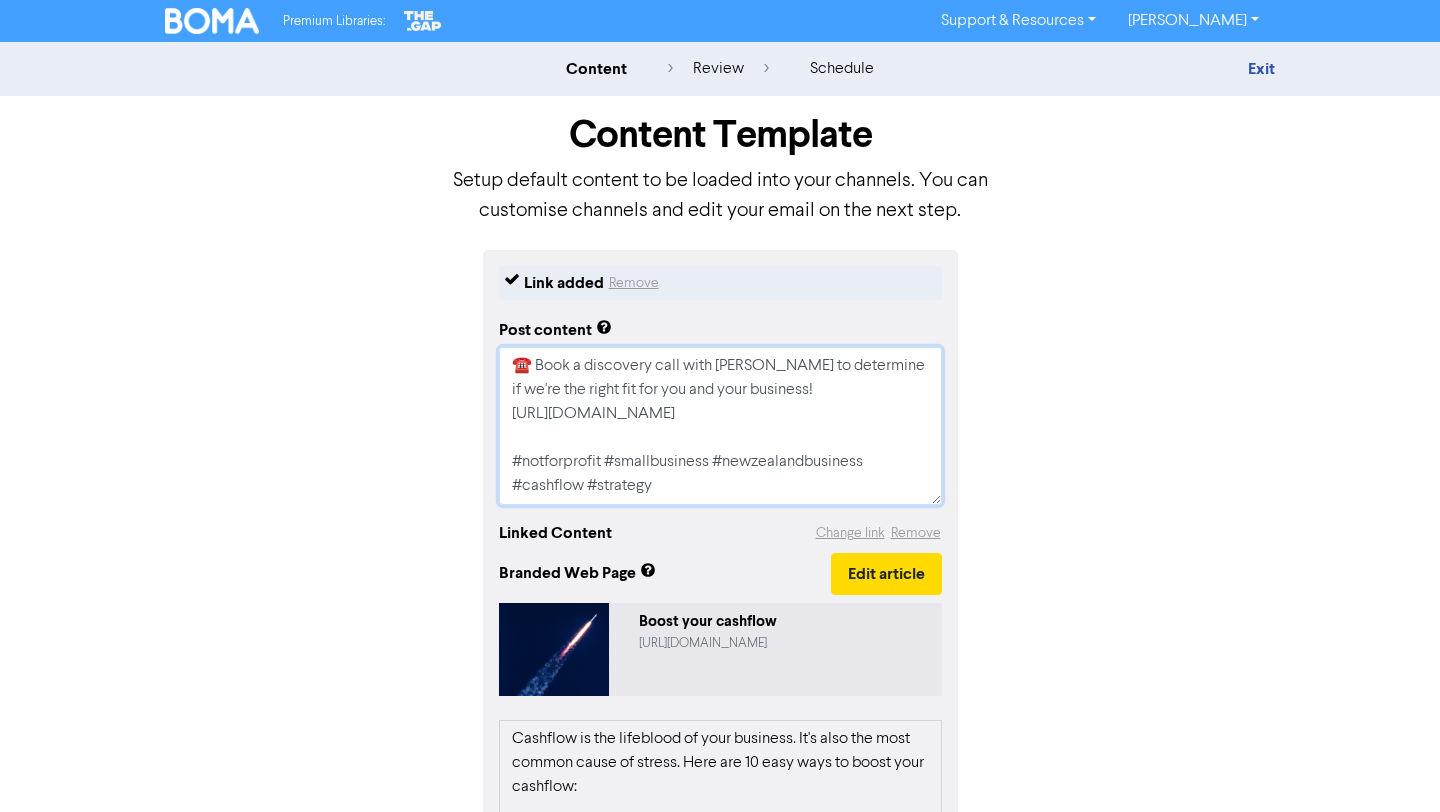 drag, startPoint x: 508, startPoint y: 358, endPoint x: 770, endPoint y: 602, distance: 358.02234 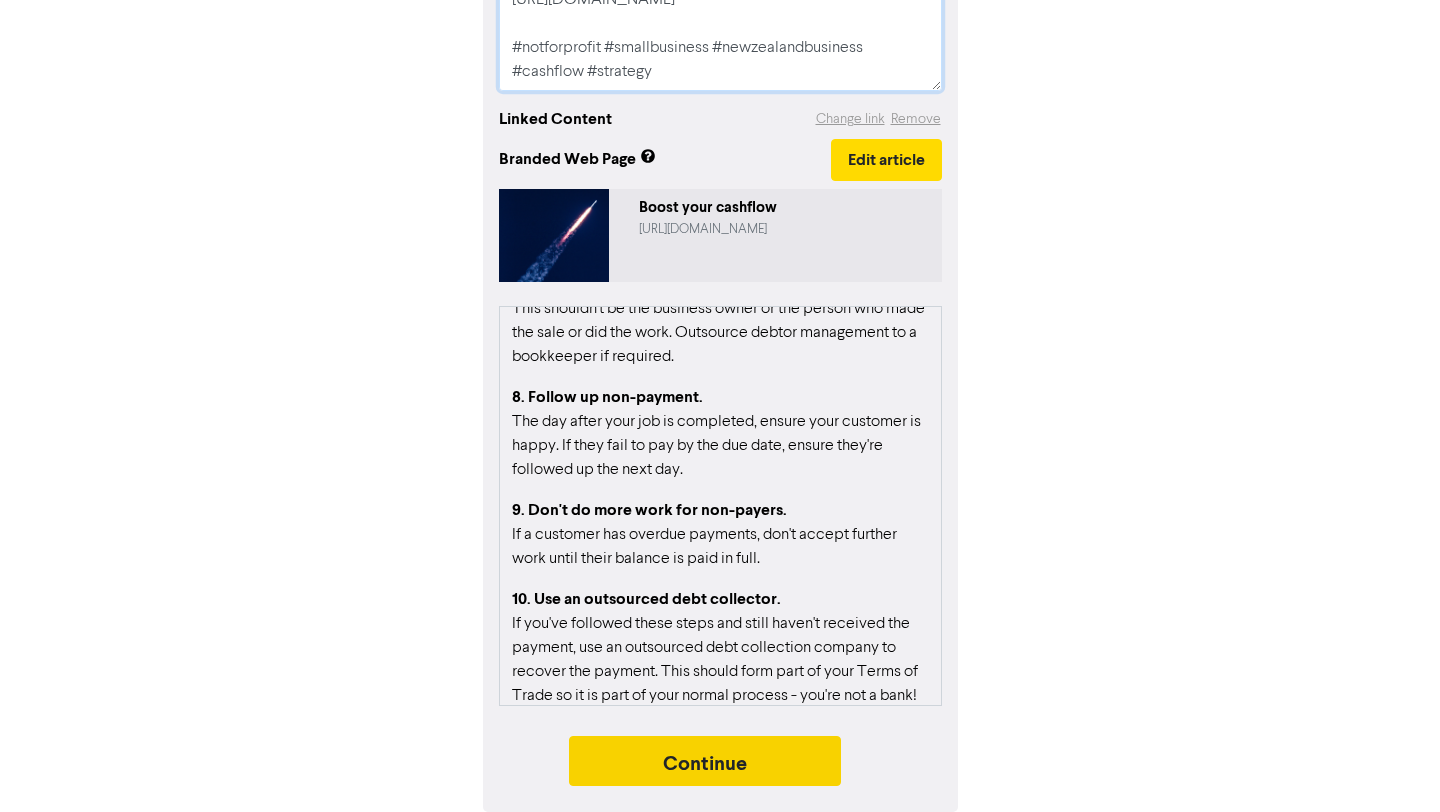scroll, scrollTop: 895, scrollLeft: 0, axis: vertical 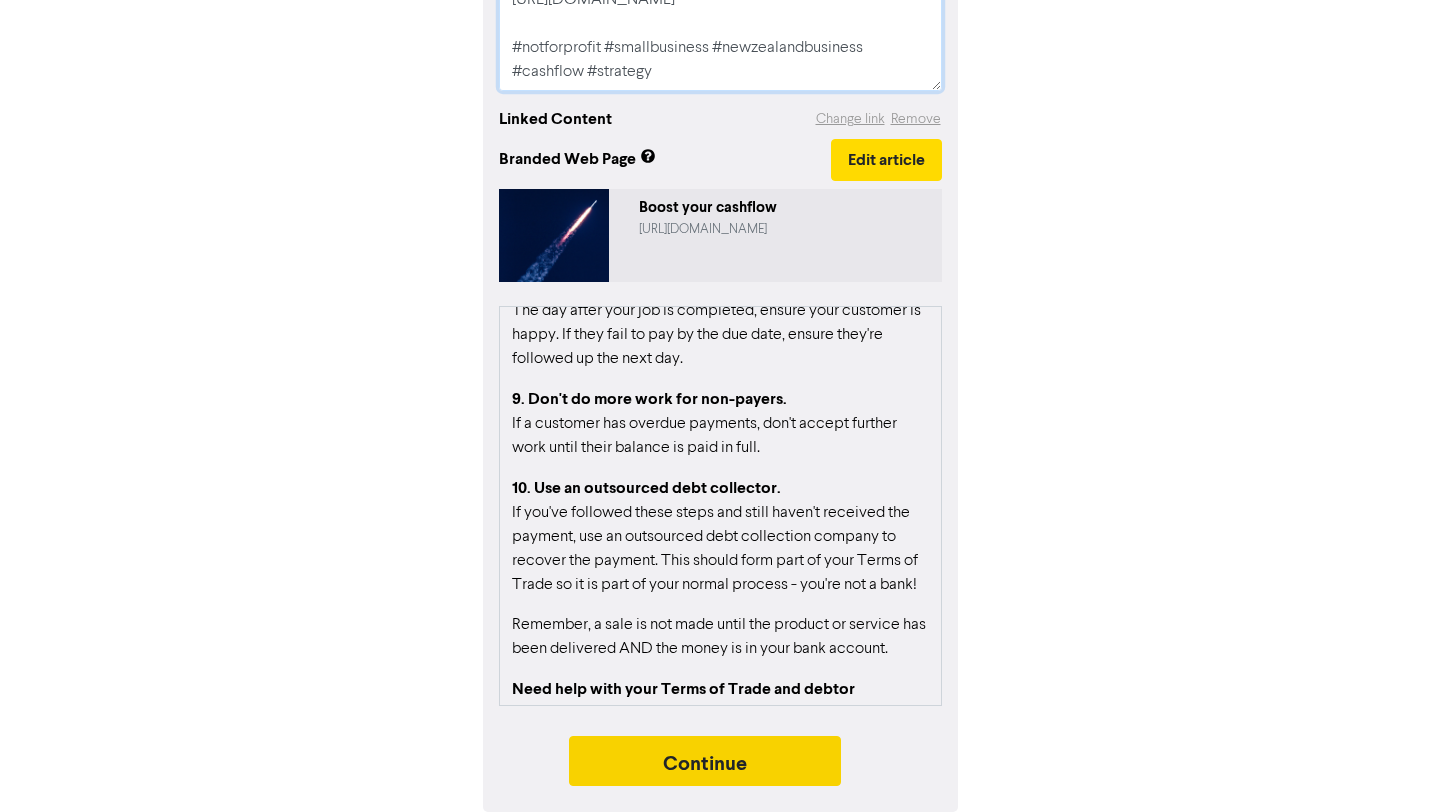 type on "Cashflow is the lifeblood of your business. but the most common cause of stress. Need help with your Terms of Trade, debtor management policy or cash conversion cycle? Cashflow Management Coaching is for you!
☎️ Book a discovery call with [PERSON_NAME] to determine if we're the right fit for you and your business!
[URL][DOMAIN_NAME]
#notforprofit #smallbusiness #newzealandbusiness
#cashflow #strategy" 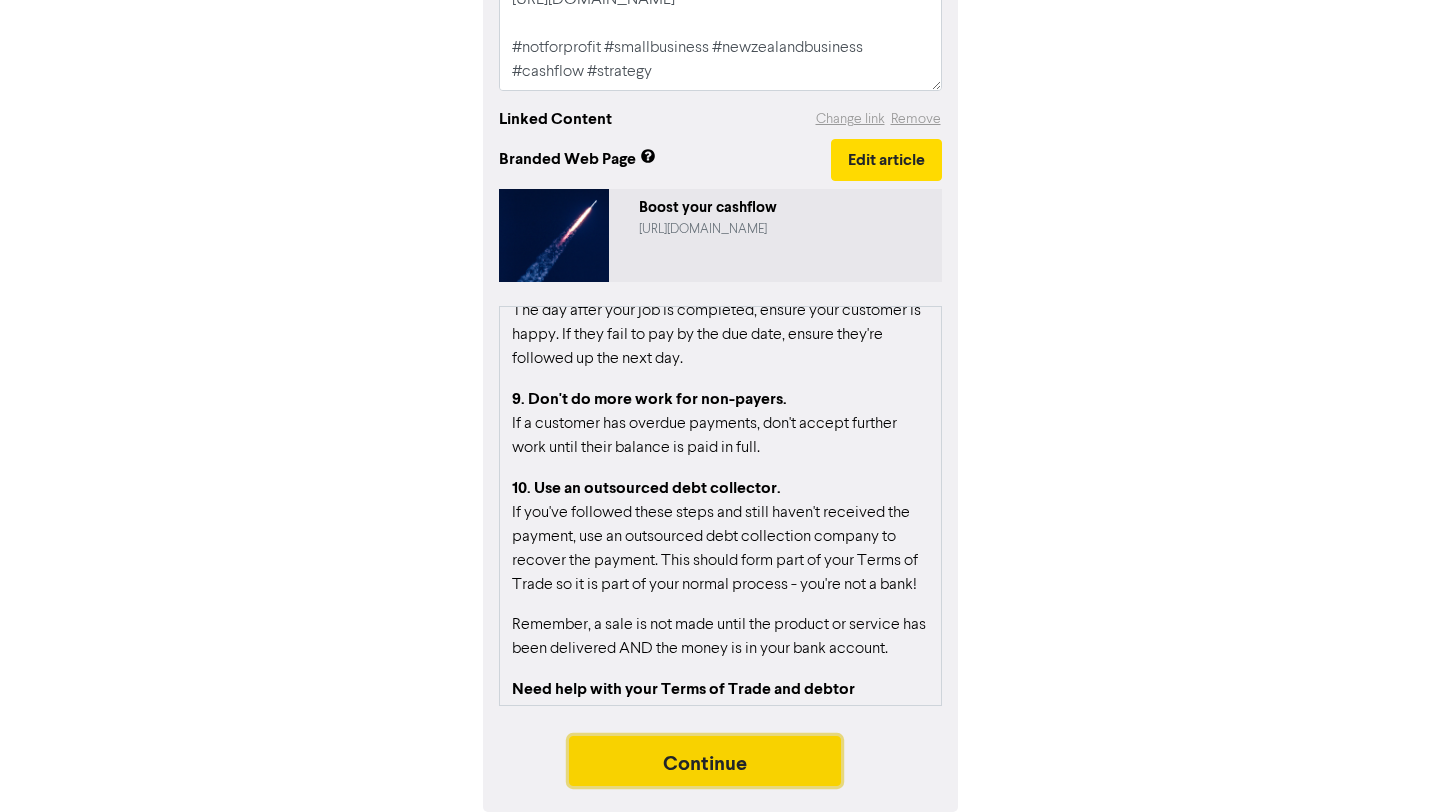 click on "Continue" at bounding box center (705, 761) 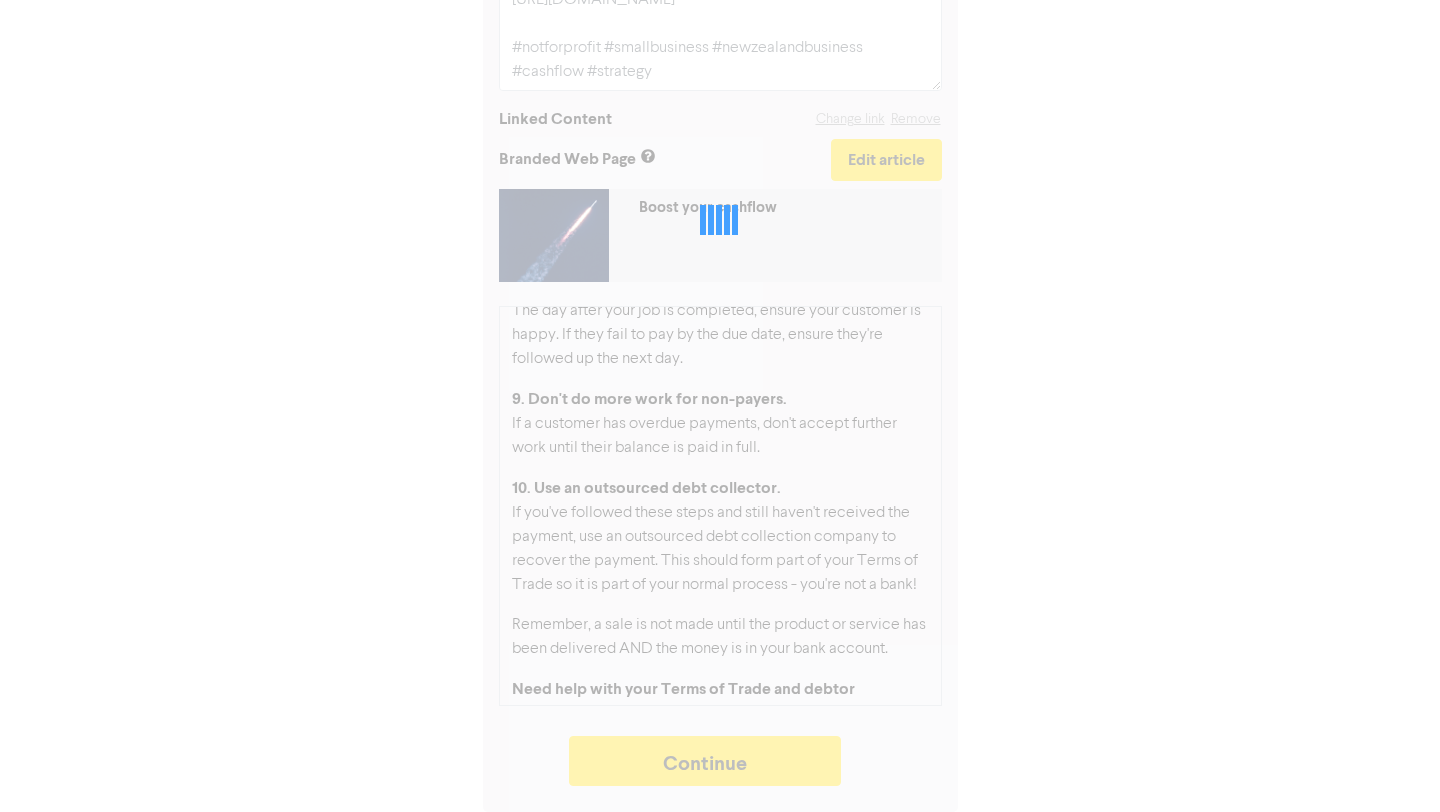 type on "x" 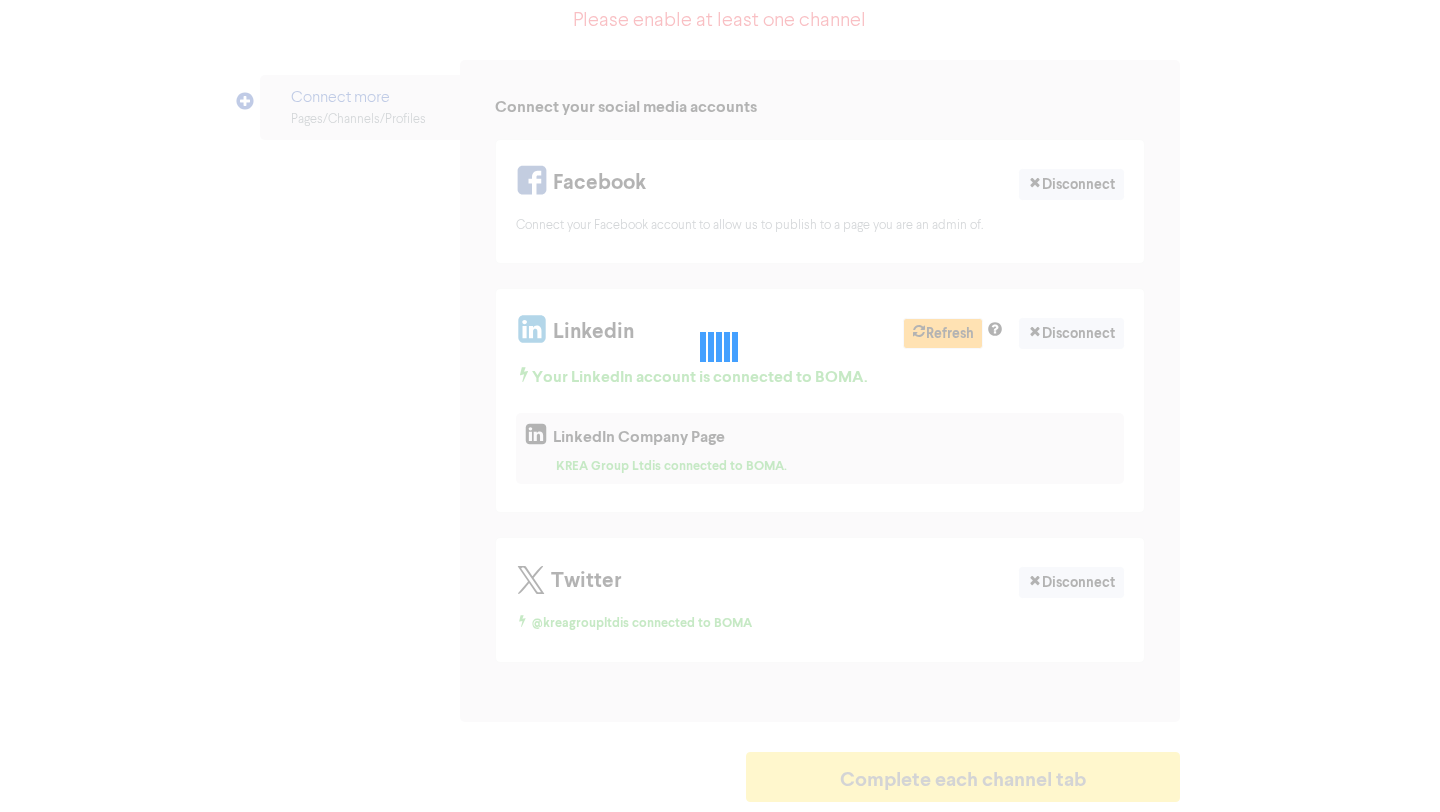 scroll, scrollTop: 0, scrollLeft: 0, axis: both 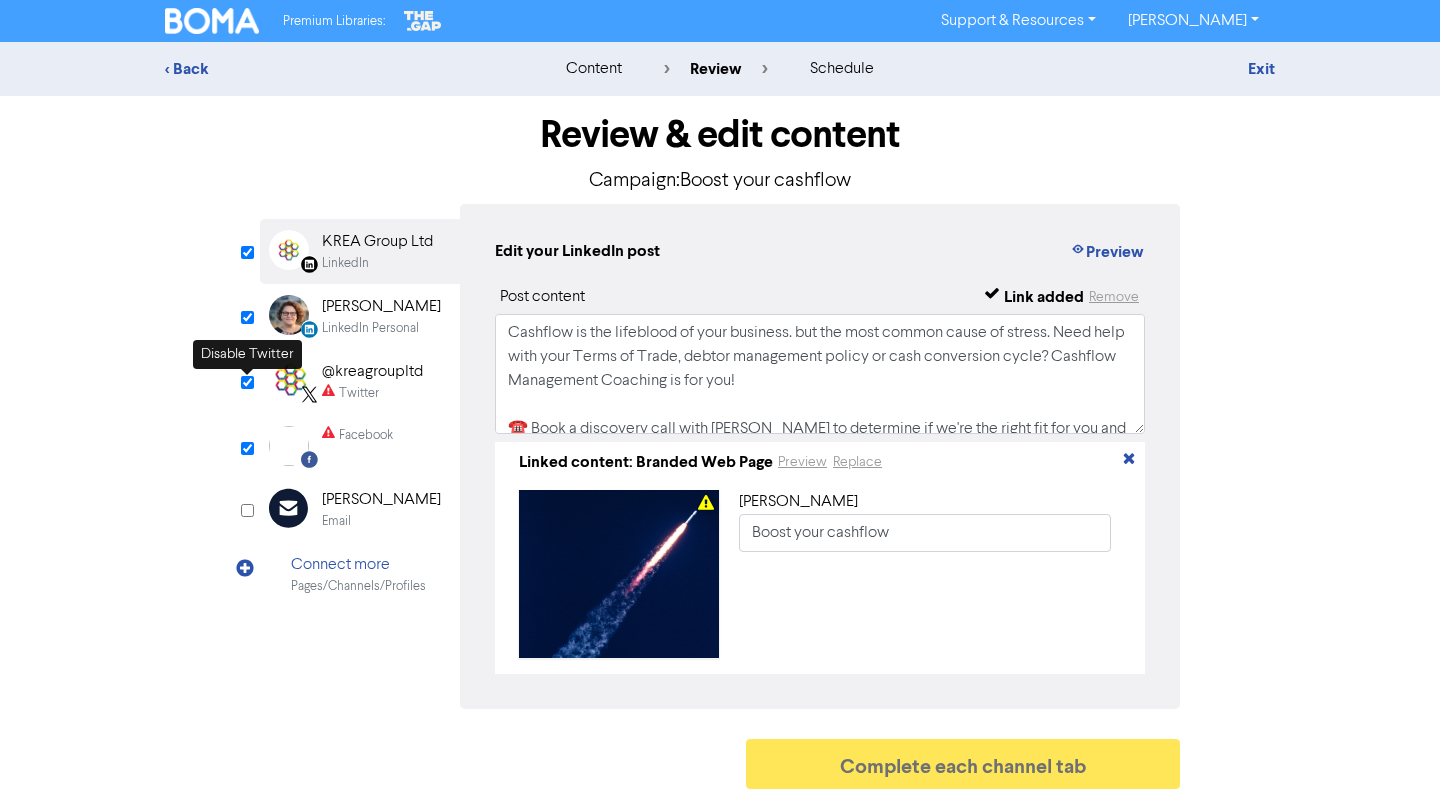 click at bounding box center [247, 382] 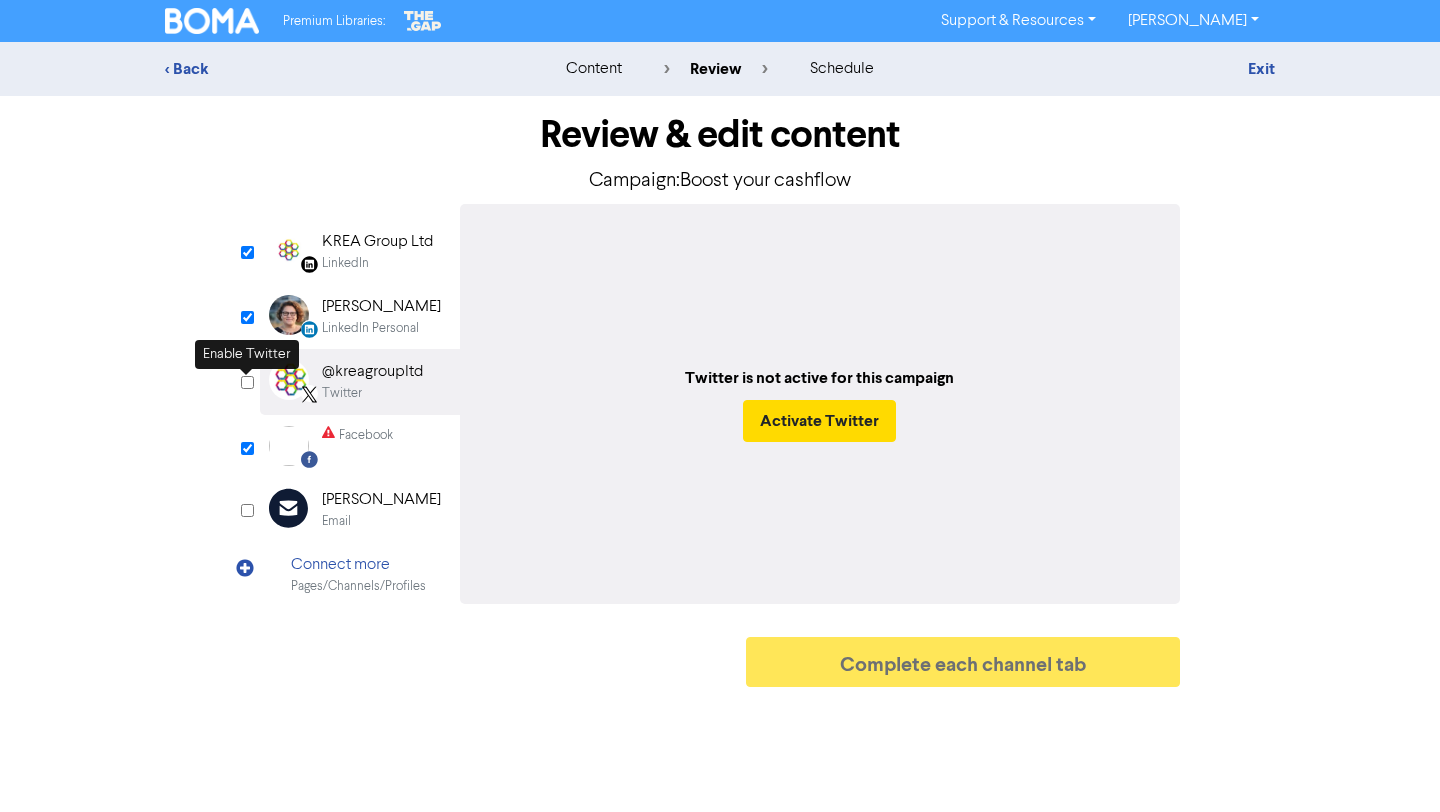 click at bounding box center [247, 382] 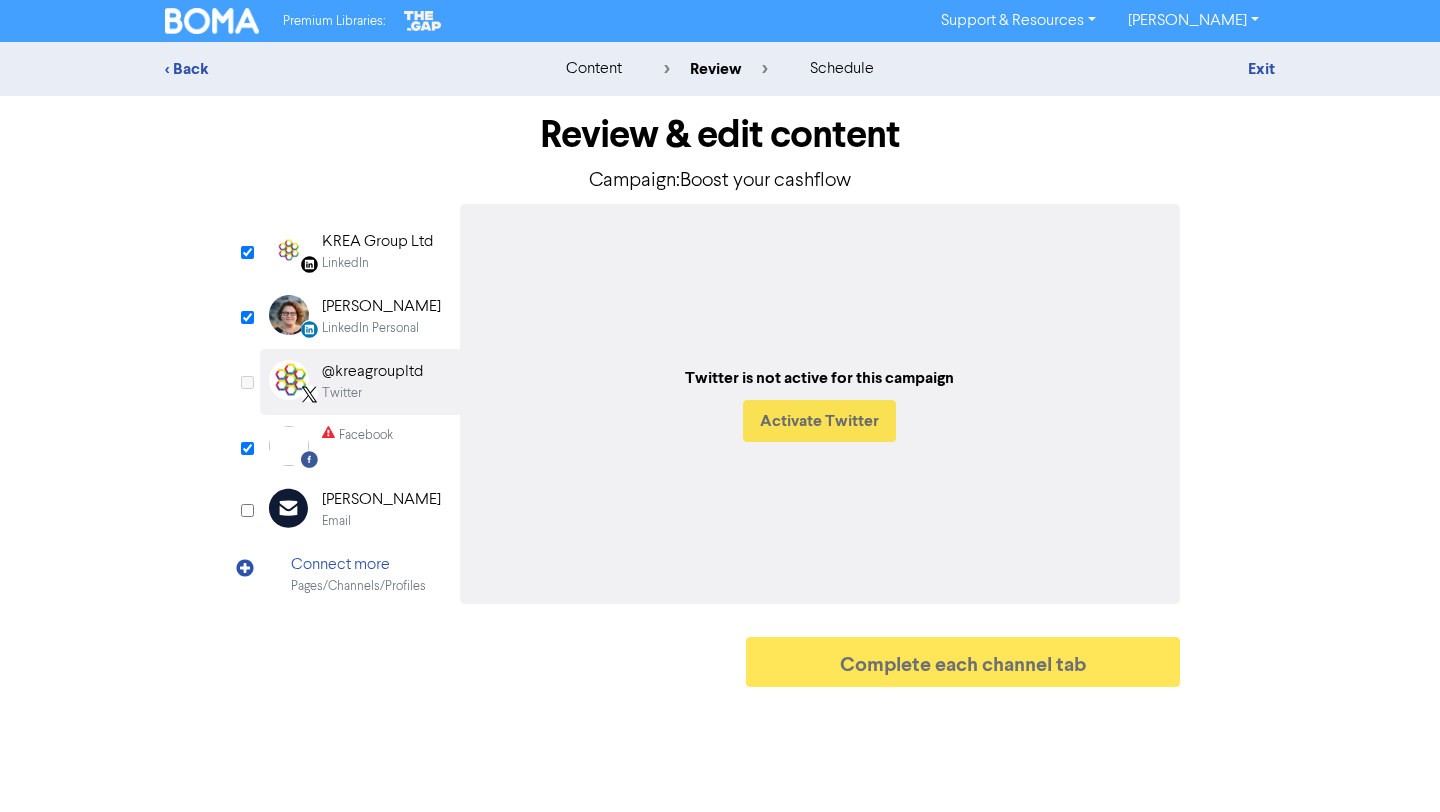 checkbox on "true" 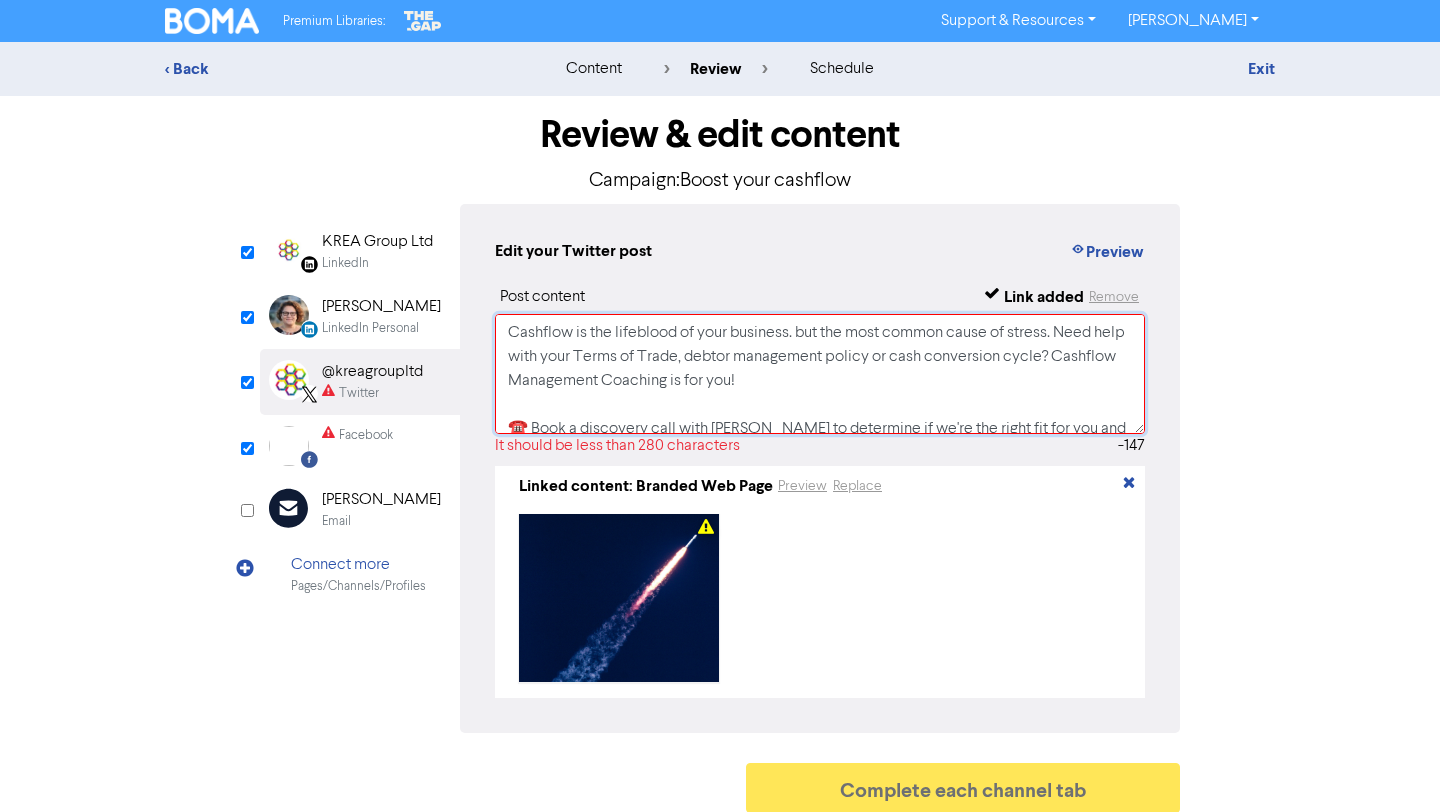 click on "Cashflow is the lifeblood of your business. but the most common cause of stress. Need help with your Terms of Trade, debtor management policy or cash conversion cycle? Cashflow Management Coaching is for you!
☎️ Book a discovery call with [PERSON_NAME] to determine if we're the right fit for you and your business!
[URL][DOMAIN_NAME]
#notforprofit #smallbusiness #newzealandbusiness
#cashflow #strategy
[URL][DOMAIN_NAME]" at bounding box center [820, 374] 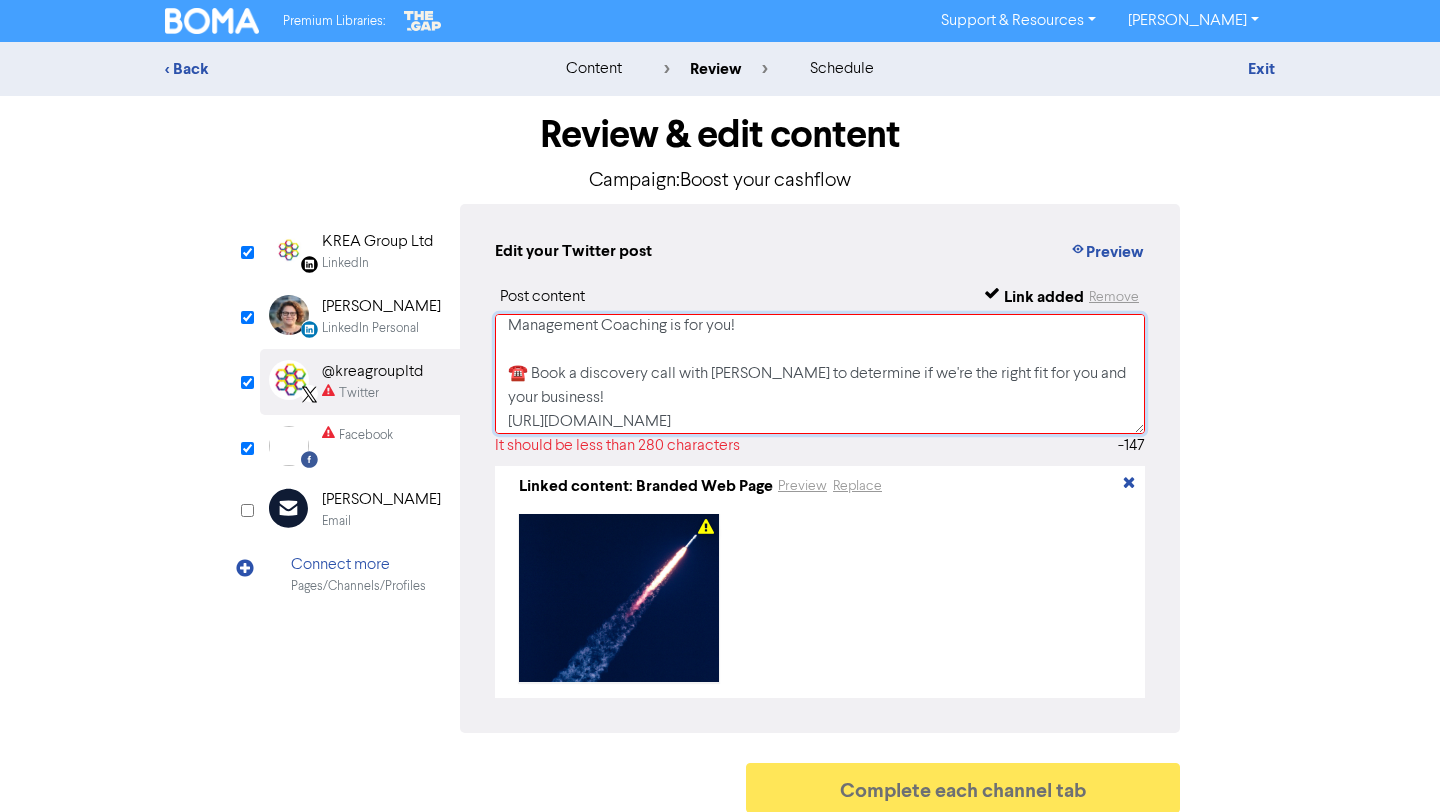 scroll, scrollTop: 58, scrollLeft: 0, axis: vertical 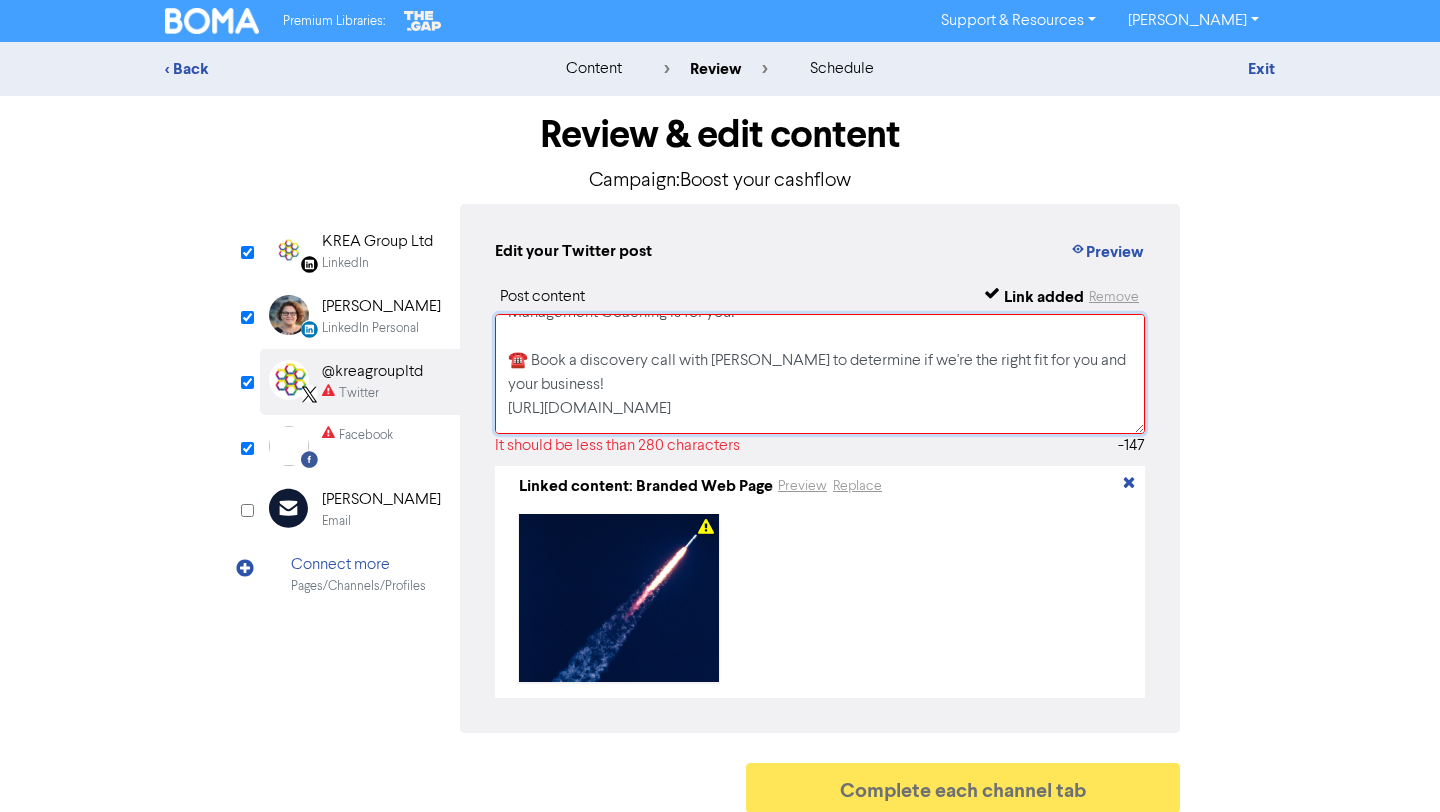 drag, startPoint x: 505, startPoint y: 372, endPoint x: 855, endPoint y: 401, distance: 351.19937 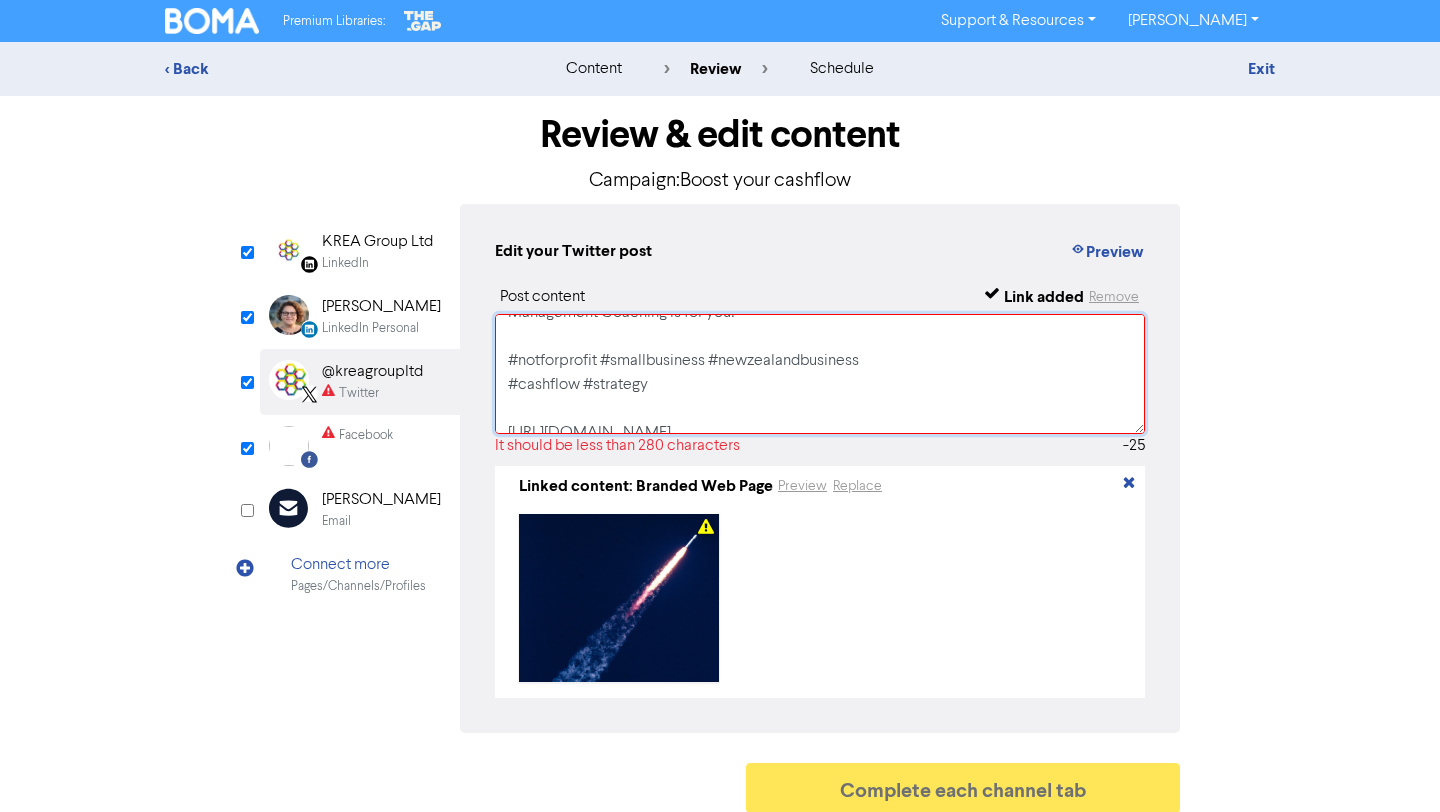 scroll, scrollTop: 44, scrollLeft: 0, axis: vertical 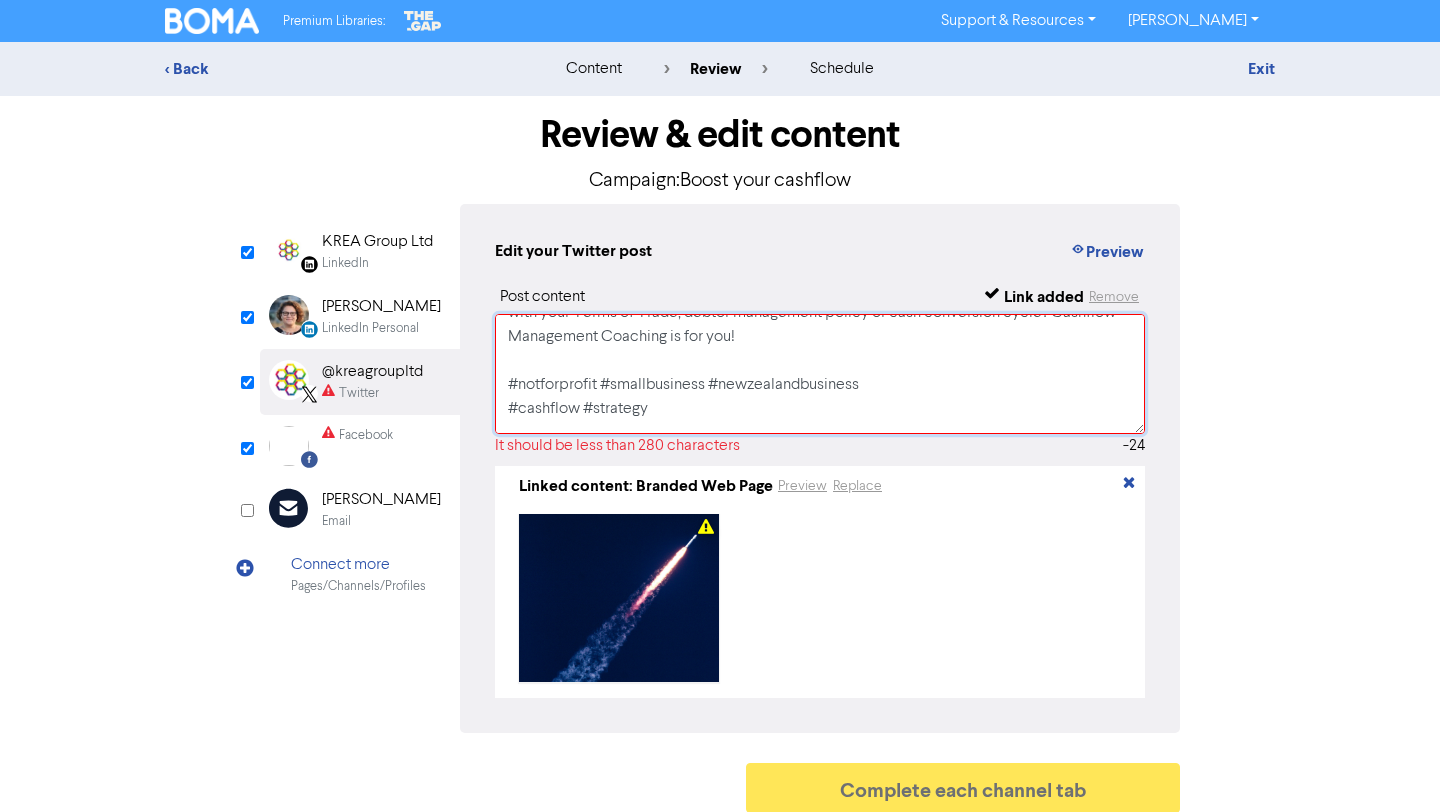 drag, startPoint x: 867, startPoint y: 381, endPoint x: 708, endPoint y: 372, distance: 159.25452 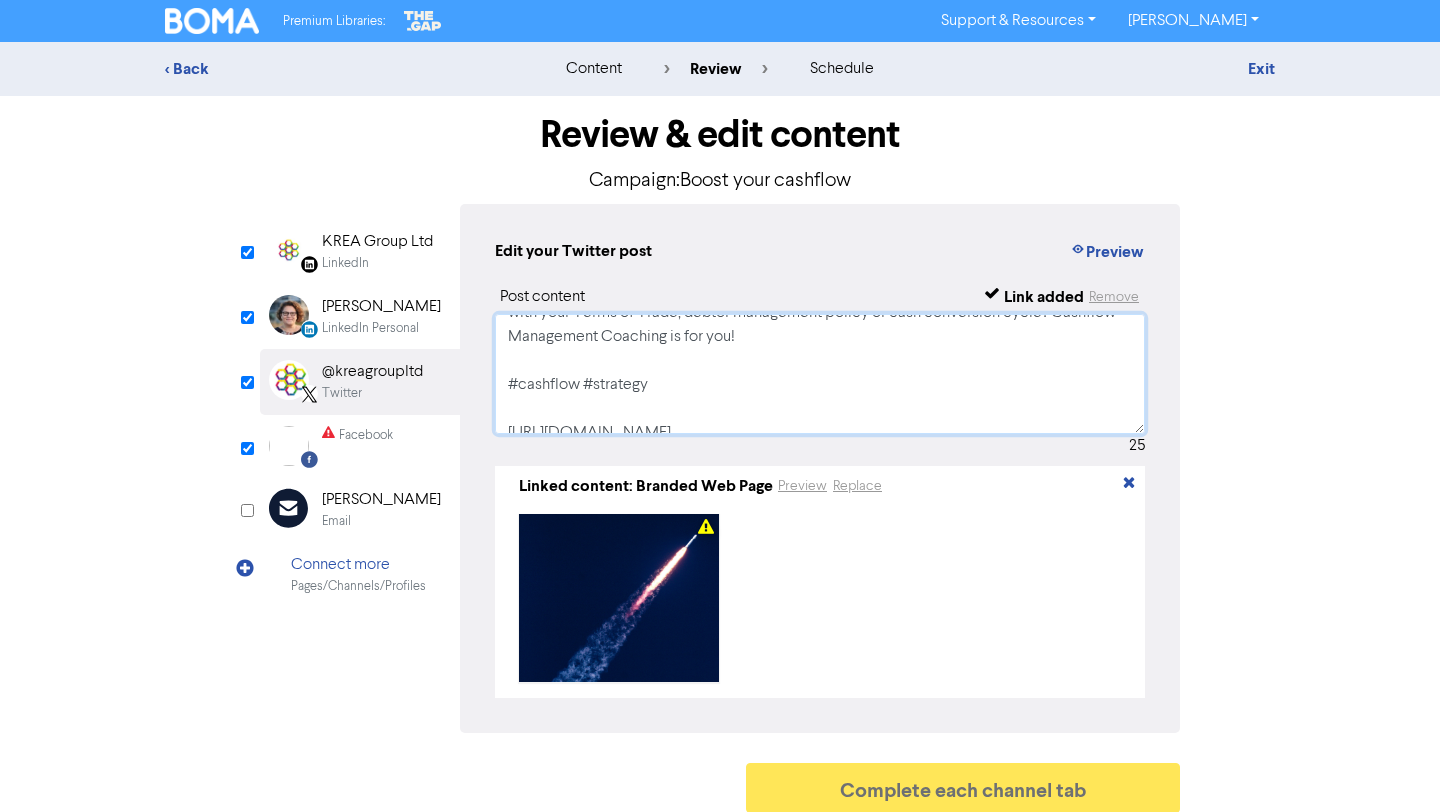 click on "Cashflow is the lifeblood of your business. but the most common cause of stress. Need help with your Terms of Trade, debtor management policy or cash conversion cycle? Cashflow Management Coaching is for you!
#cashflow #strategy
[URL][DOMAIN_NAME]" at bounding box center [820, 374] 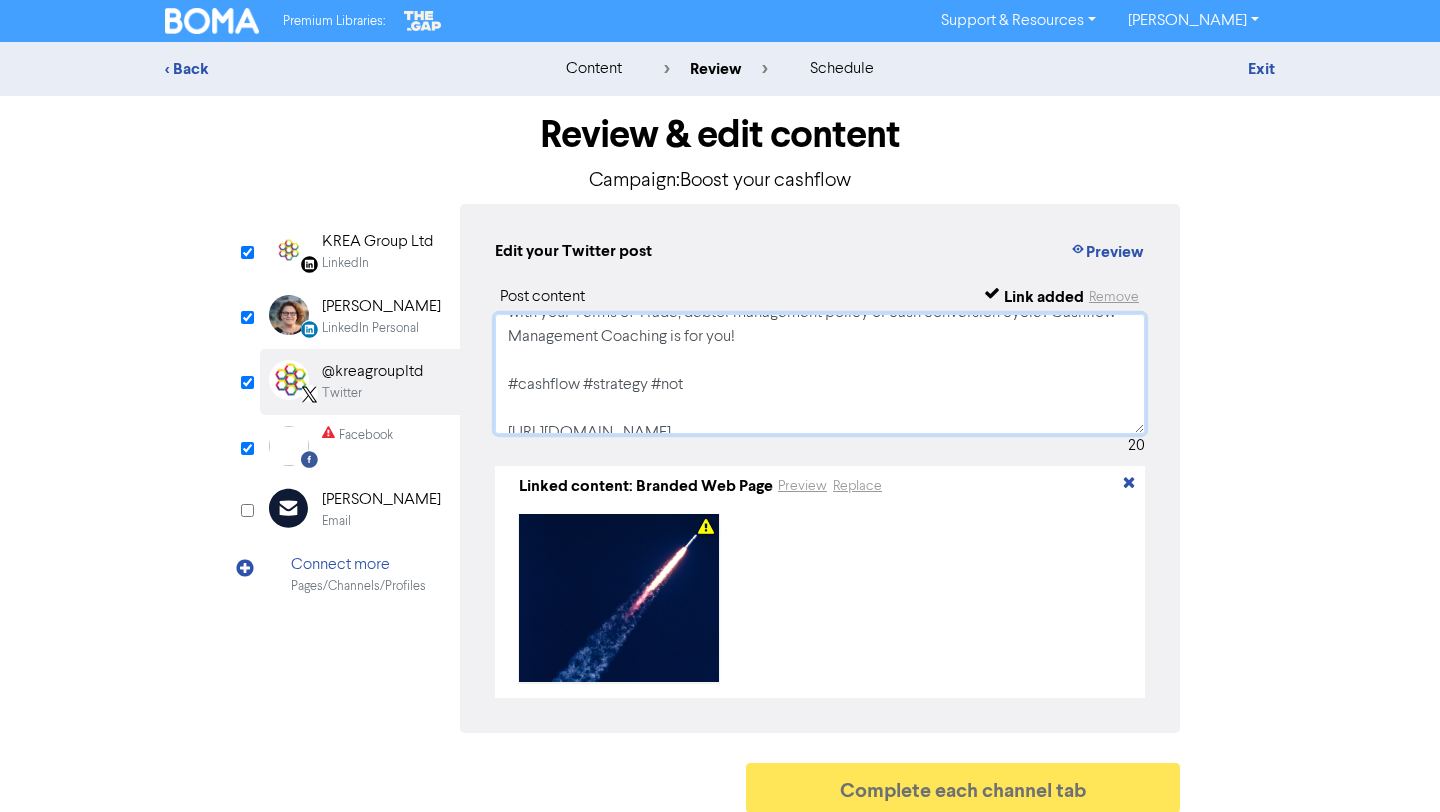 type on "Cashflow is the lifeblood of your business. but the most common cause of stress. Need help with your Terms of Trade, debtor management policy or cash conversion cycle? Cashflow Management Coaching is for you!
#cashflow #strategy #notf
[URL][DOMAIN_NAME]" 